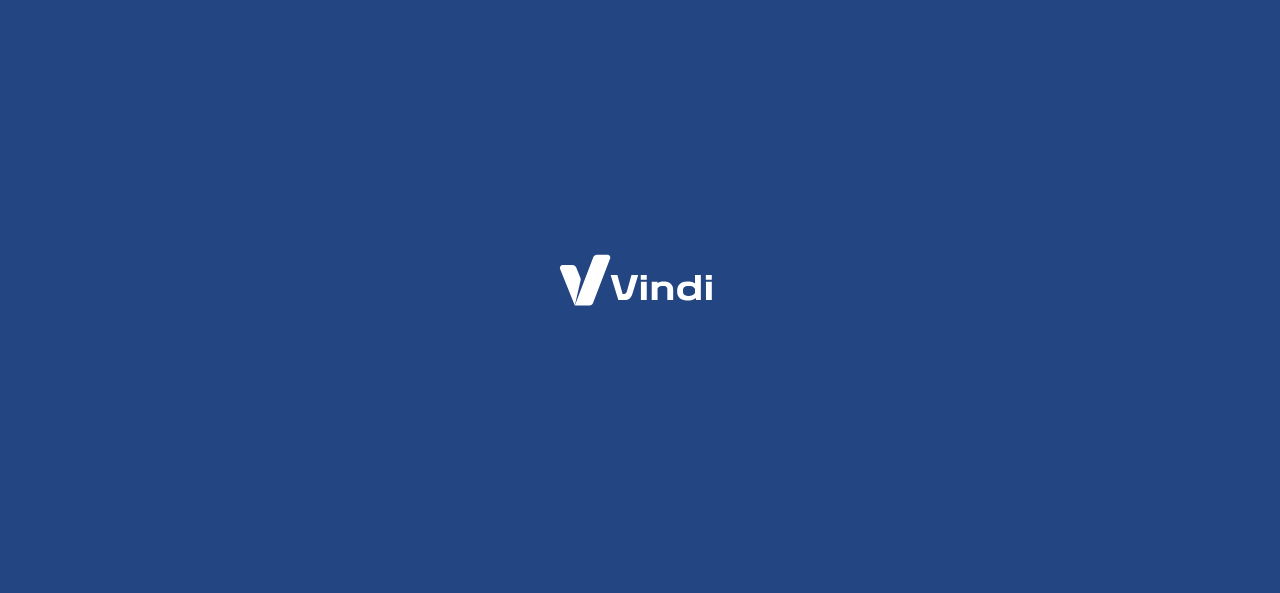 scroll, scrollTop: 0, scrollLeft: 0, axis: both 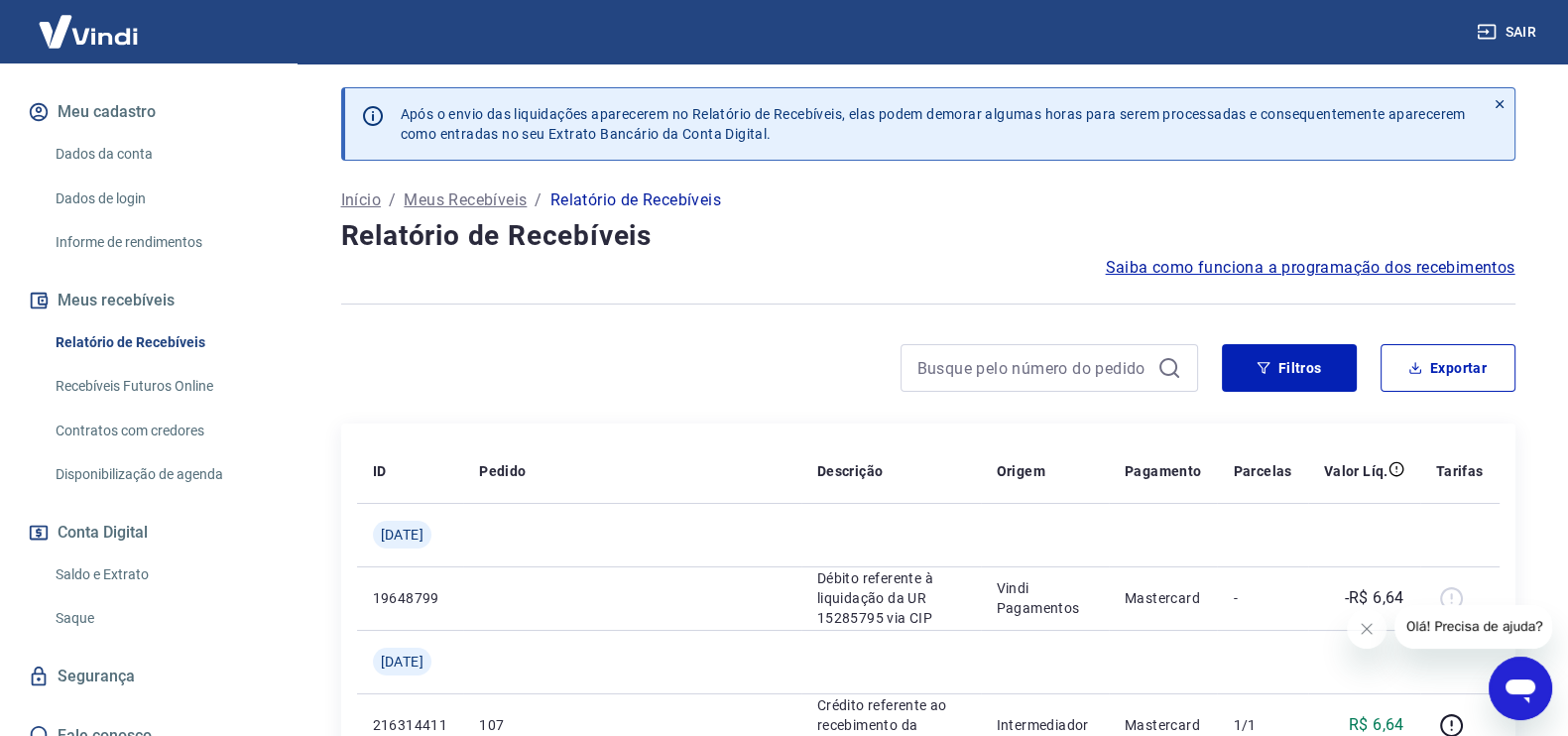 click on "Saldo e Extrato" at bounding box center (160, 574) 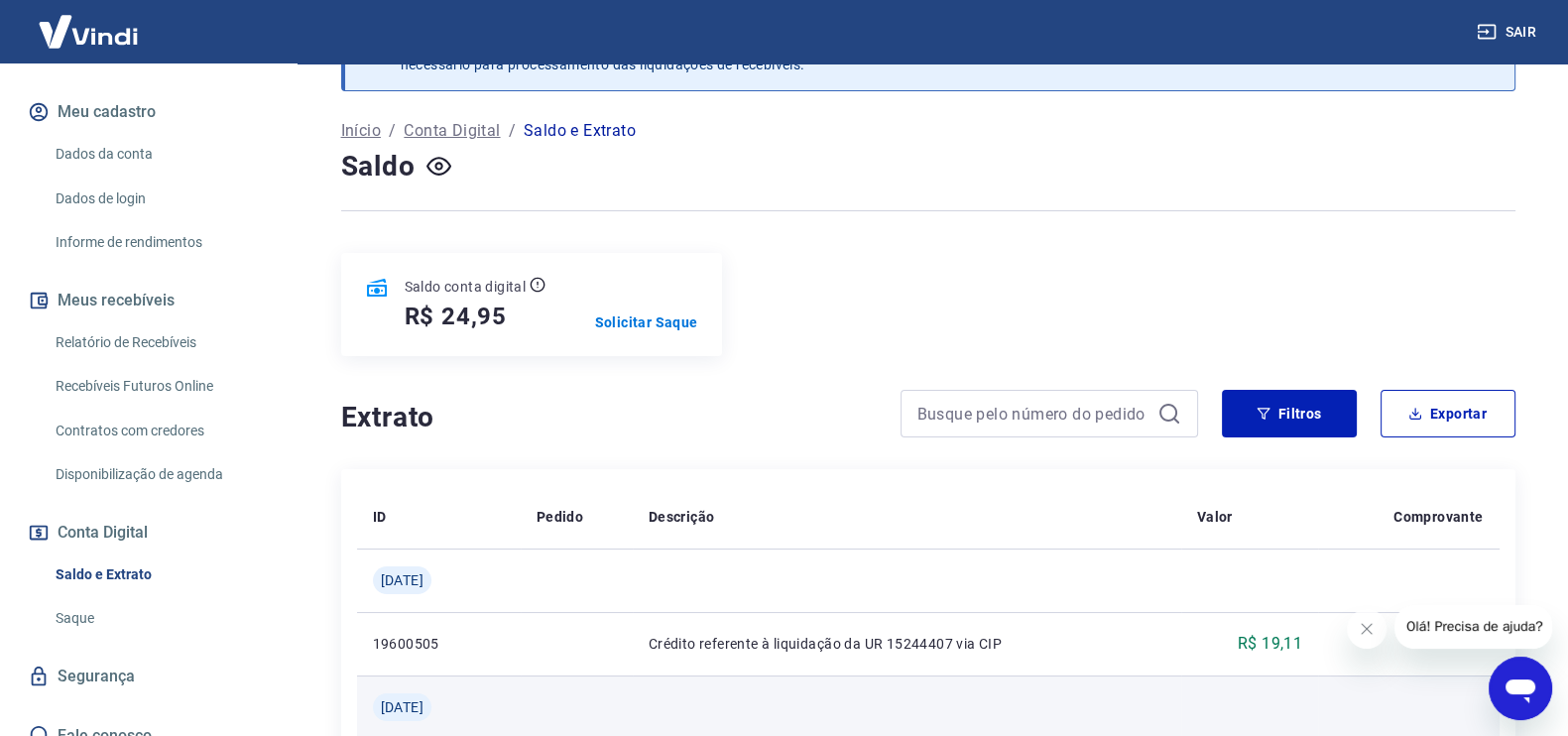 scroll, scrollTop: 0, scrollLeft: 0, axis: both 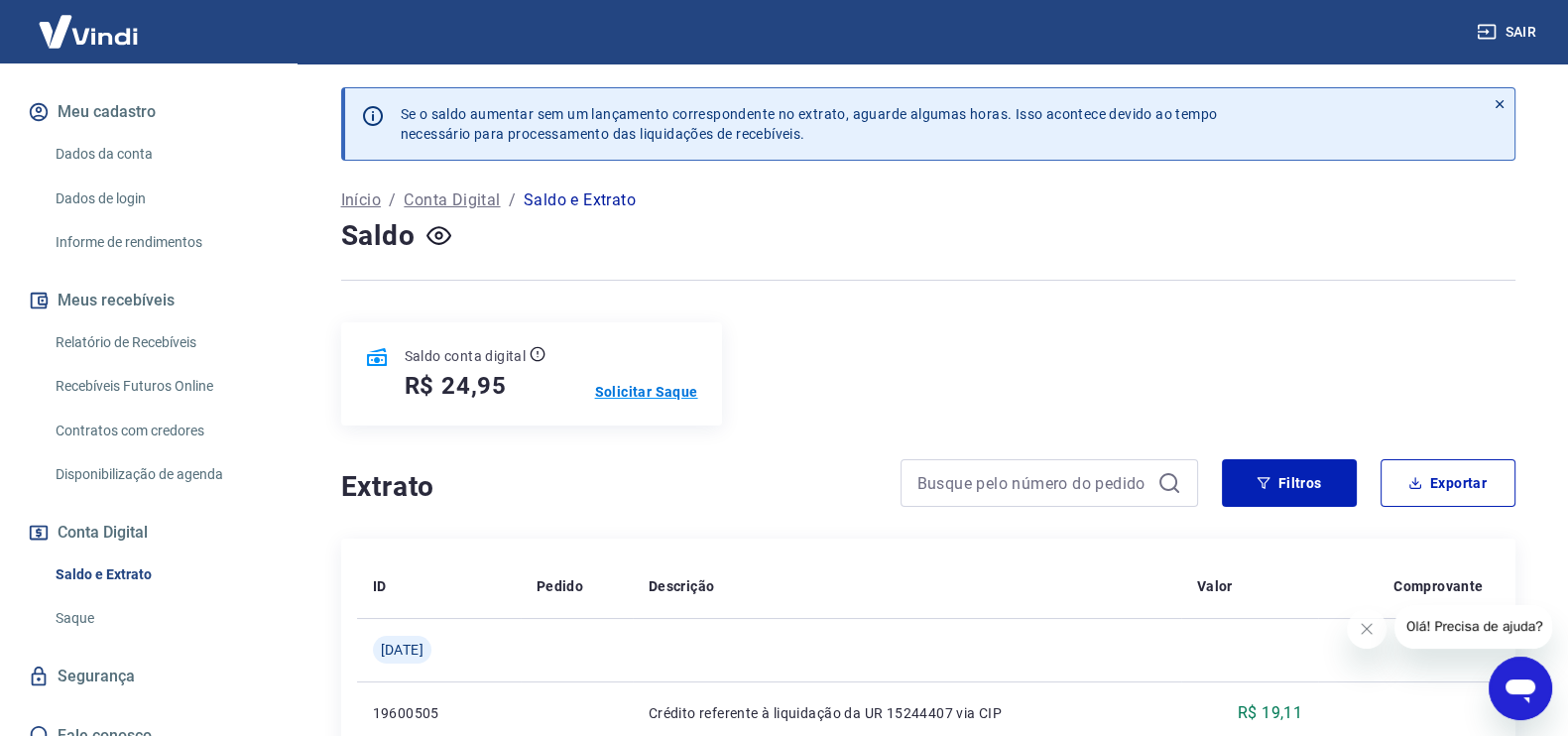 click on "Solicitar Saque" at bounding box center (647, 392) 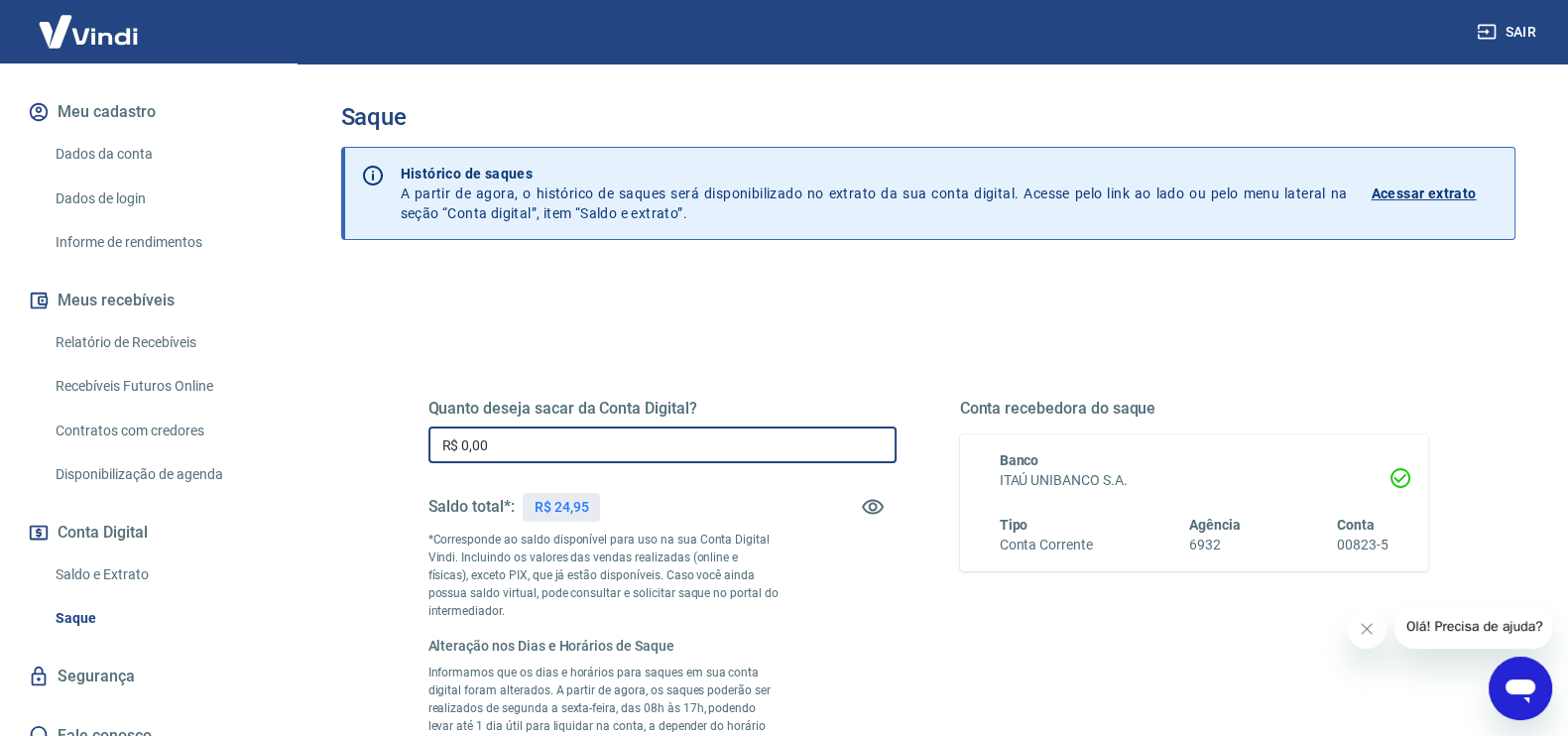 click on "R$ 0,00" at bounding box center (663, 444) 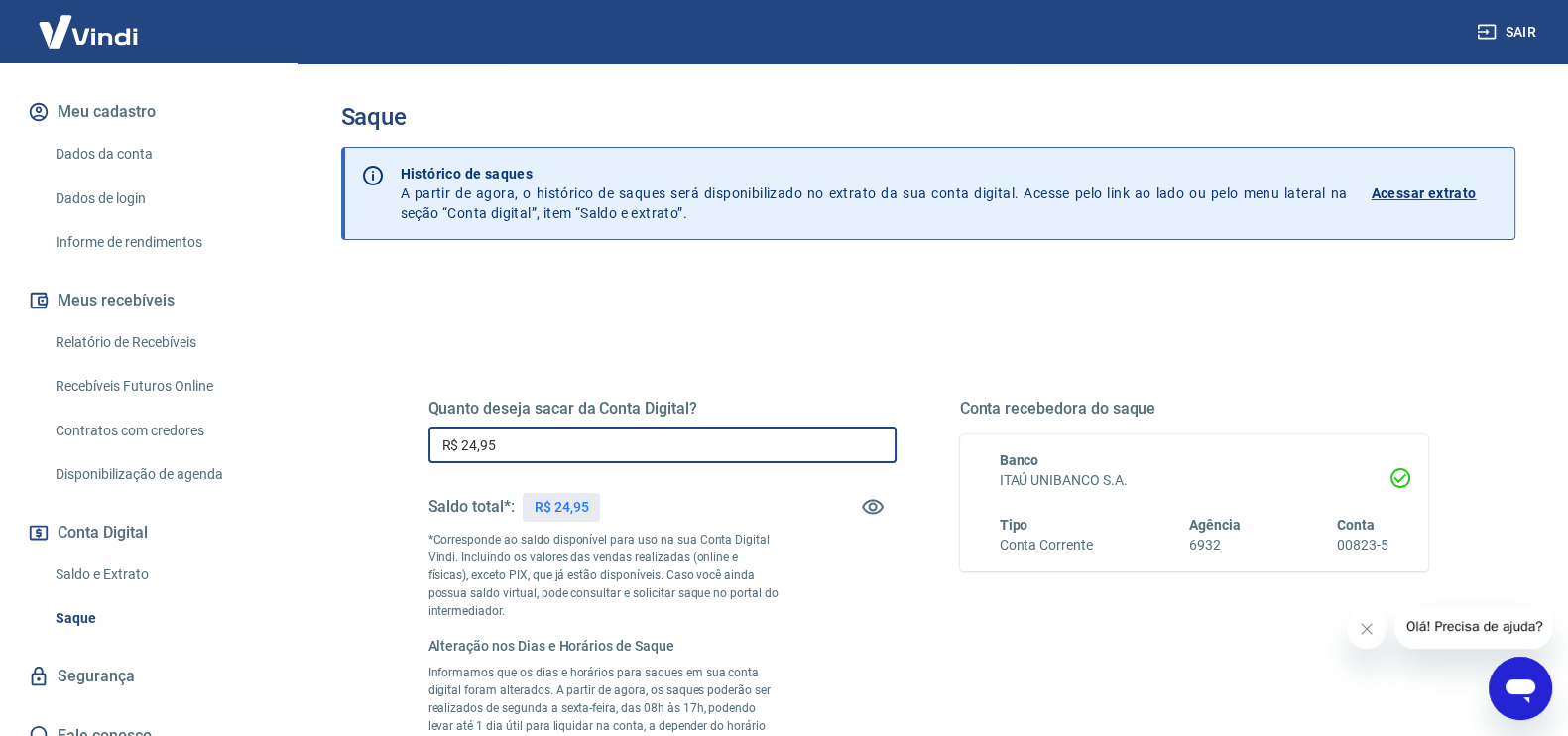 type on "R$ 24,95" 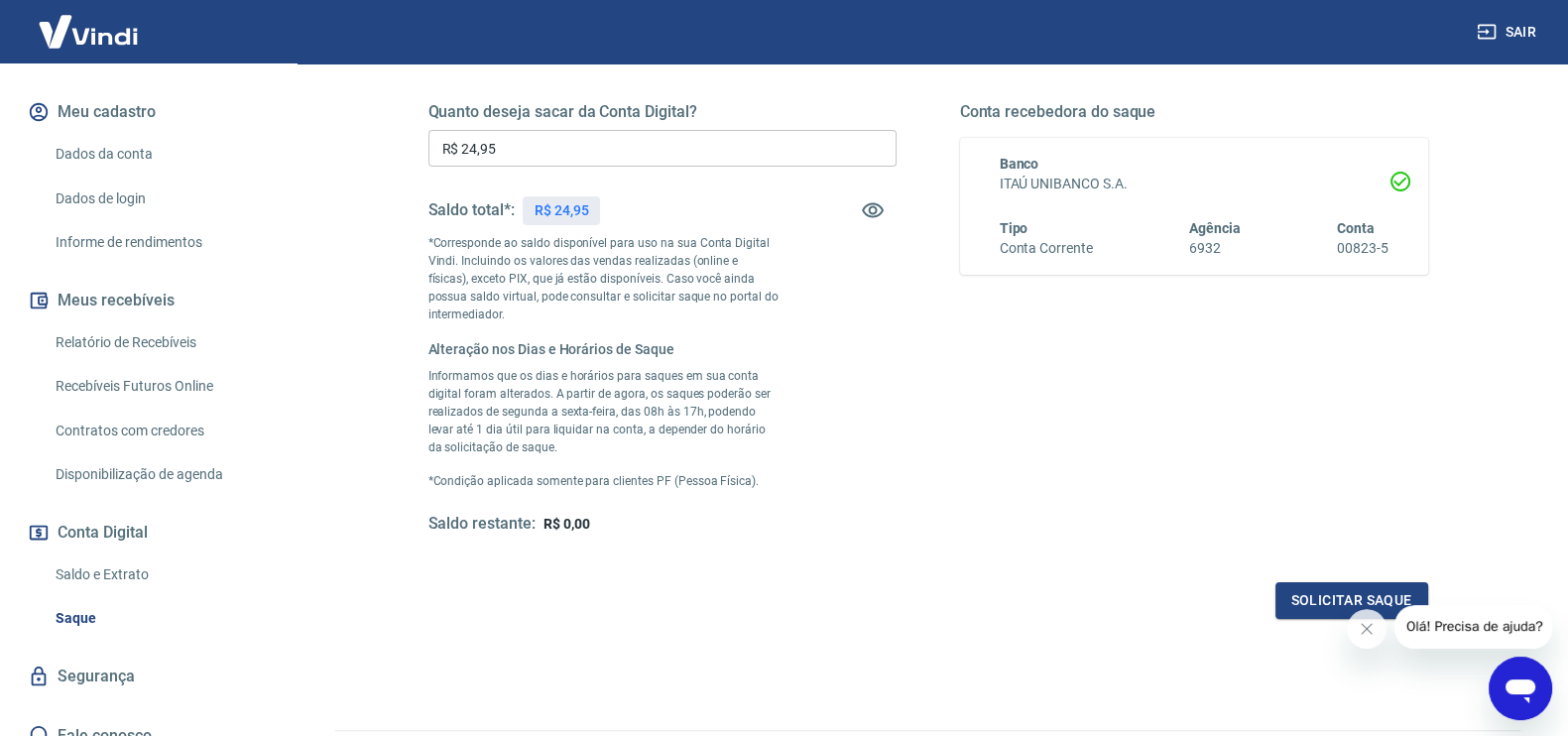 scroll, scrollTop: 411, scrollLeft: 0, axis: vertical 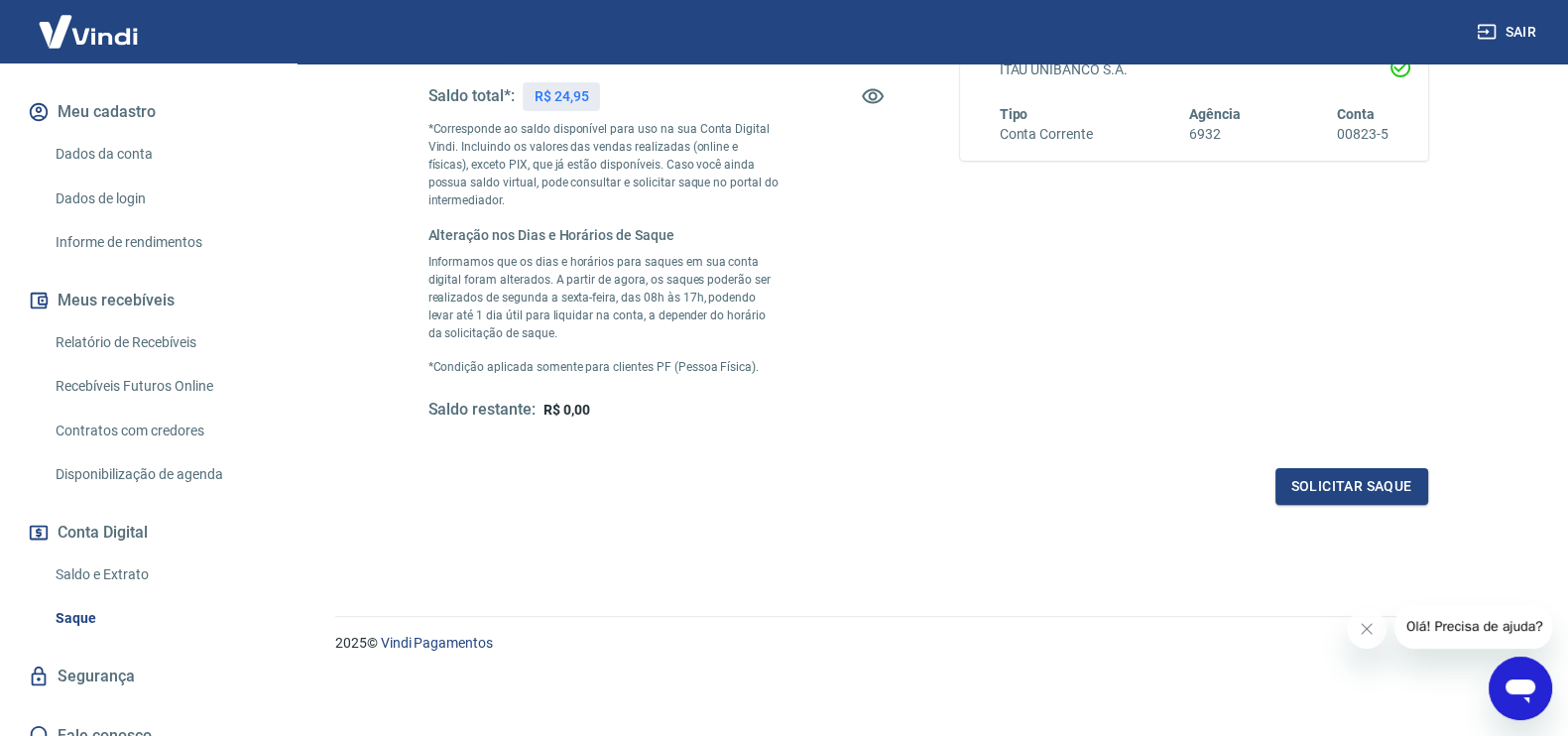 click on "Quanto deseja sacar da Conta Digital? R$ 24,95 ​ Saldo total*: R$ 24,95 *Corresponde ao saldo disponível para uso na sua Conta Digital Vindi. Incluindo os valores das vendas realizadas (online e físicas), exceto PIX, que já estão disponíveis. Caso você ainda possua saldo virtual, pode consultar e solicitar saque no portal do intermediador. Alteração nos Dias e Horários de Saque Informamos que os dias e horários para saques em sua conta digital foram alterados. A partir de agora, os saques poderão ser realizados de segunda a sexta-feira, das 08h às 17h, podendo levar até 1 dia útil para liquidar na conta, a depender do horário da solicitação de saque. *Condição aplicada somente para clientes PF (Pessoa Física). Saldo restante: R$ 0,00 Conta recebedora do saque Banco ITAÚ UNIBANCO S.A. Tipo Conta Corrente Agência 6932 Conta 00823-5 Solicitar saque" at bounding box center (928, 222) 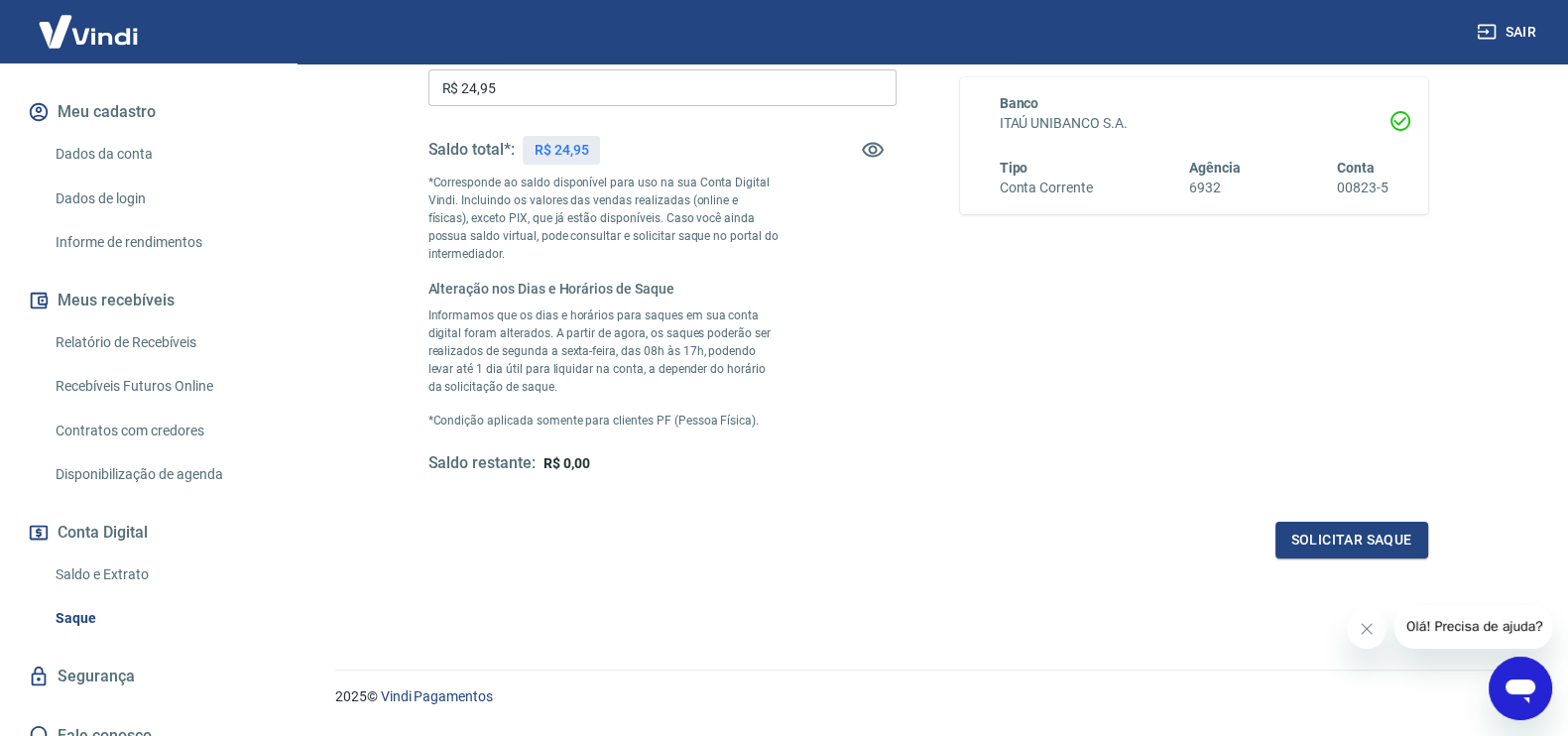 scroll, scrollTop: 411, scrollLeft: 0, axis: vertical 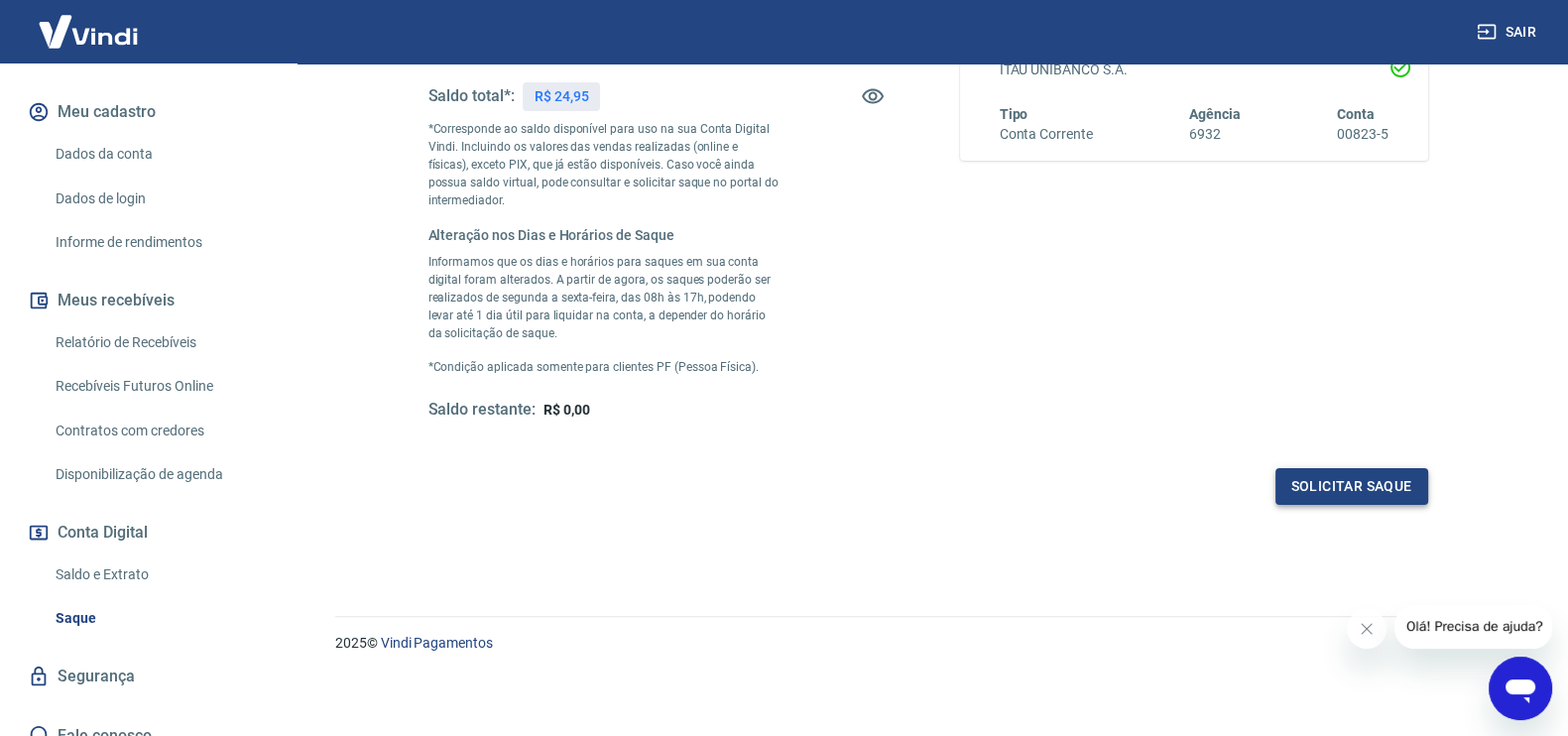 click on "Solicitar saque" at bounding box center [1352, 486] 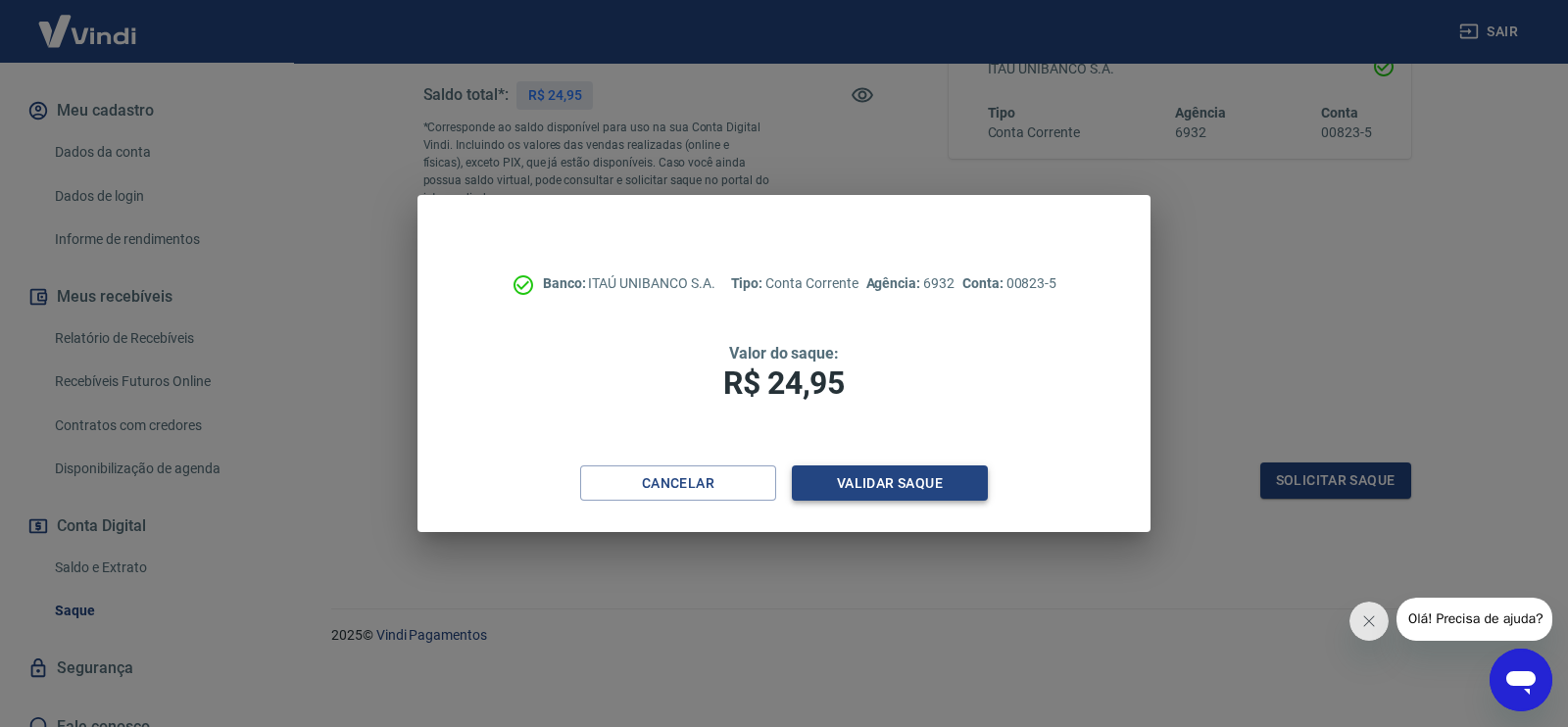 click on "Validar saque" at bounding box center [890, 483] 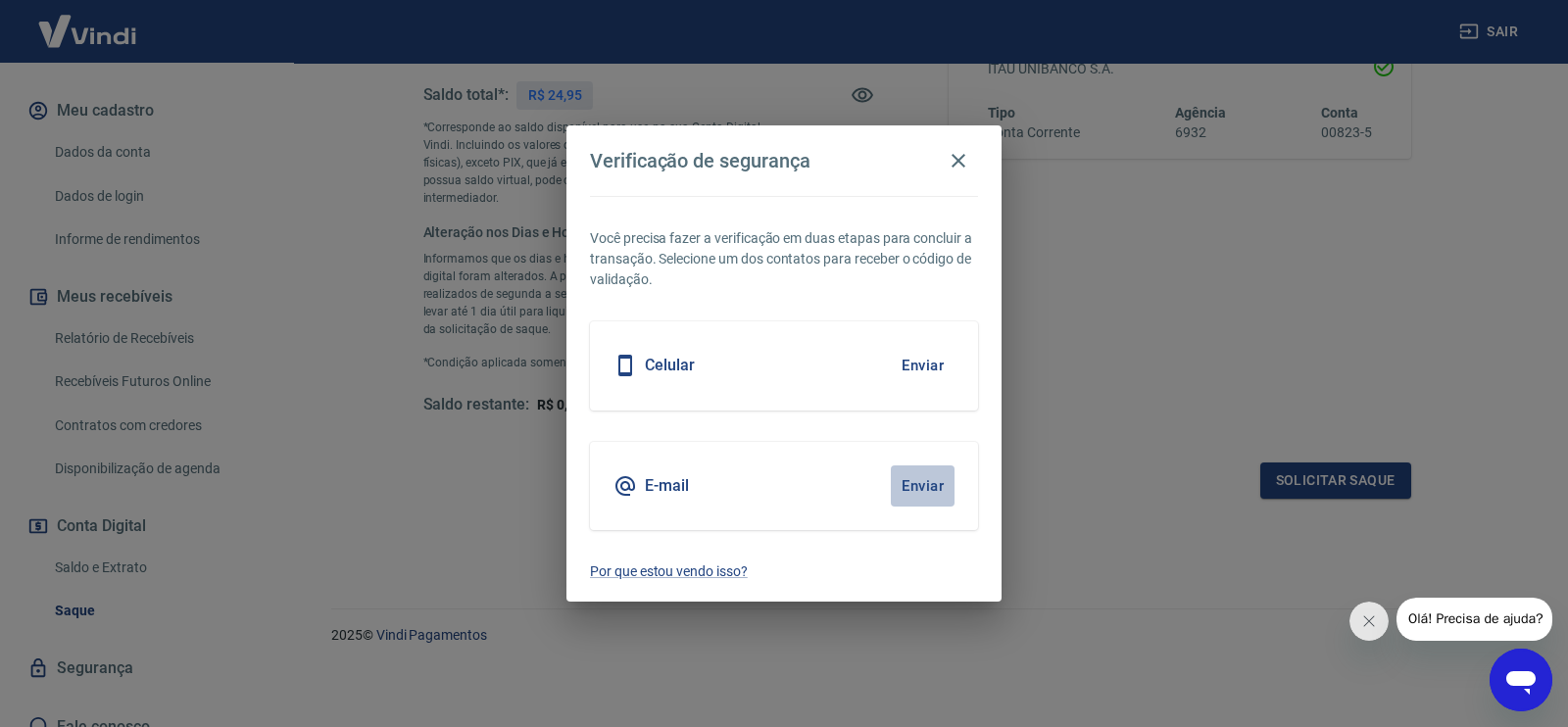 click on "Enviar" at bounding box center (922, 486) 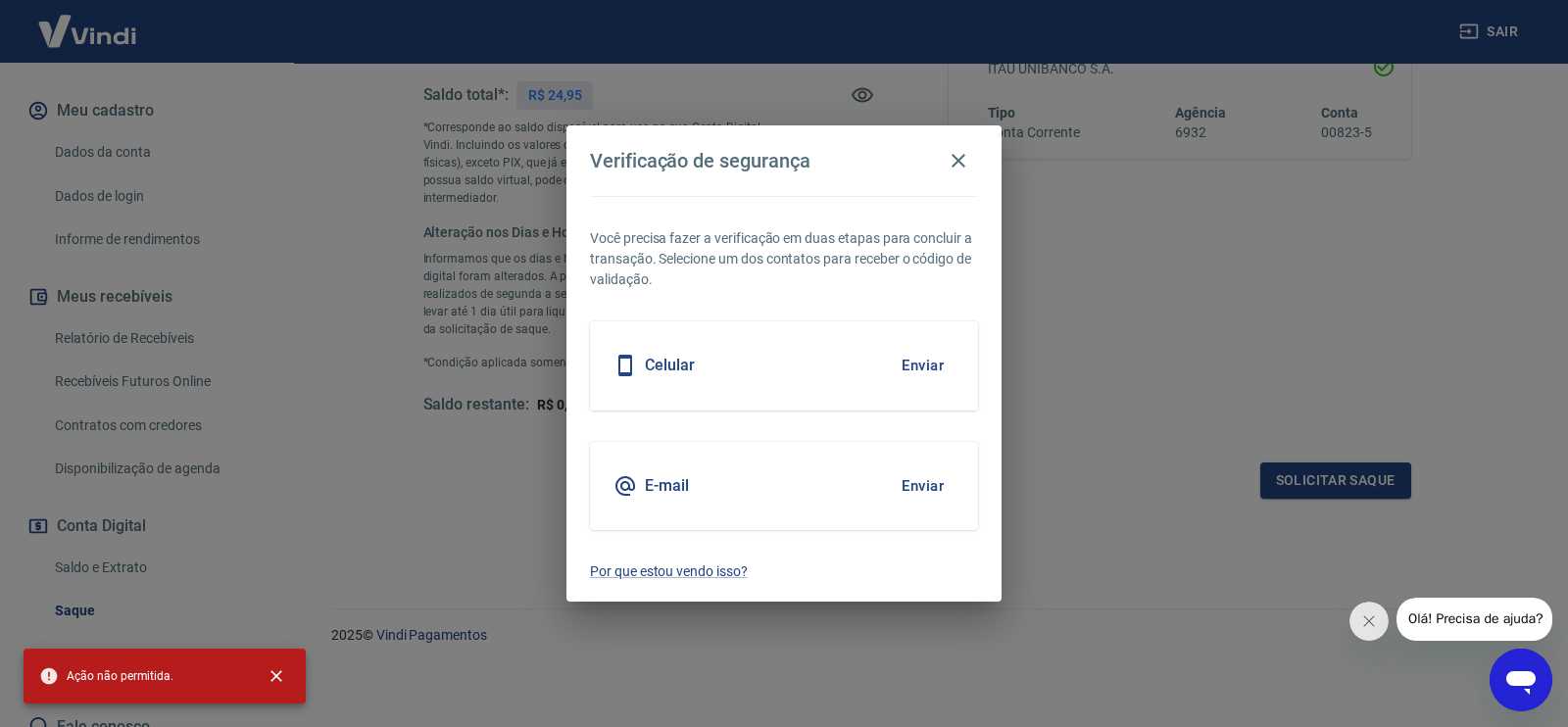 click on "Enviar" at bounding box center (922, 365) 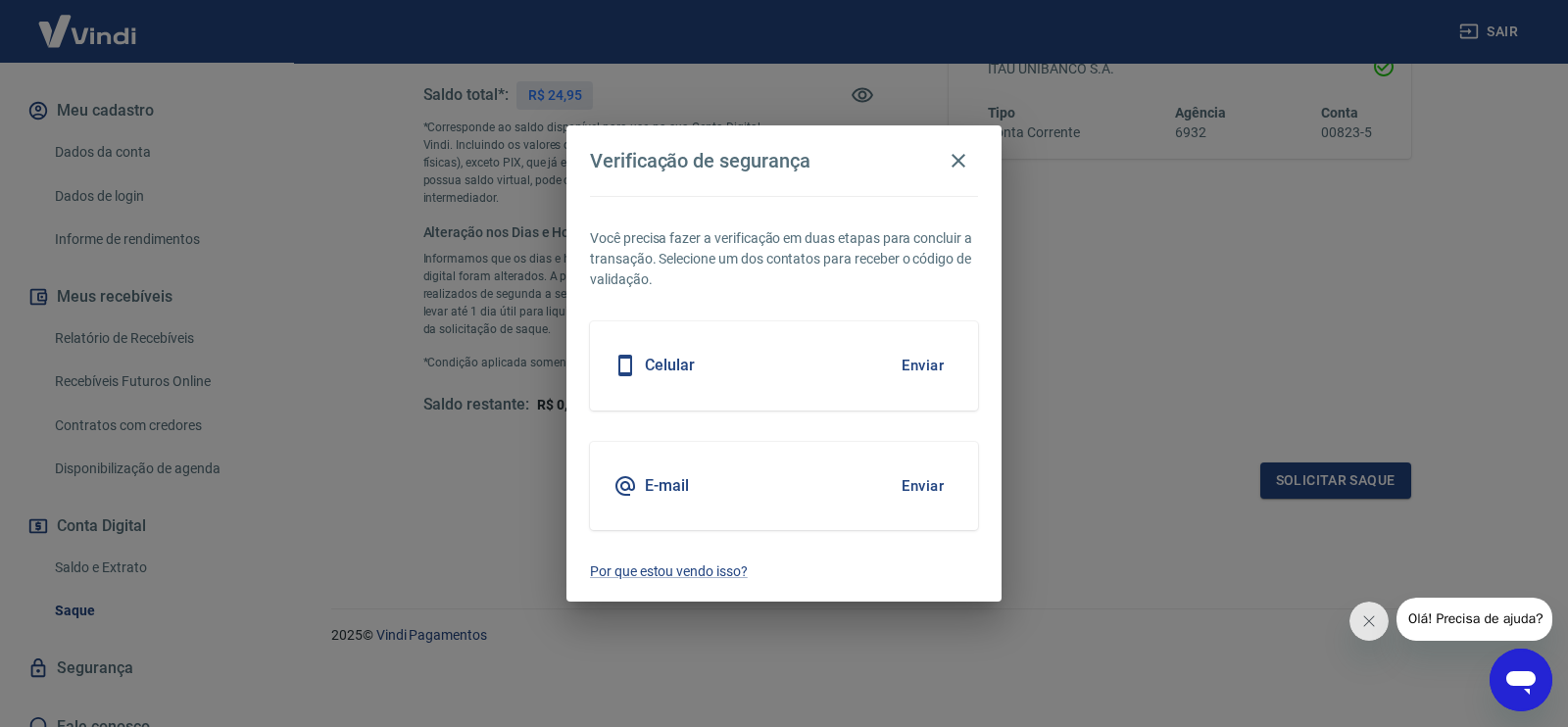 click on "Enviar" at bounding box center [922, 365] 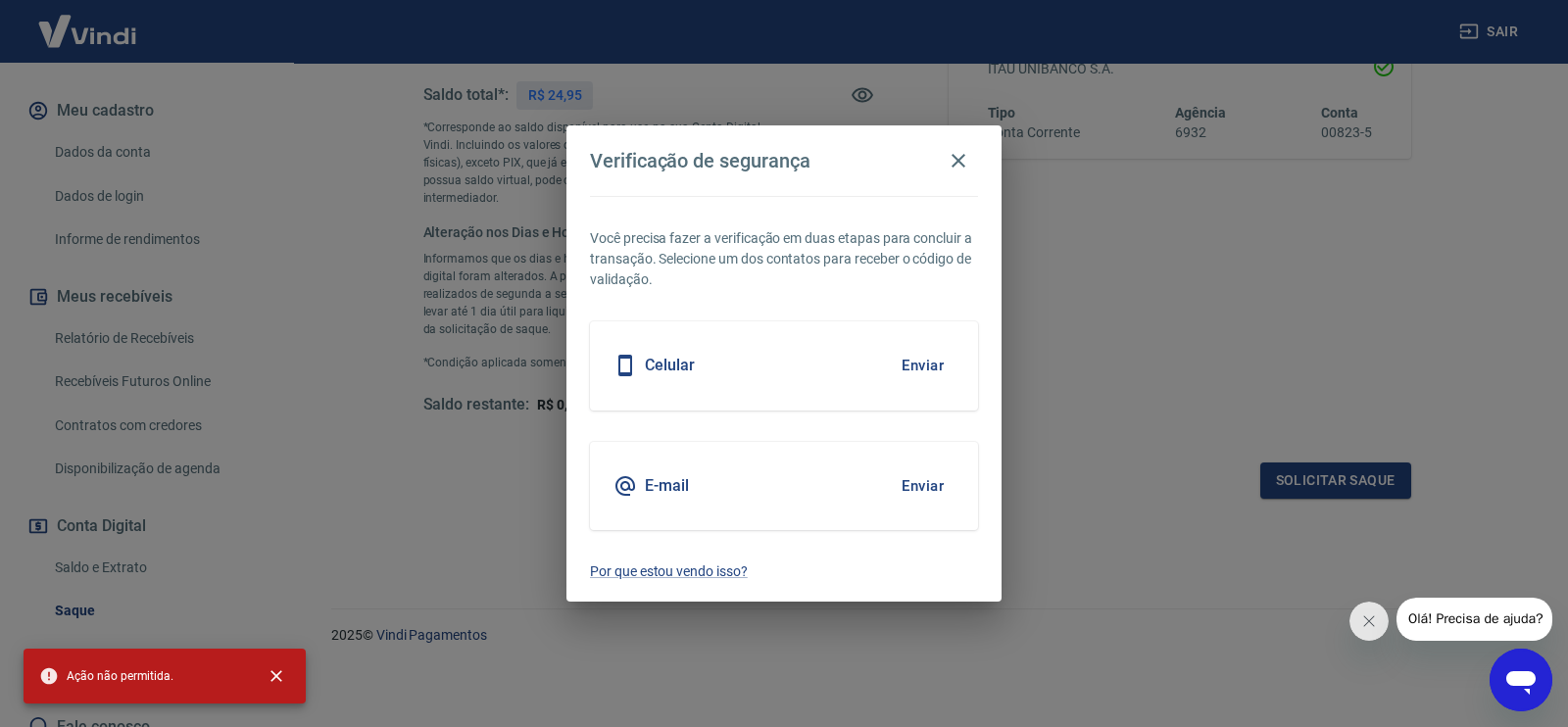 click on "Enviar" at bounding box center (922, 486) 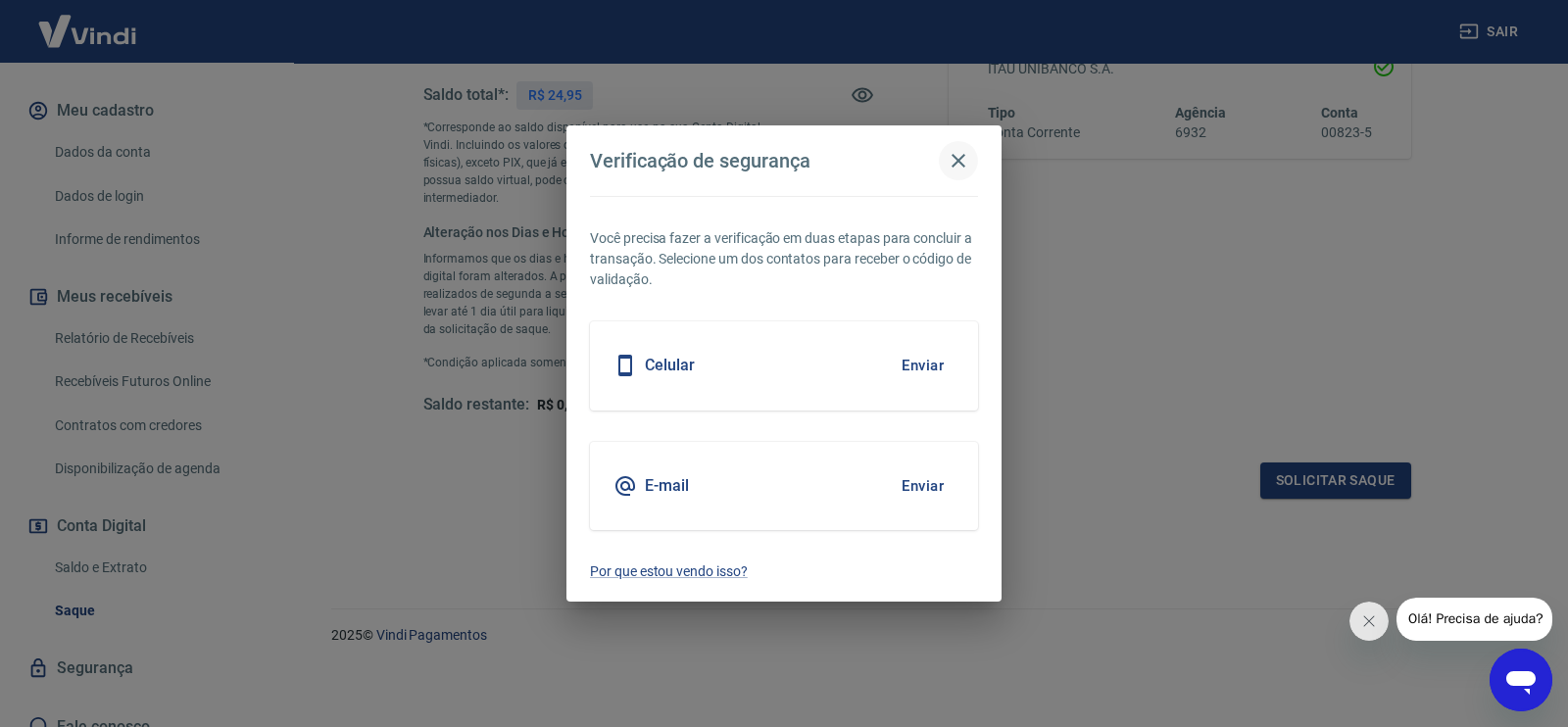 click 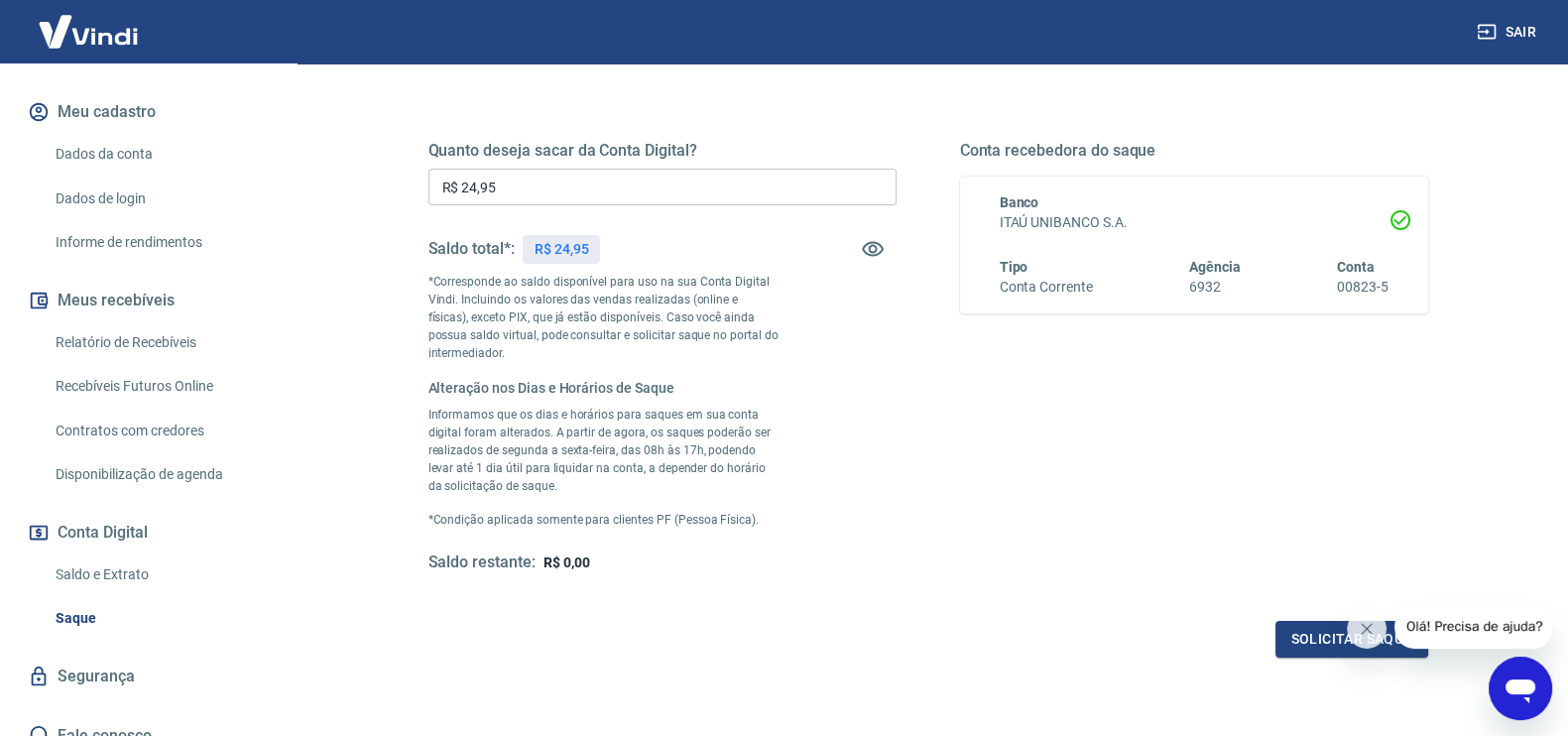 scroll, scrollTop: 411, scrollLeft: 0, axis: vertical 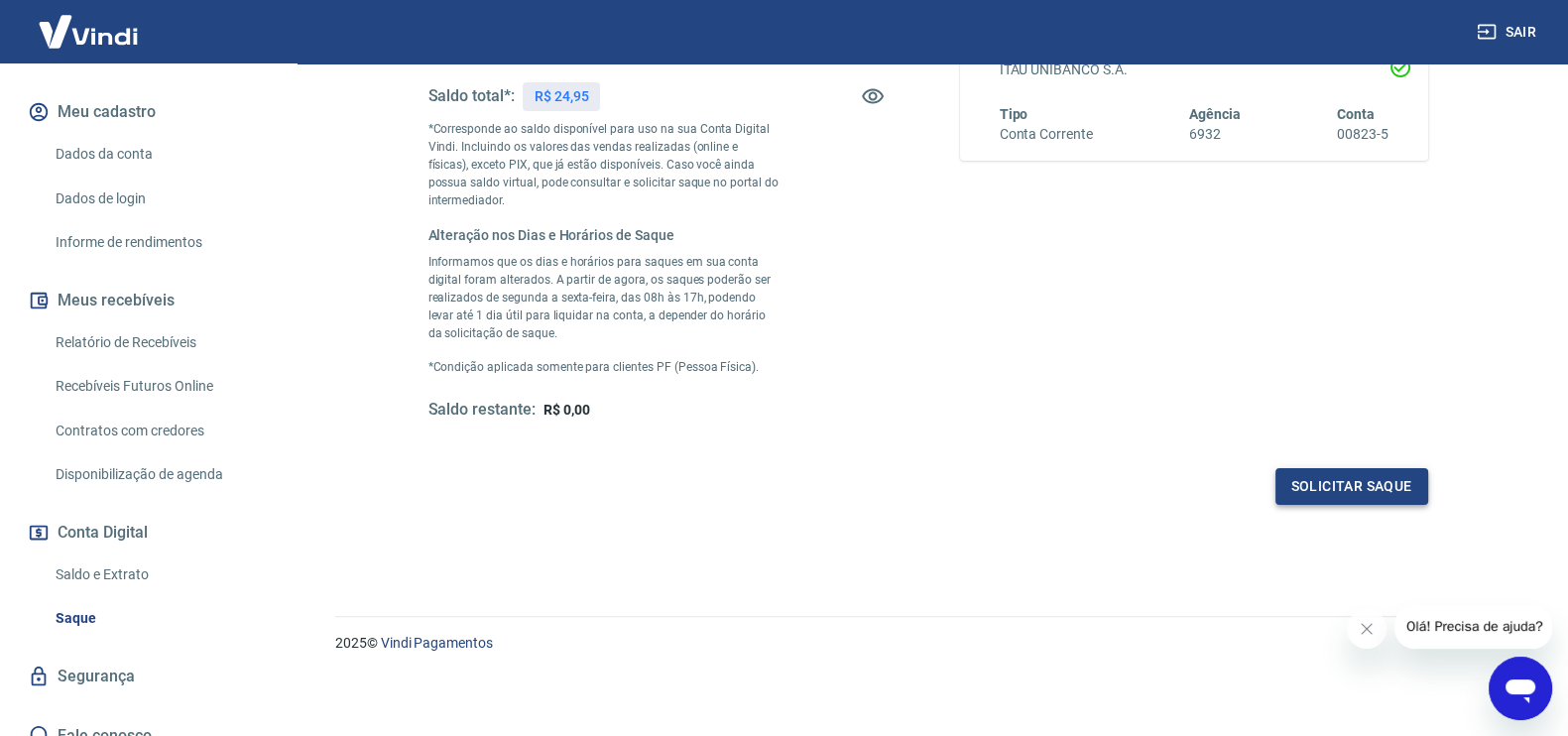 click on "Solicitar saque" at bounding box center (1352, 486) 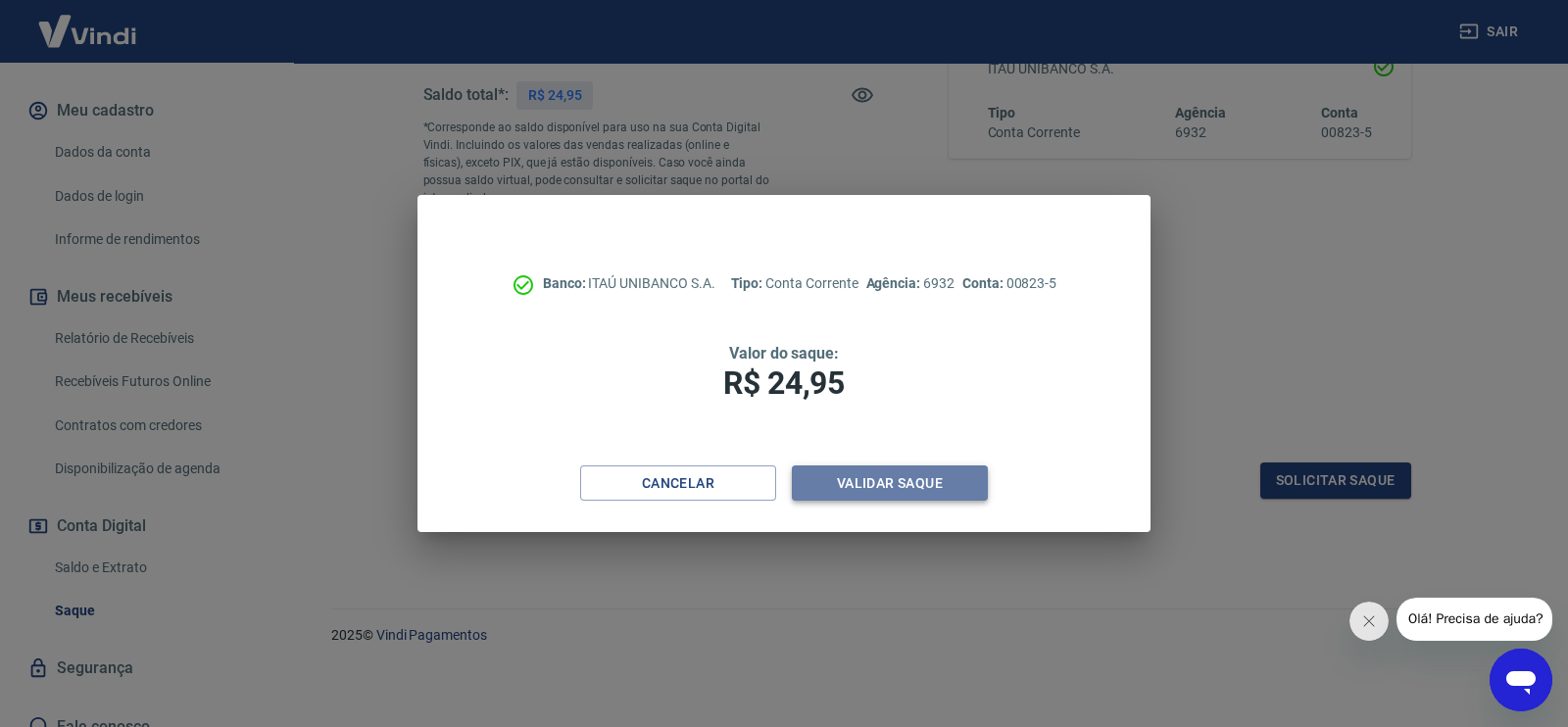 click on "Validar saque" at bounding box center [890, 483] 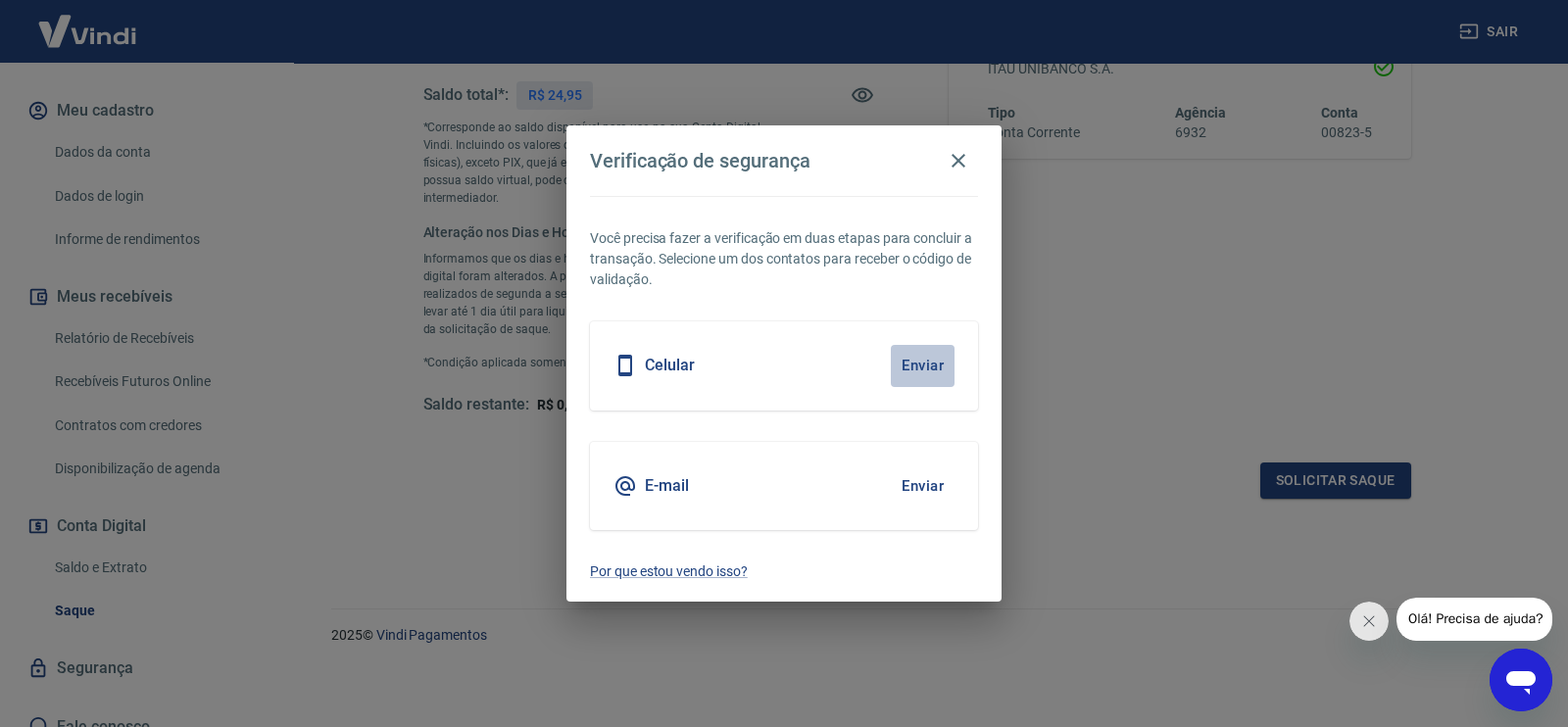 click on "Enviar" at bounding box center [922, 365] 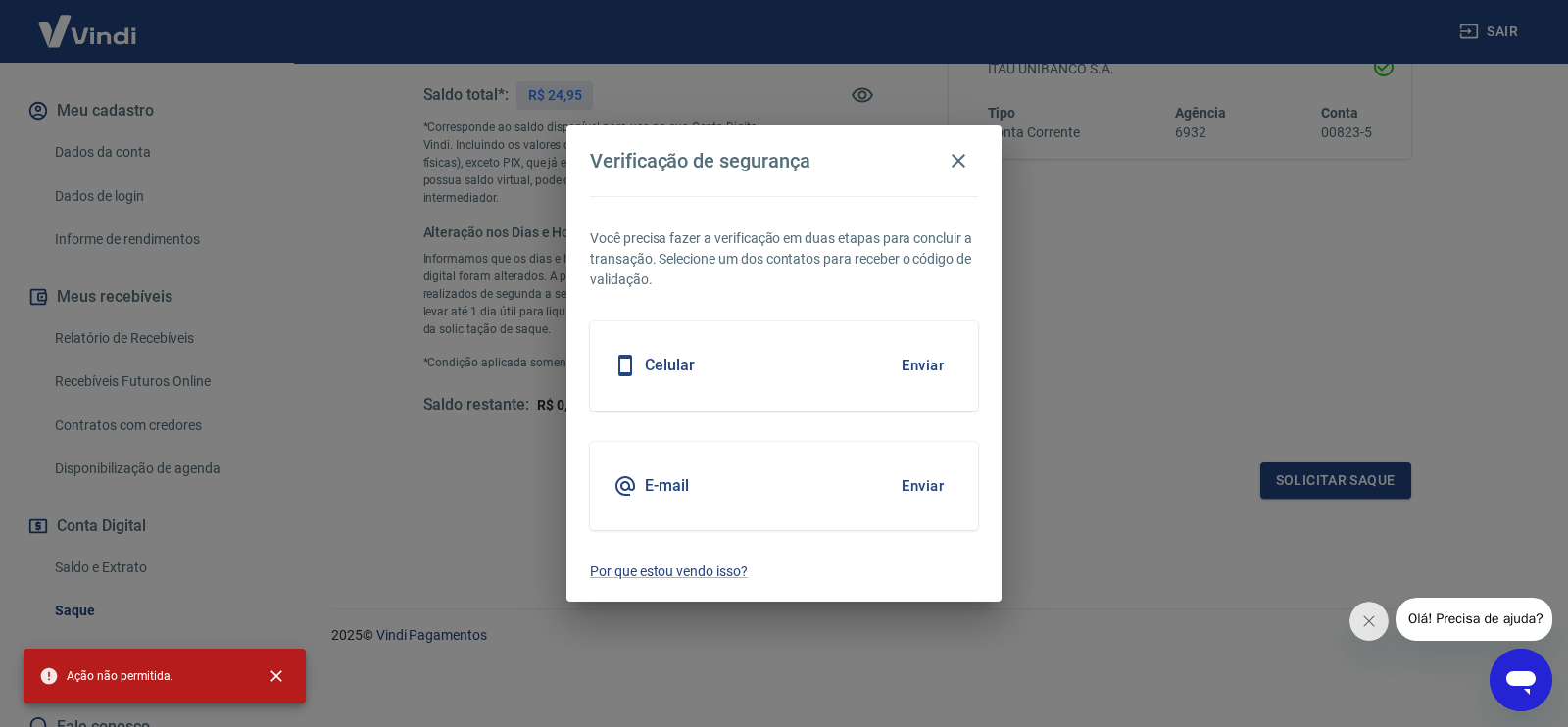 click on "Enviar" at bounding box center (922, 486) 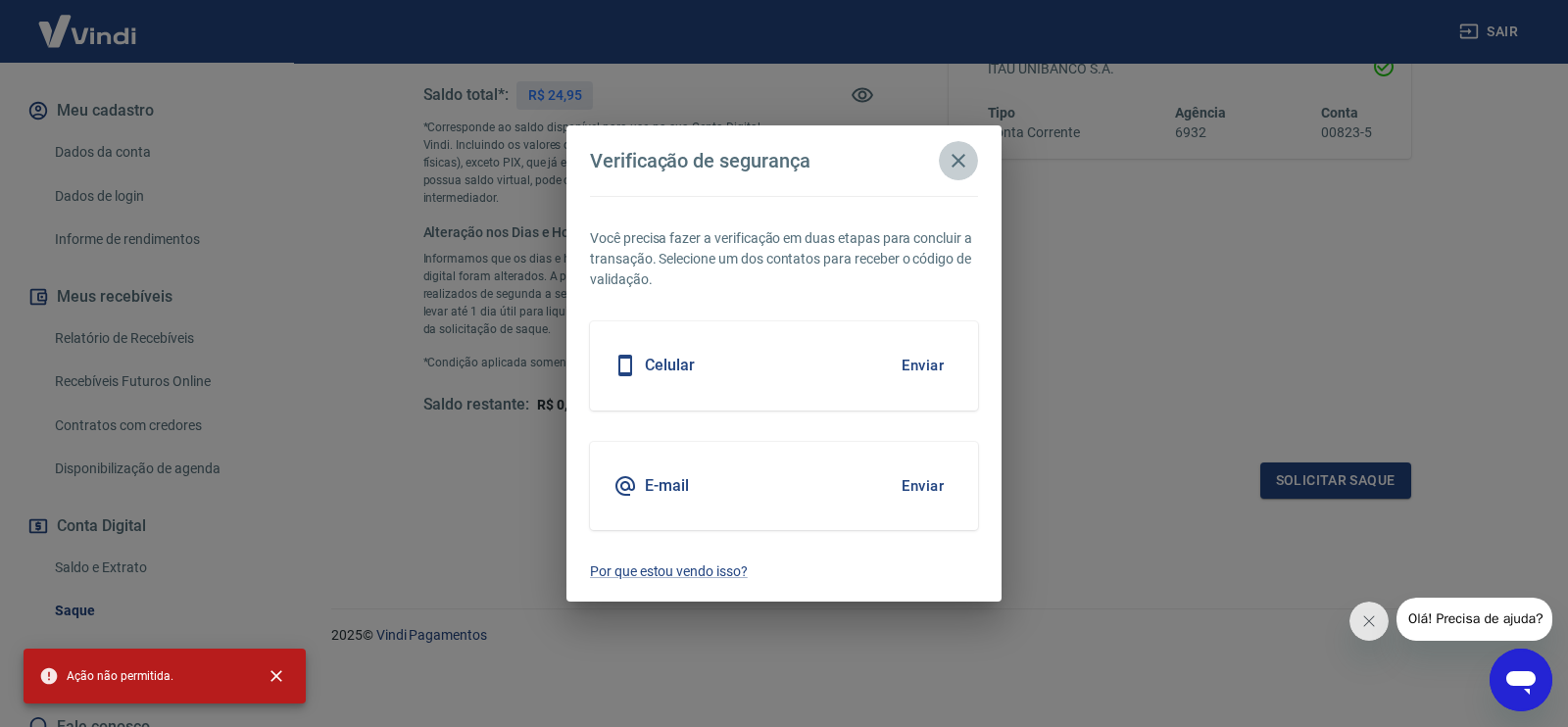 click 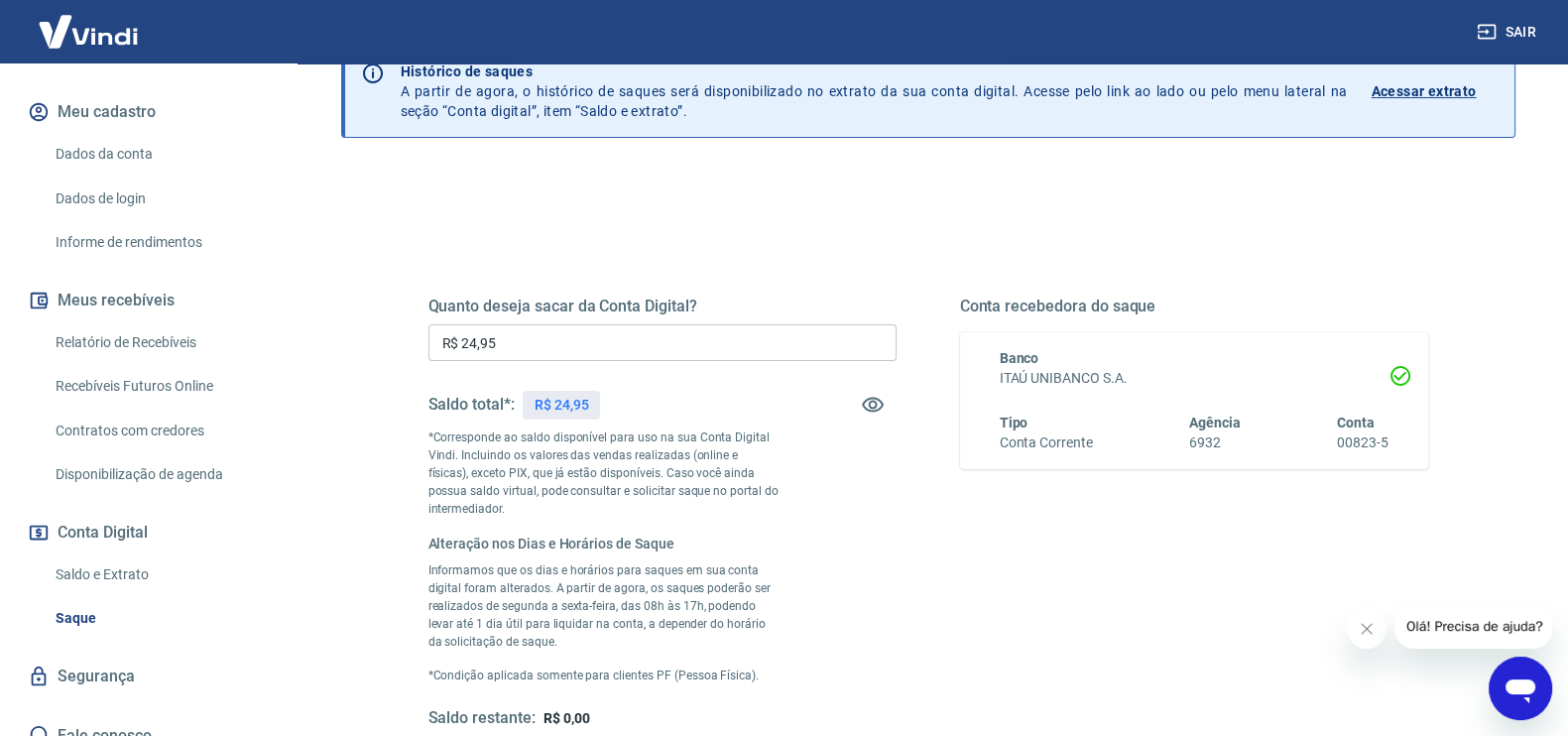 scroll, scrollTop: 0, scrollLeft: 0, axis: both 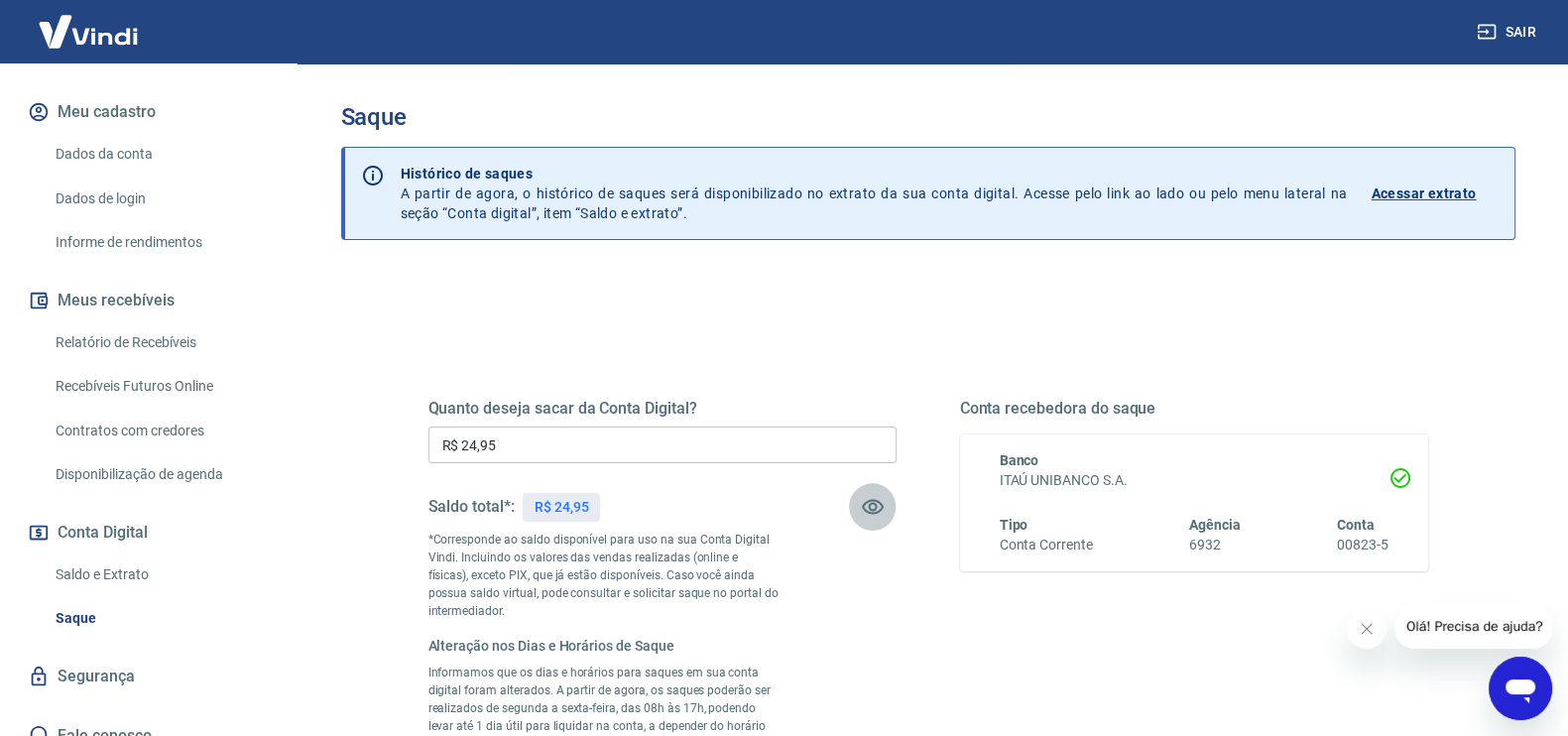 click at bounding box center (873, 507) 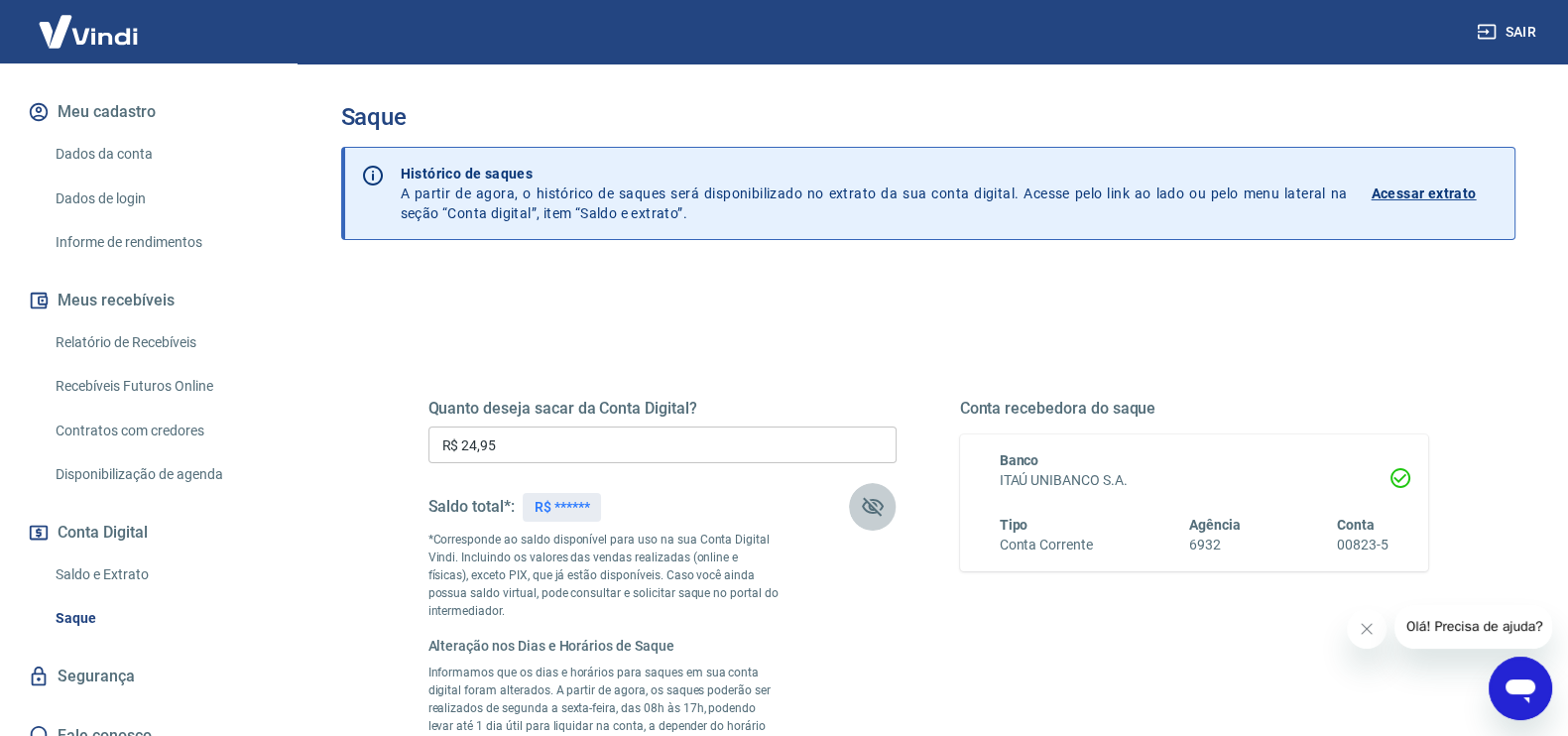 click 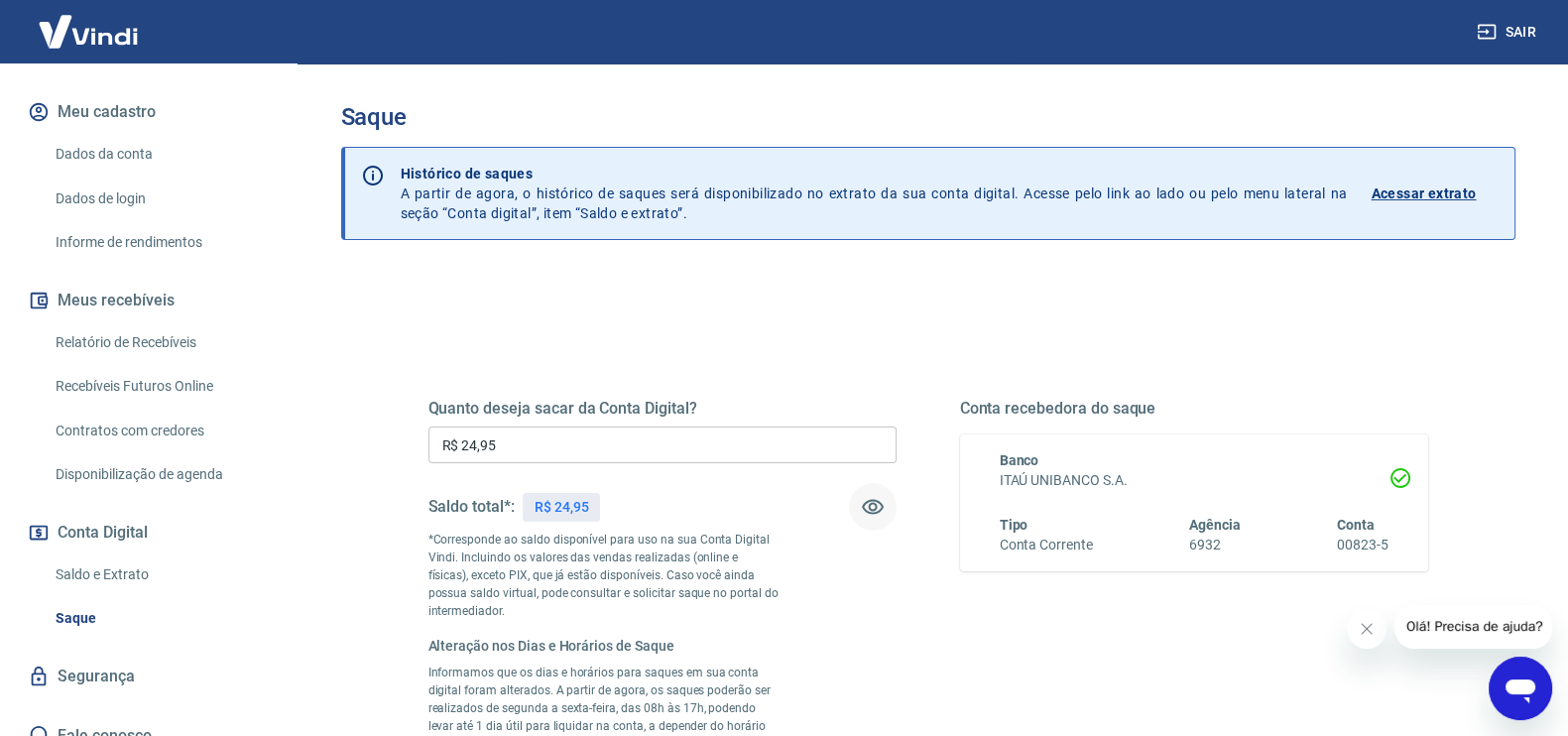 click on "Quanto deseja sacar da Conta Digital? R$ 24,95 ​ Saldo total*: R$ 24,95 *Corresponde ao saldo disponível para uso na sua Conta Digital Vindi. Incluindo os valores das vendas realizadas (online e físicas), exceto PIX, que já estão disponíveis. Caso você ainda possua saldo virtual, pode consultar e solicitar saque no portal do intermediador. Alteração nos Dias e Horários de Saque Informamos que os dias e horários para saques em sua conta digital foram alterados. A partir de agora, os saques poderão ser realizados de segunda a sexta-feira, das 08h às 17h, podendo levar até 1 dia útil para liquidar na conta, a depender do horário da solicitação de saque. *Condição aplicada somente para clientes PF (Pessoa Física). Saldo restante: R$ 0,00" at bounding box center (663, 615) 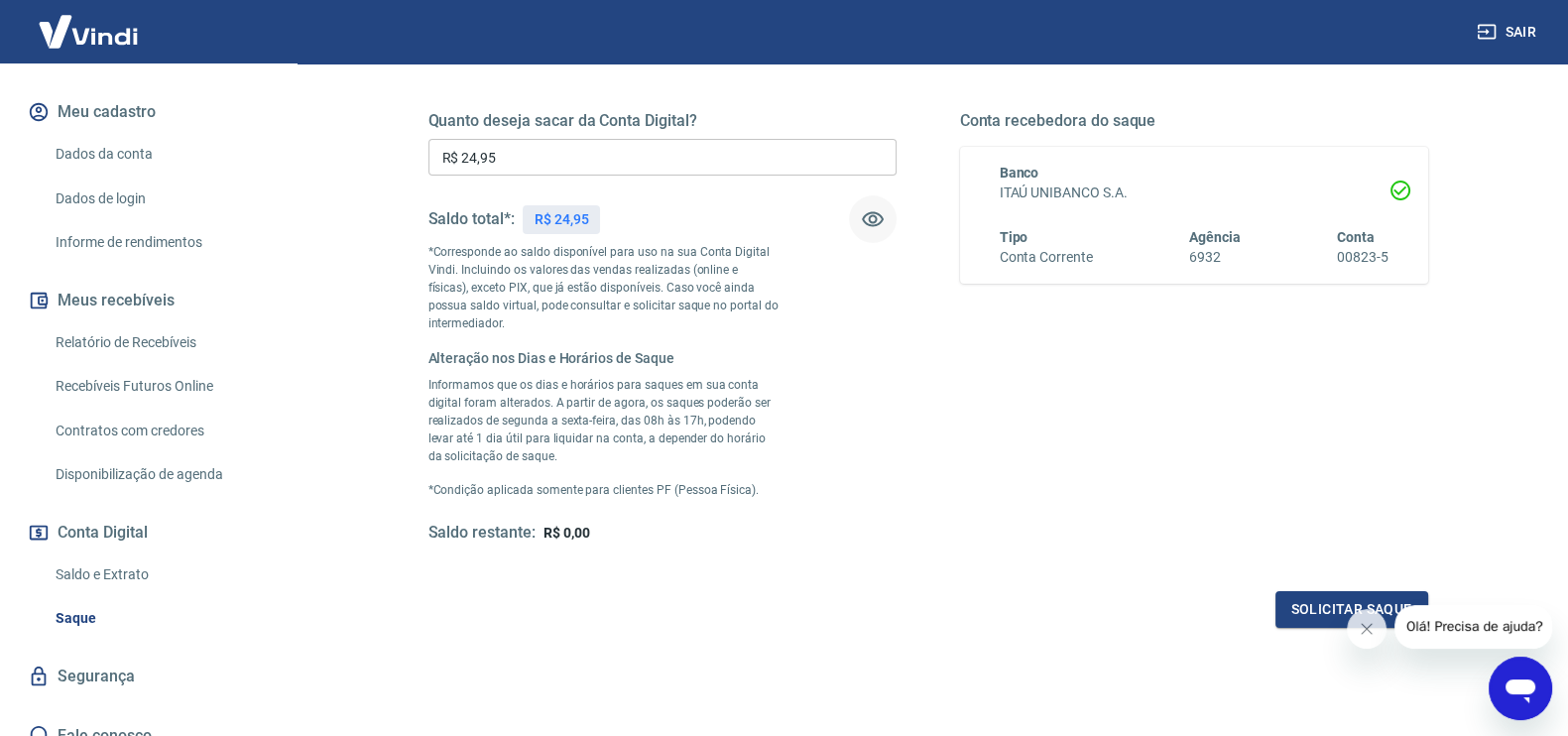 scroll, scrollTop: 287, scrollLeft: 0, axis: vertical 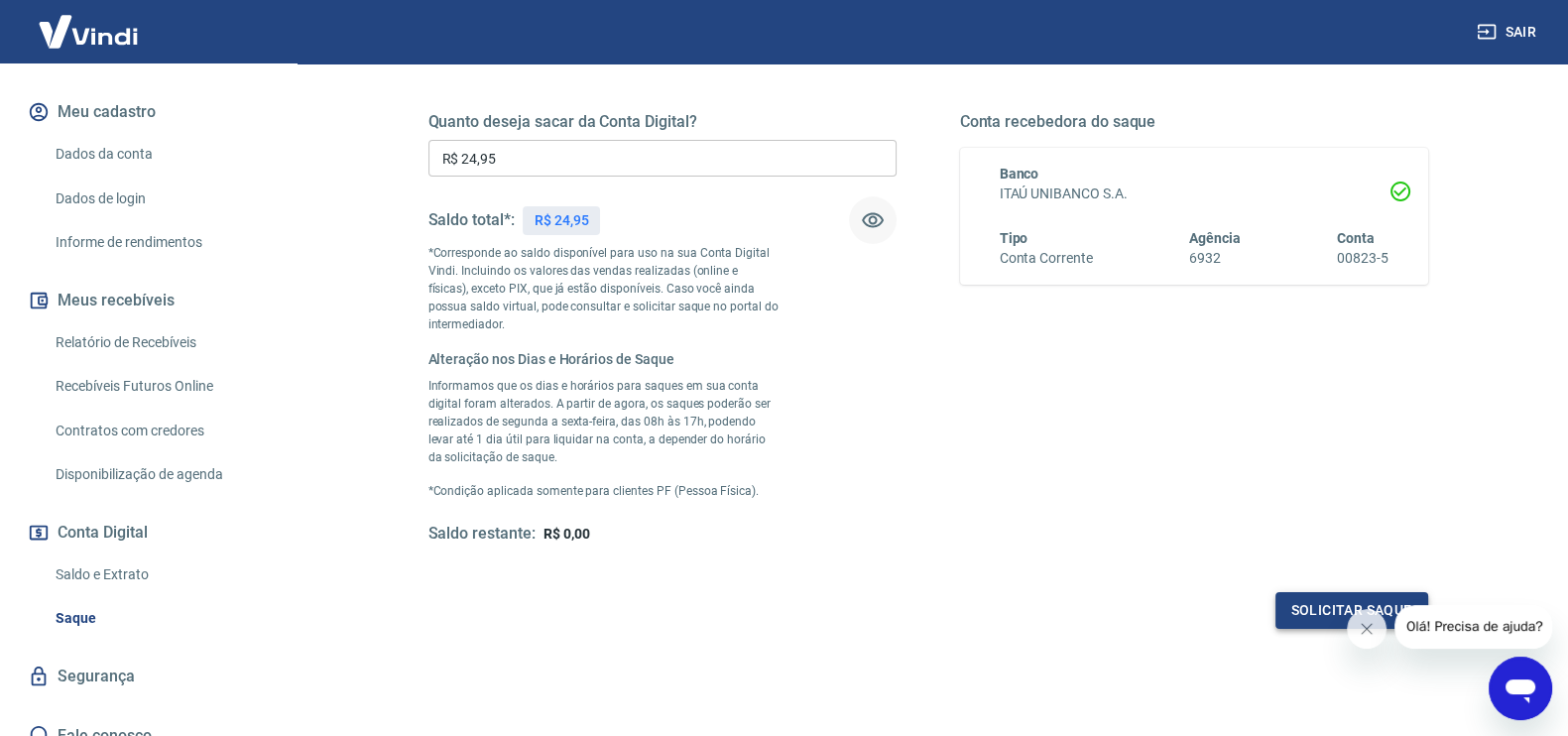 click on "Solicitar saque" at bounding box center (1352, 610) 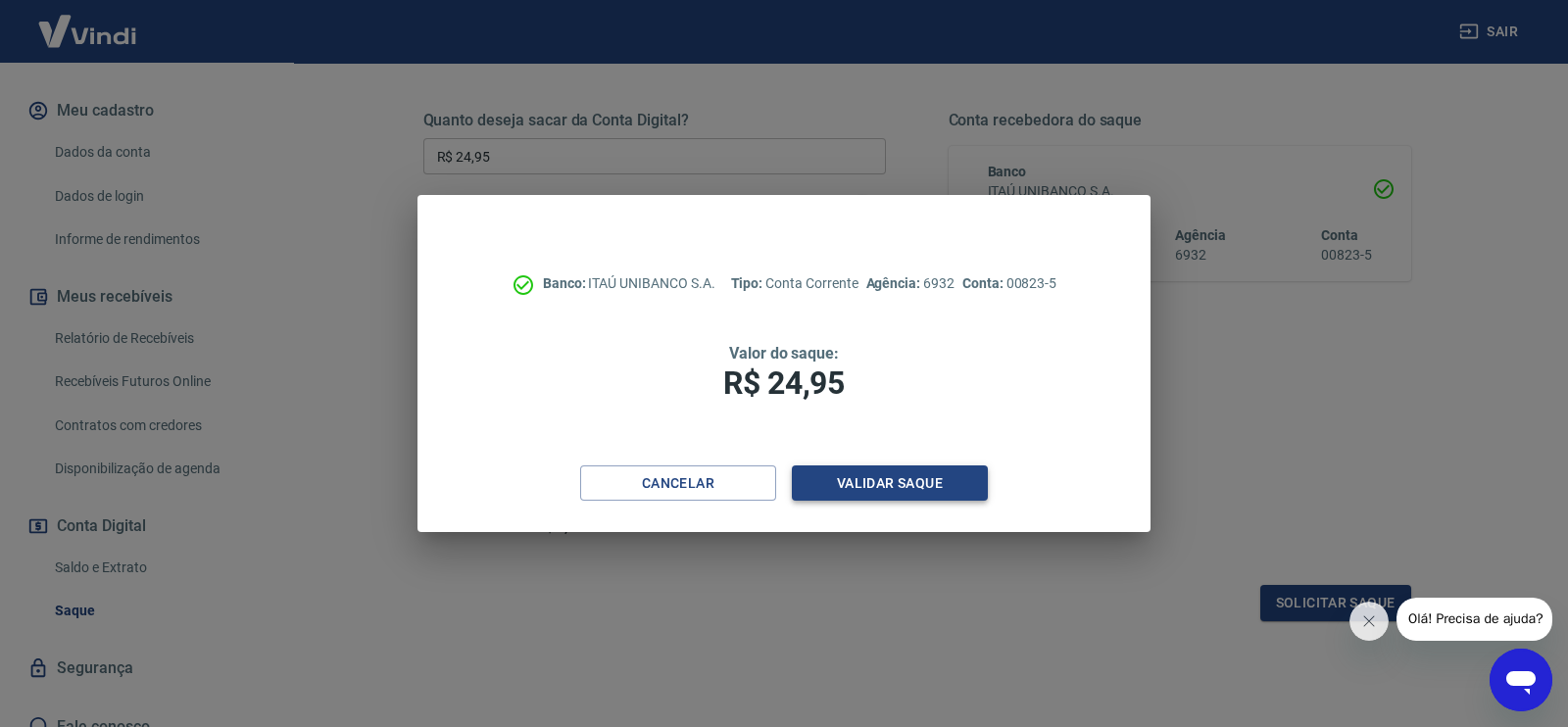 click on "Validar saque" at bounding box center (890, 483) 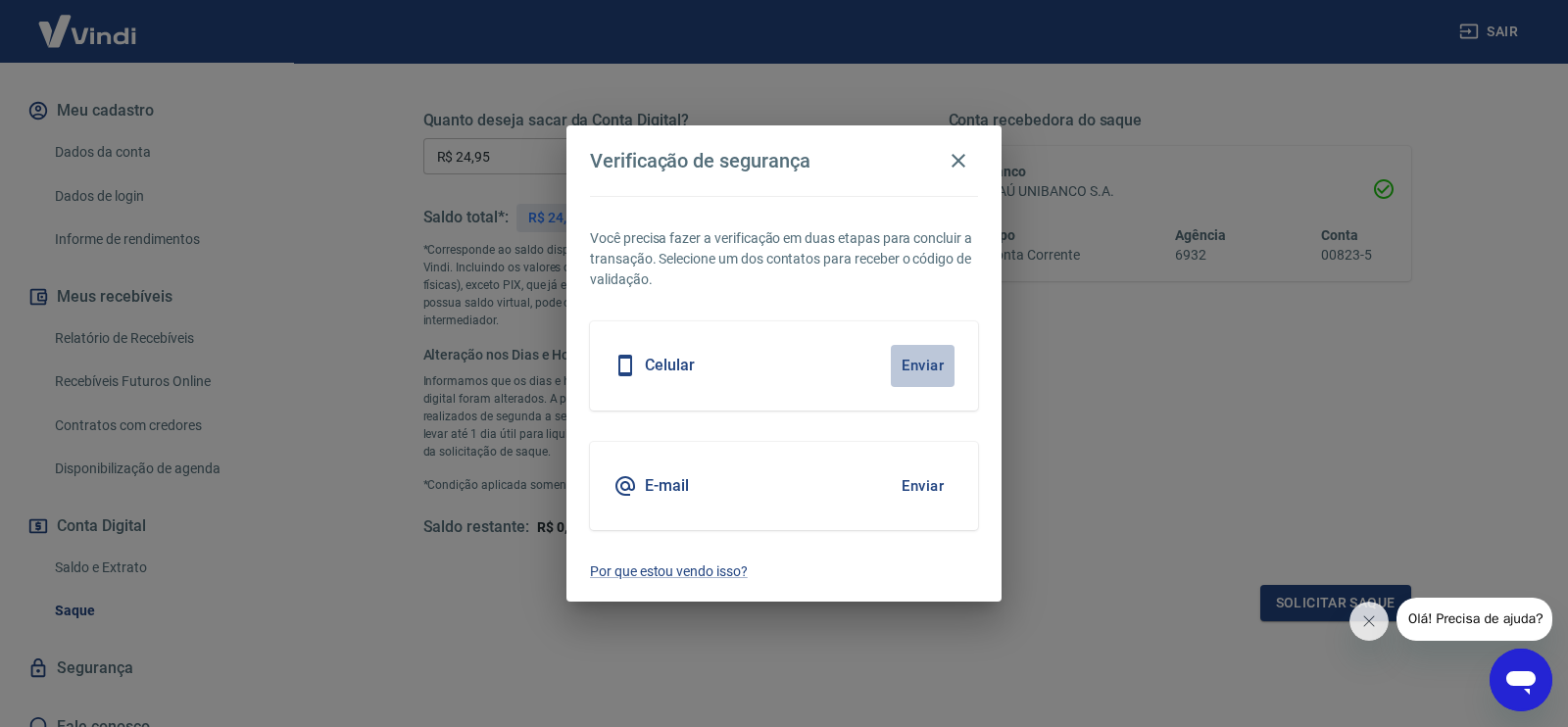 click on "Enviar" at bounding box center [922, 365] 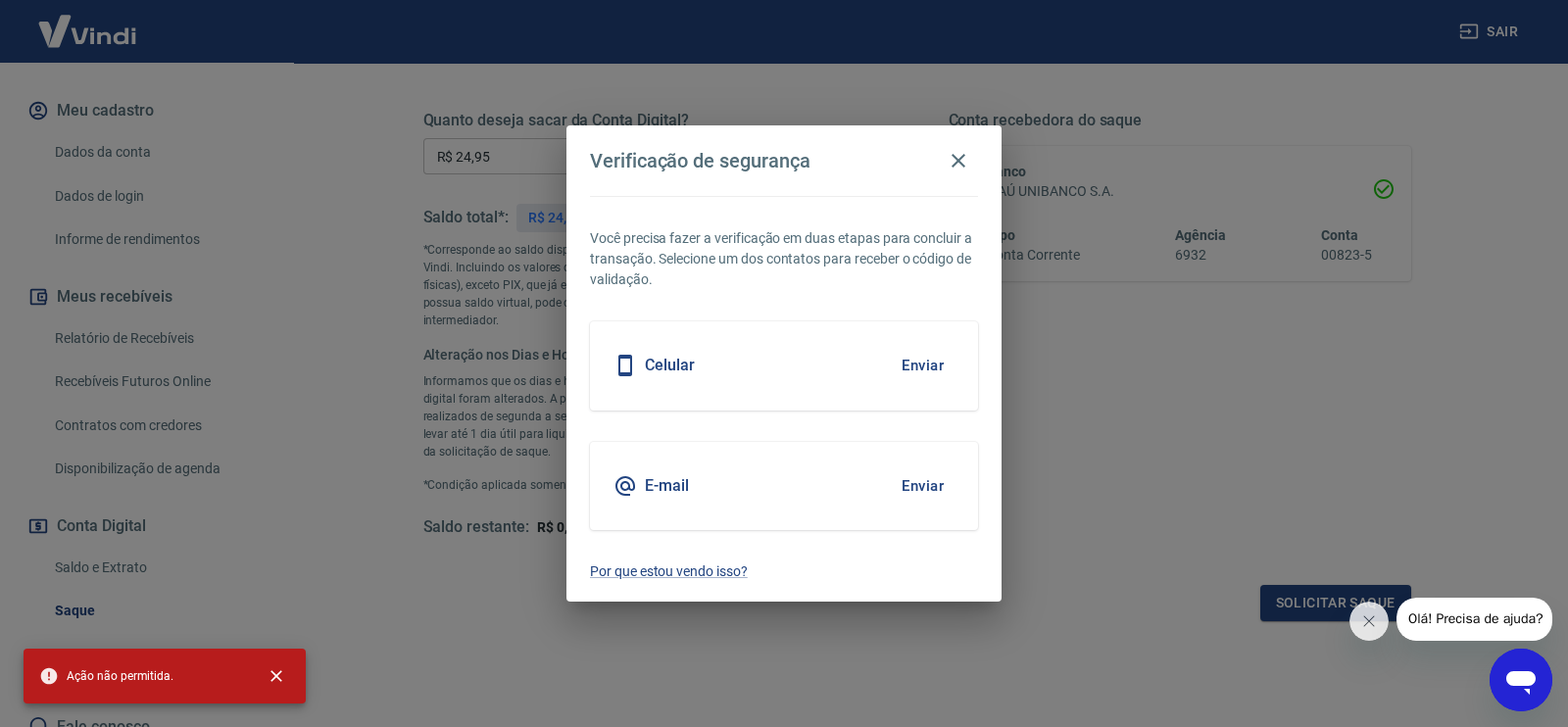 click on "Enviar" at bounding box center (922, 486) 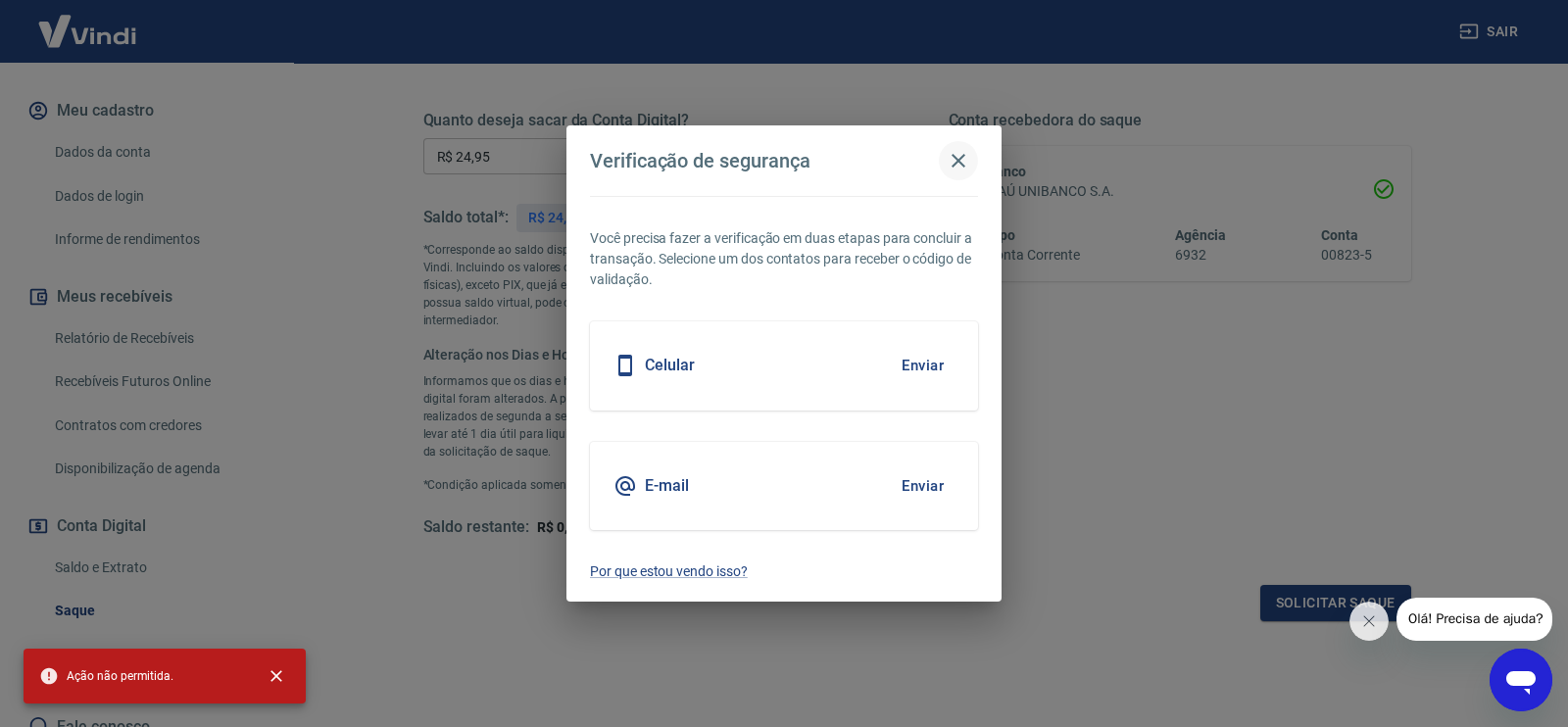click 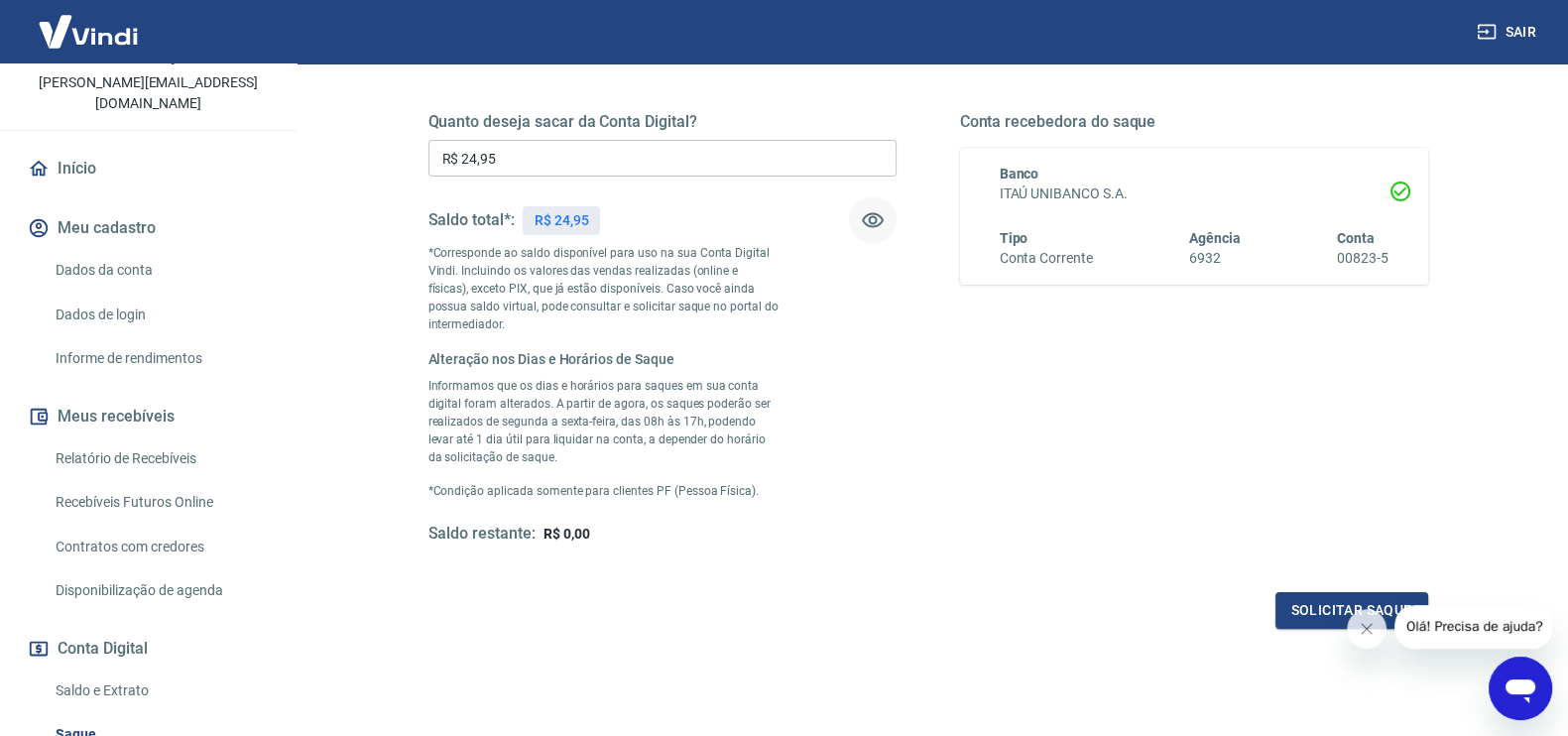 scroll, scrollTop: 0, scrollLeft: 0, axis: both 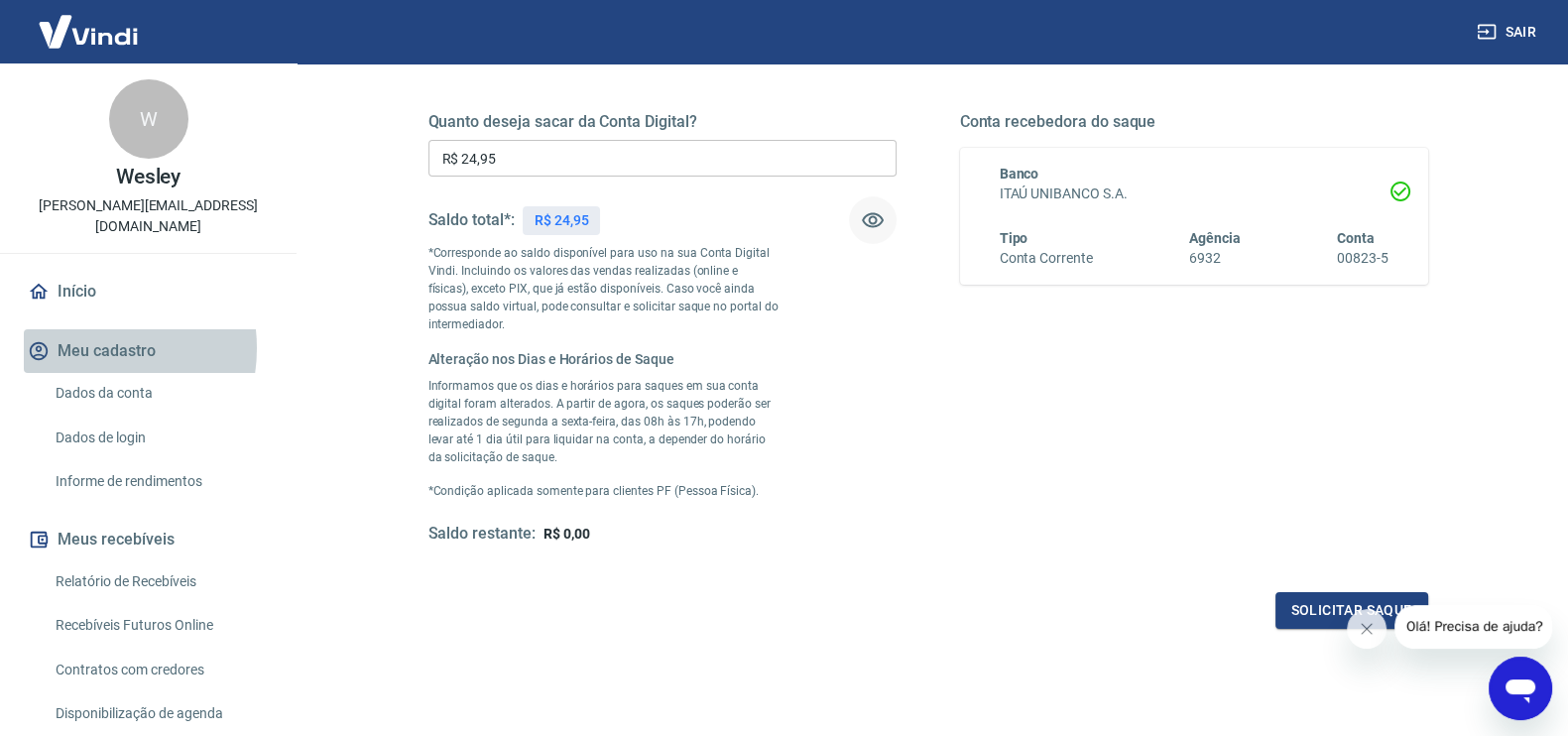 click on "Meu cadastro" at bounding box center (148, 351) 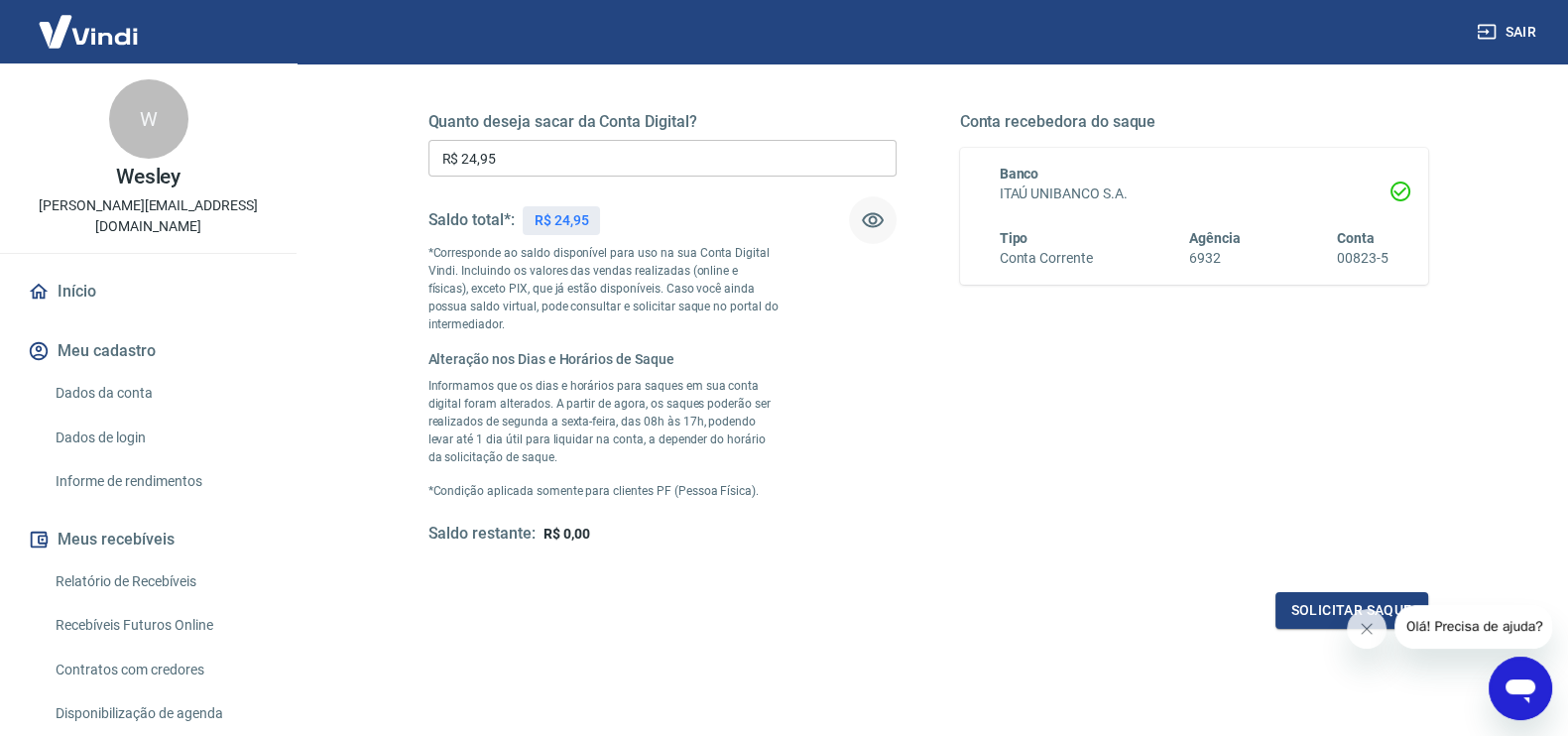 click on "Dados da conta" at bounding box center [160, 393] 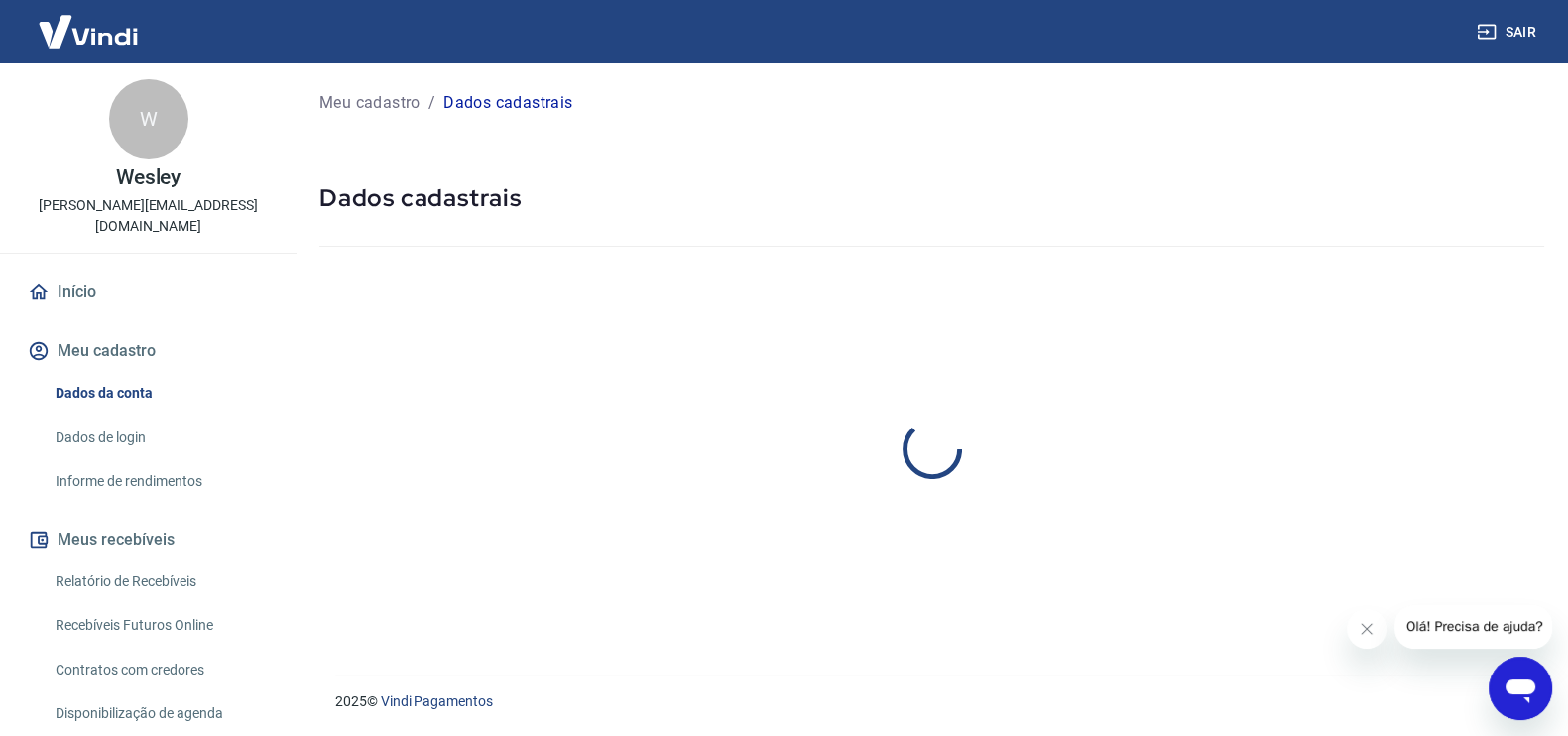 scroll, scrollTop: 0, scrollLeft: 0, axis: both 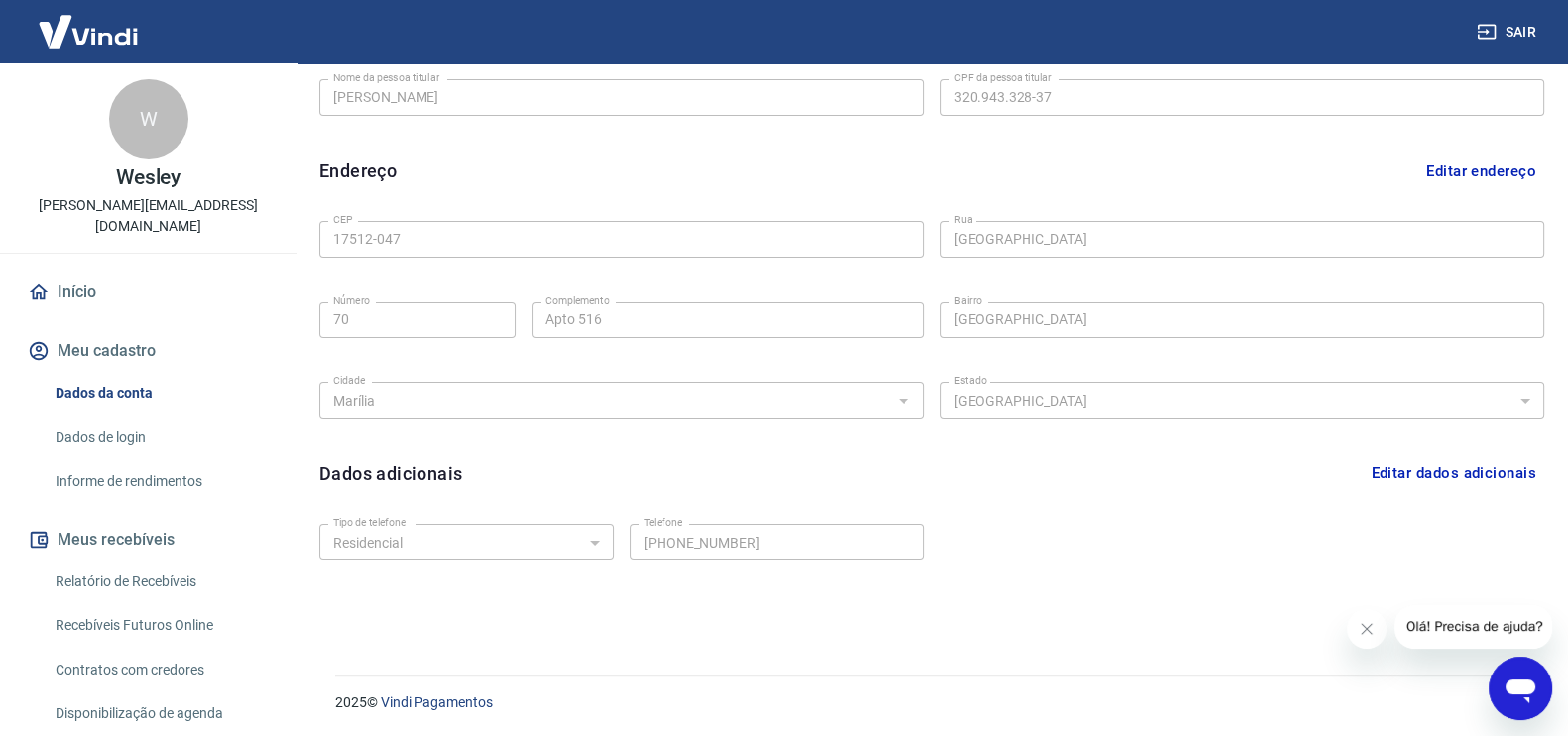 click on "Dados da conta Dados de login Informe de rendimentos" at bounding box center [148, 437] 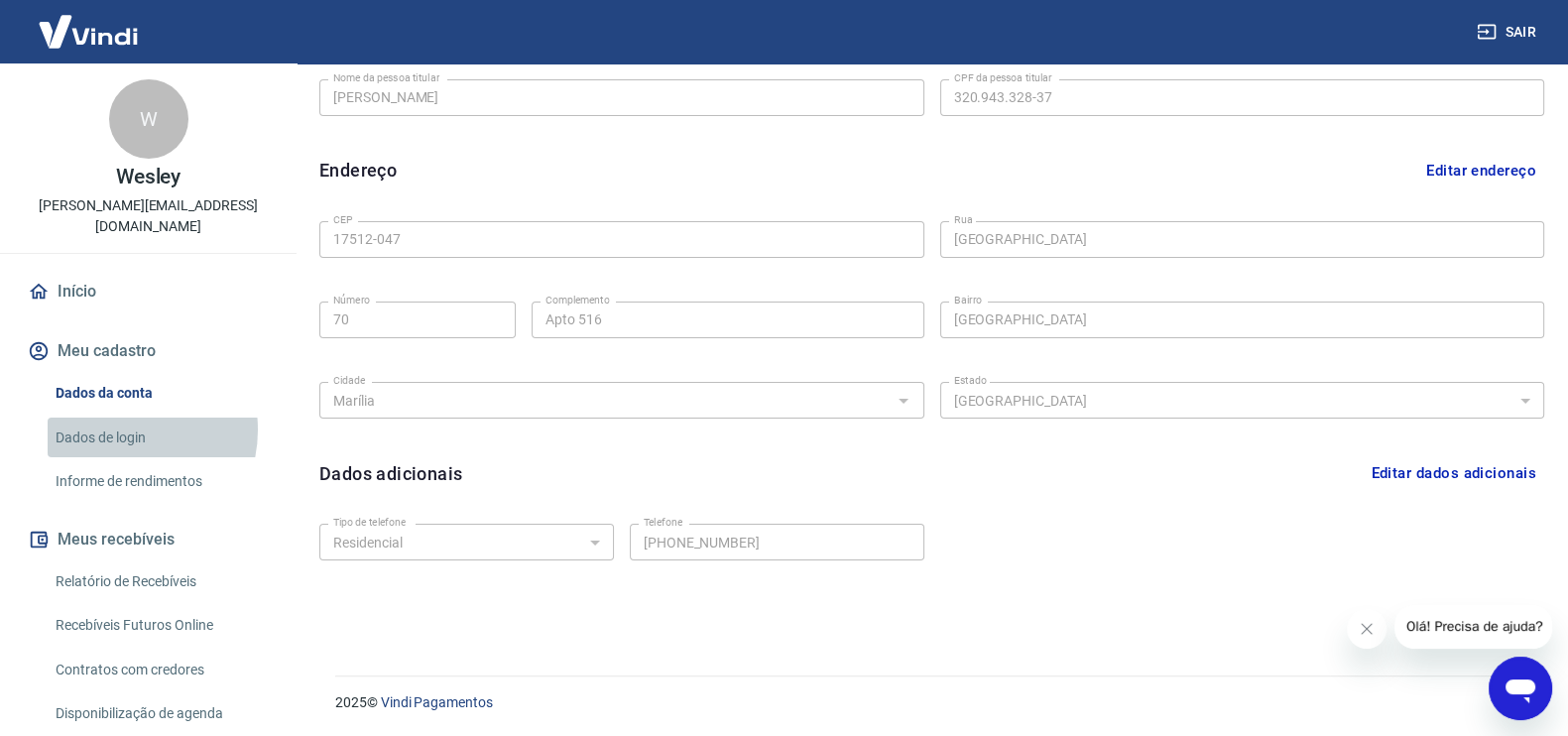 click on "Dados de login" at bounding box center [160, 437] 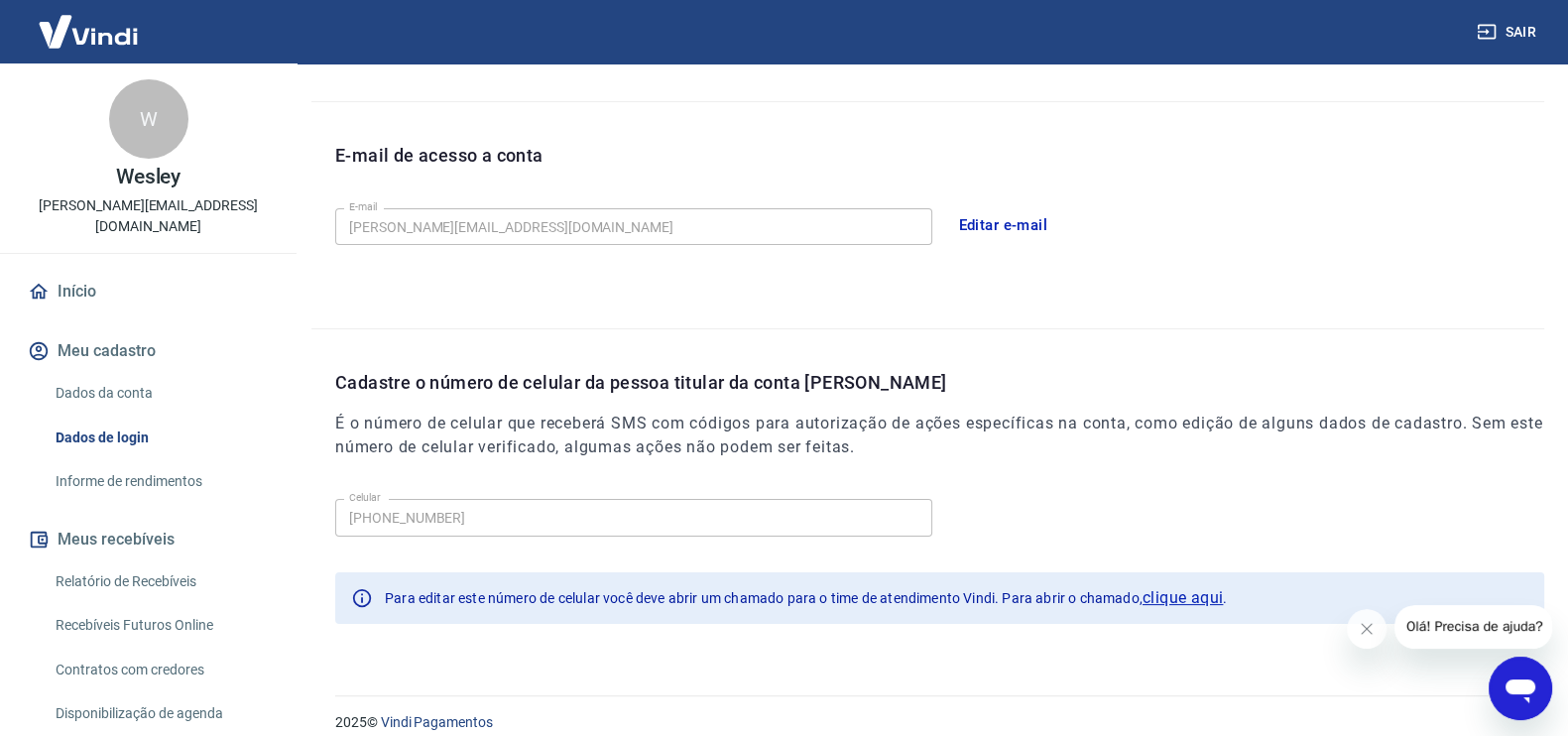 scroll, scrollTop: 517, scrollLeft: 0, axis: vertical 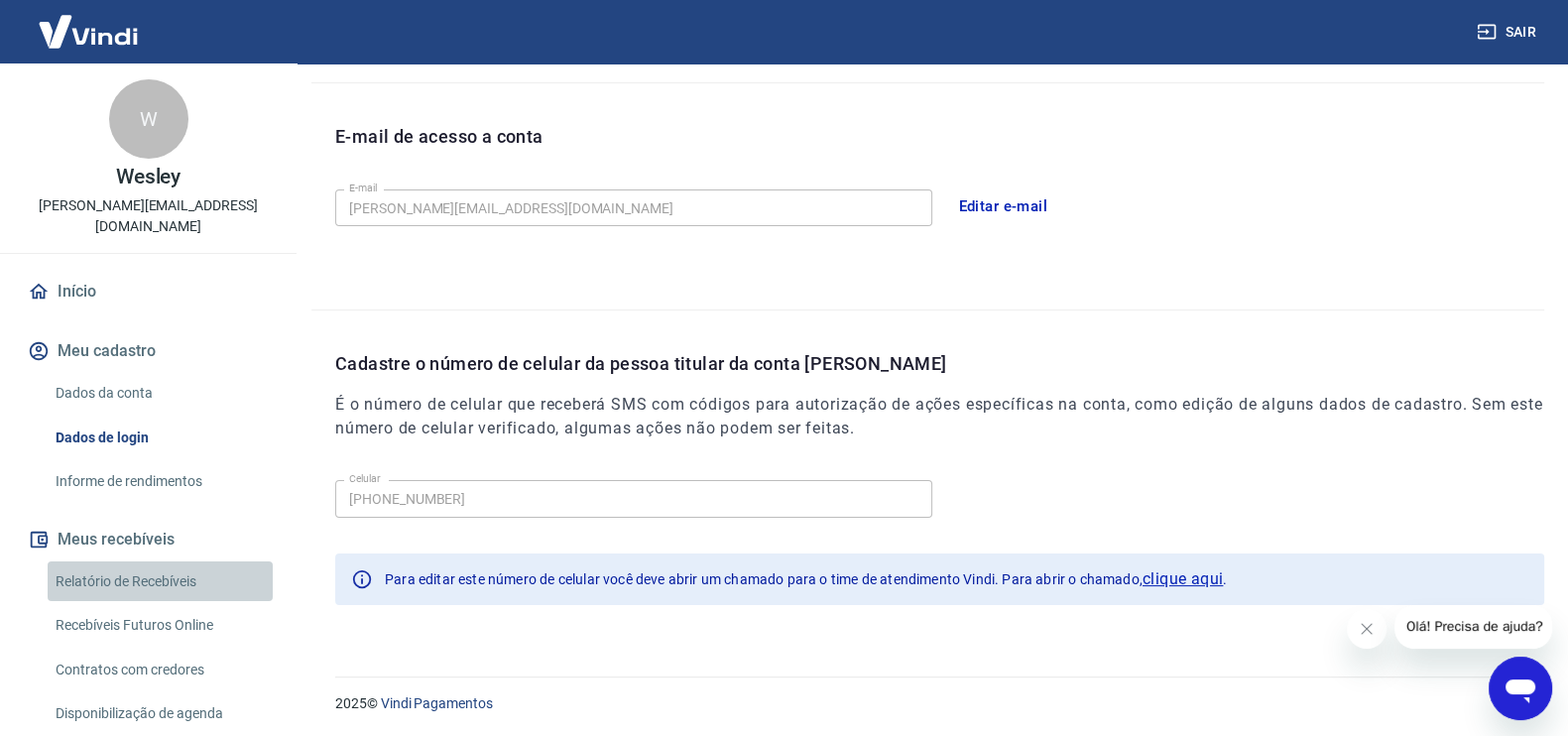 click on "Relatório de Recebíveis" at bounding box center [160, 581] 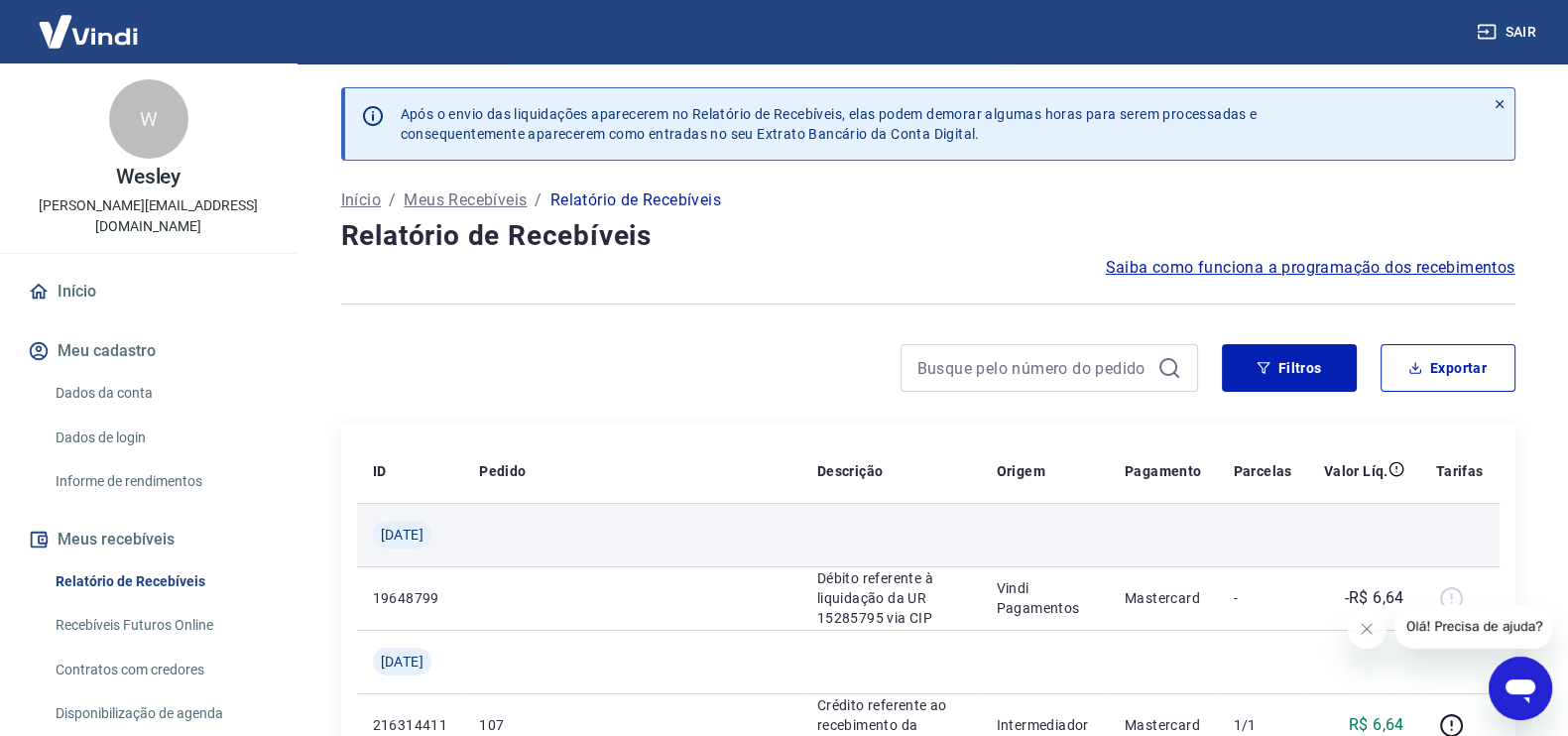 scroll, scrollTop: 991, scrollLeft: 0, axis: vertical 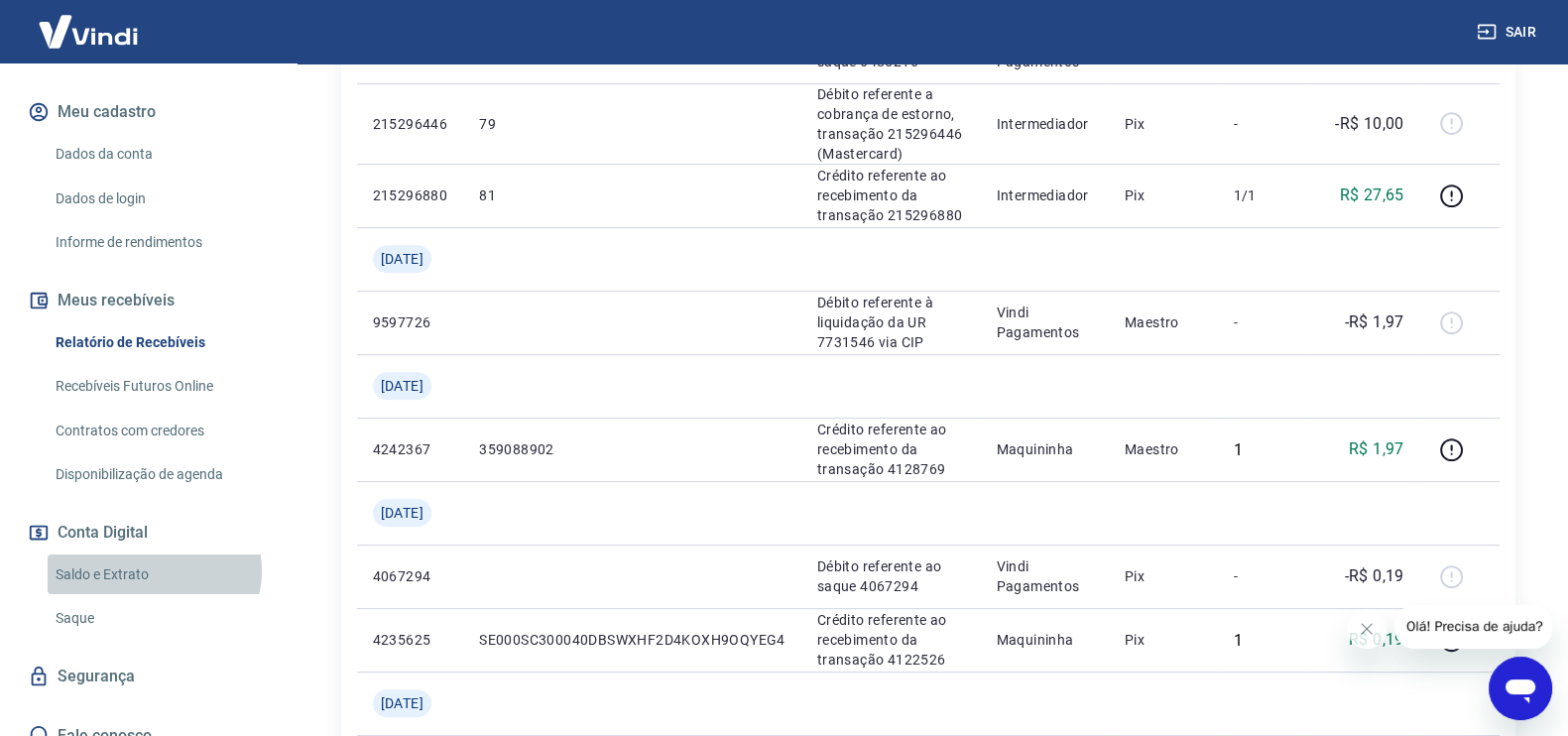 click on "Saldo e Extrato" at bounding box center [160, 574] 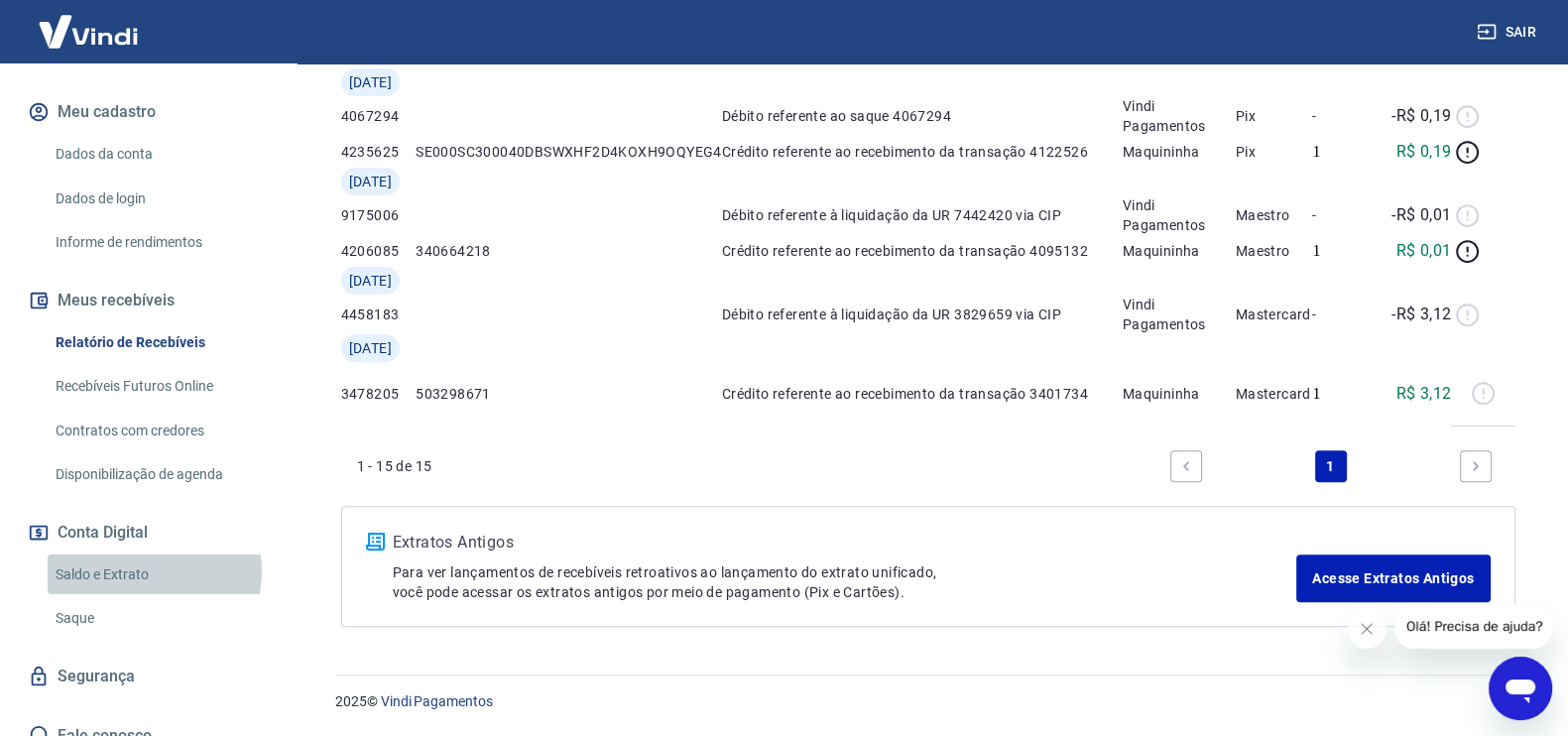 scroll, scrollTop: 0, scrollLeft: 0, axis: both 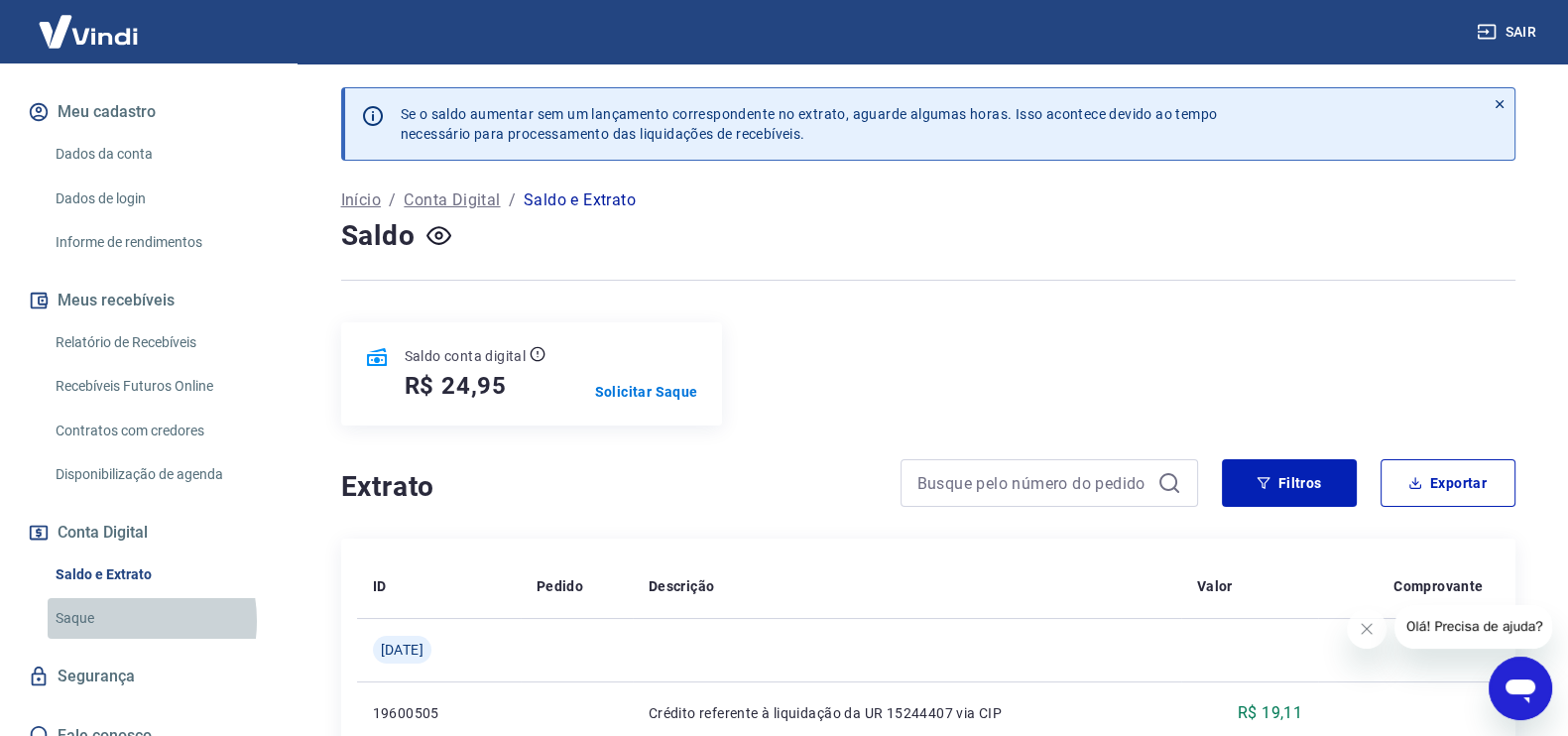 click on "Saque" at bounding box center (160, 618) 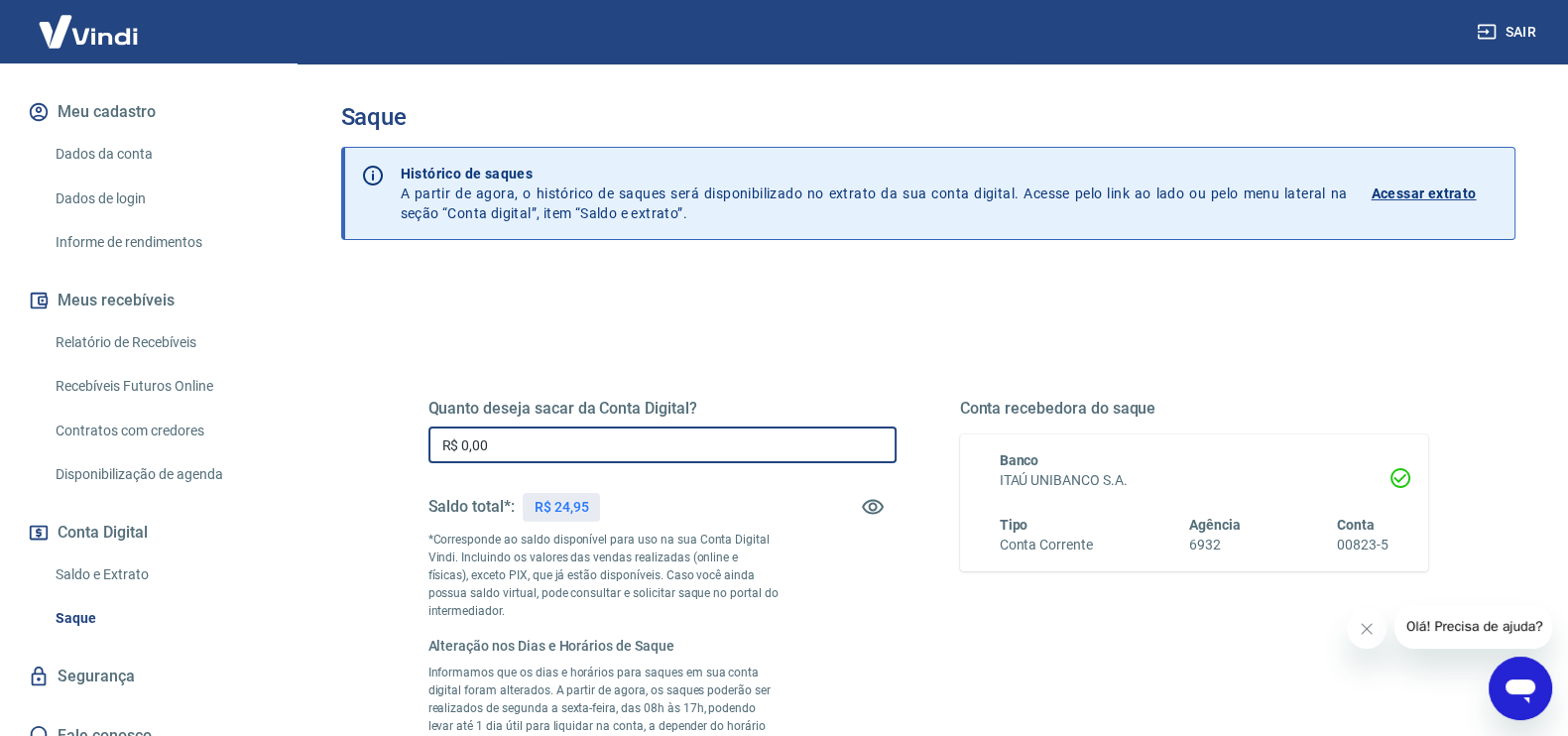 click on "R$ 0,00" at bounding box center [663, 444] 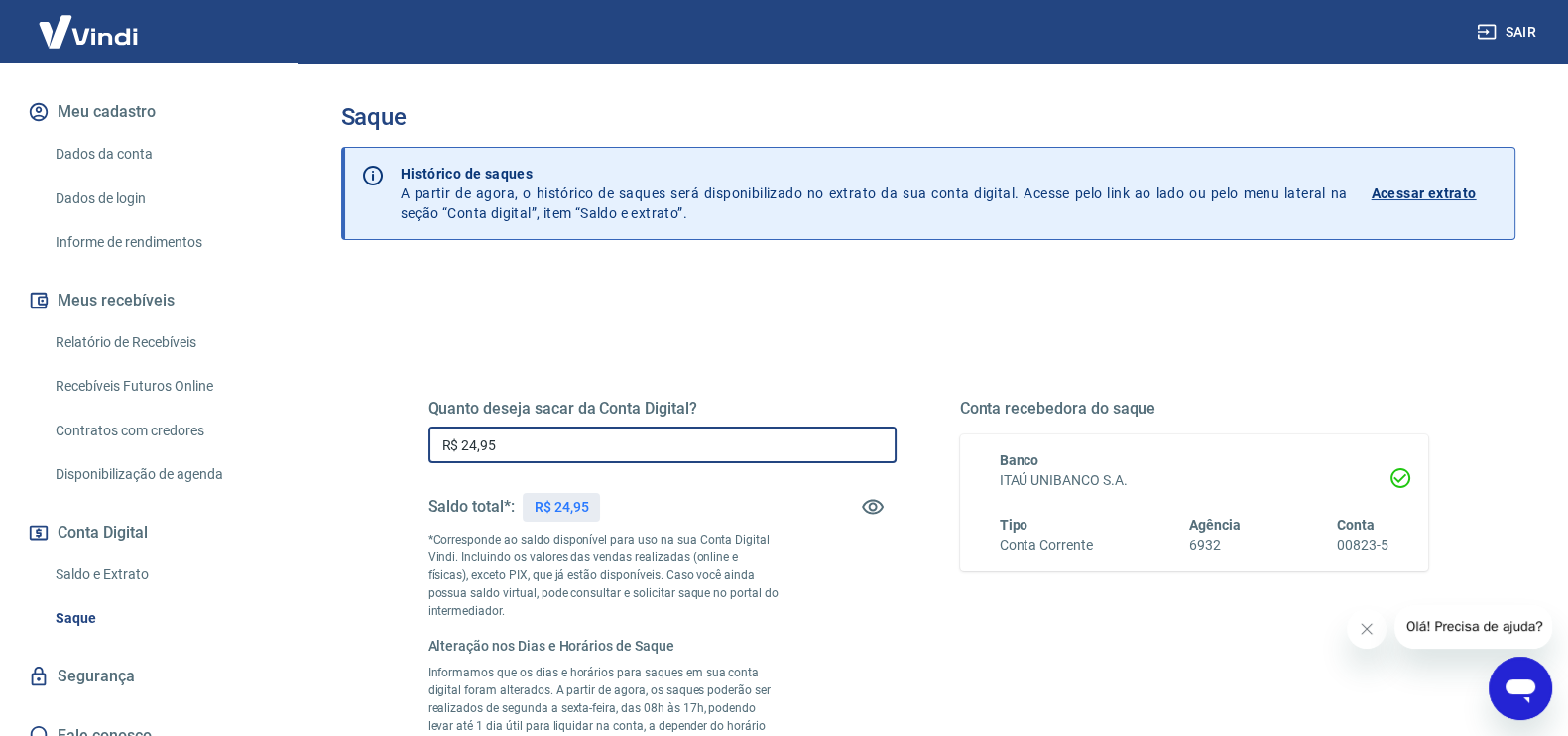 type on "R$ 24,95" 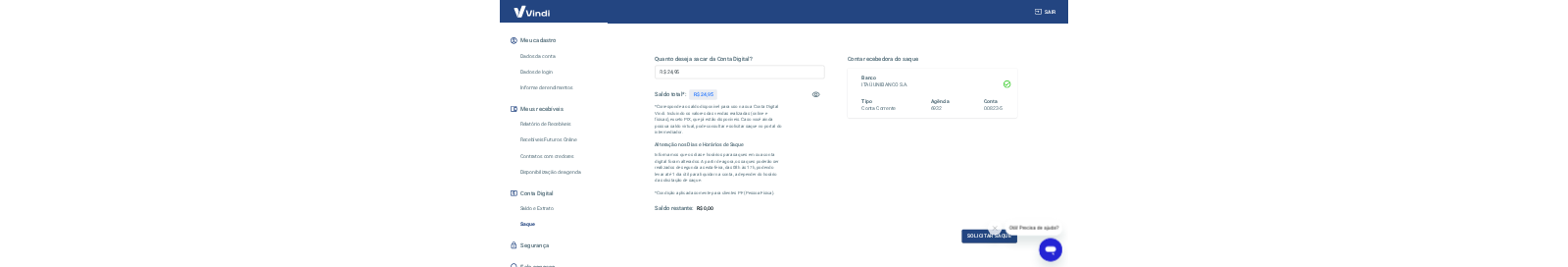 scroll, scrollTop: 244, scrollLeft: 0, axis: vertical 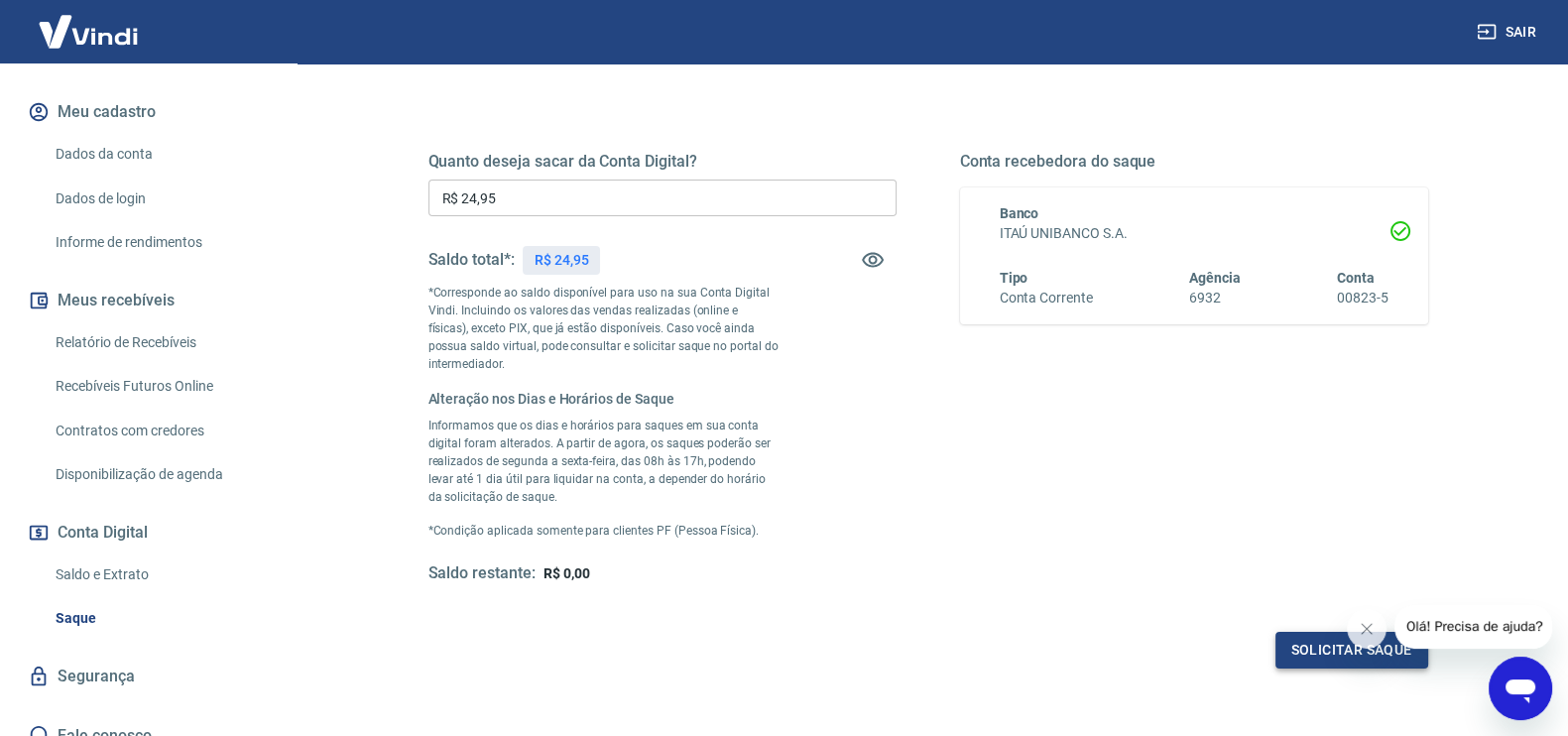 click on "Solicitar saque" at bounding box center (1352, 650) 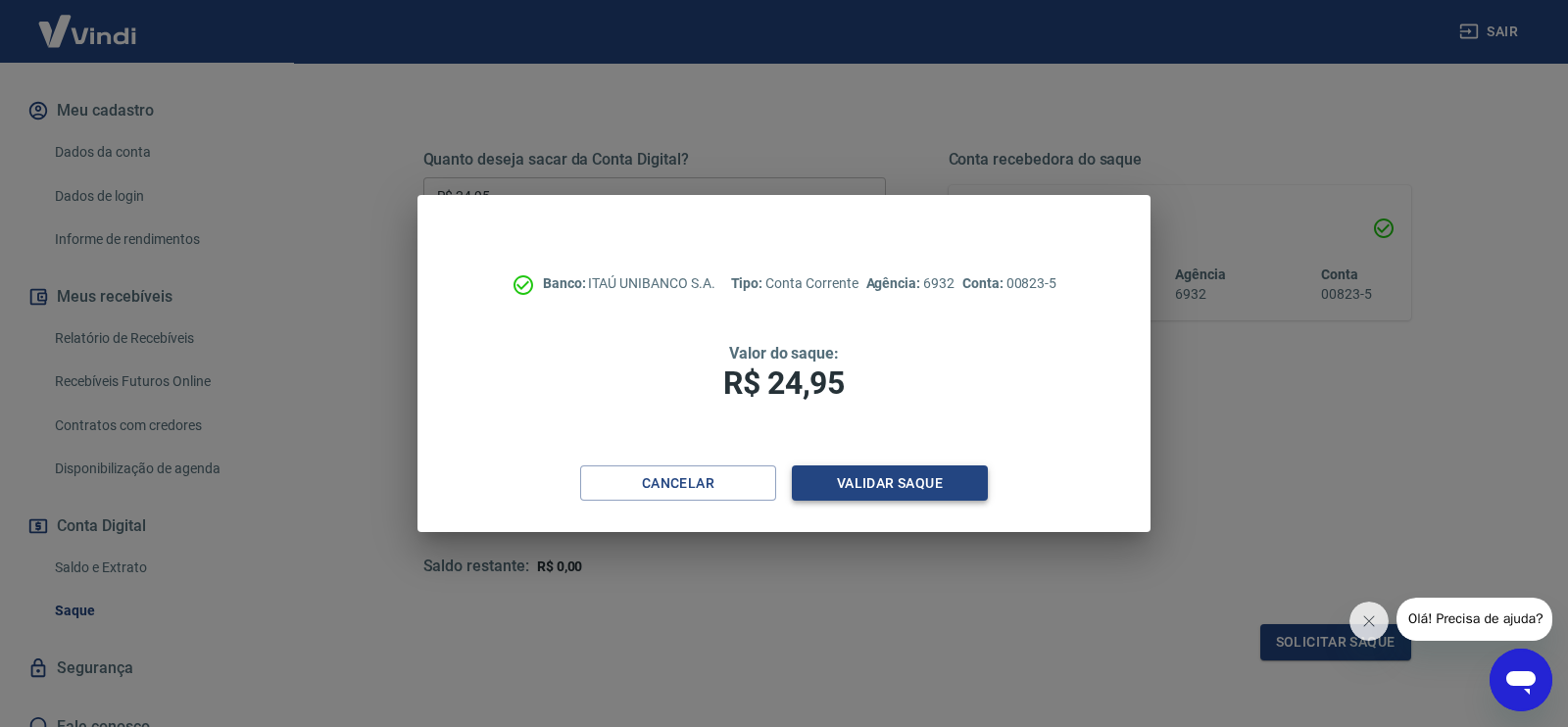 click on "Validar saque" at bounding box center (890, 483) 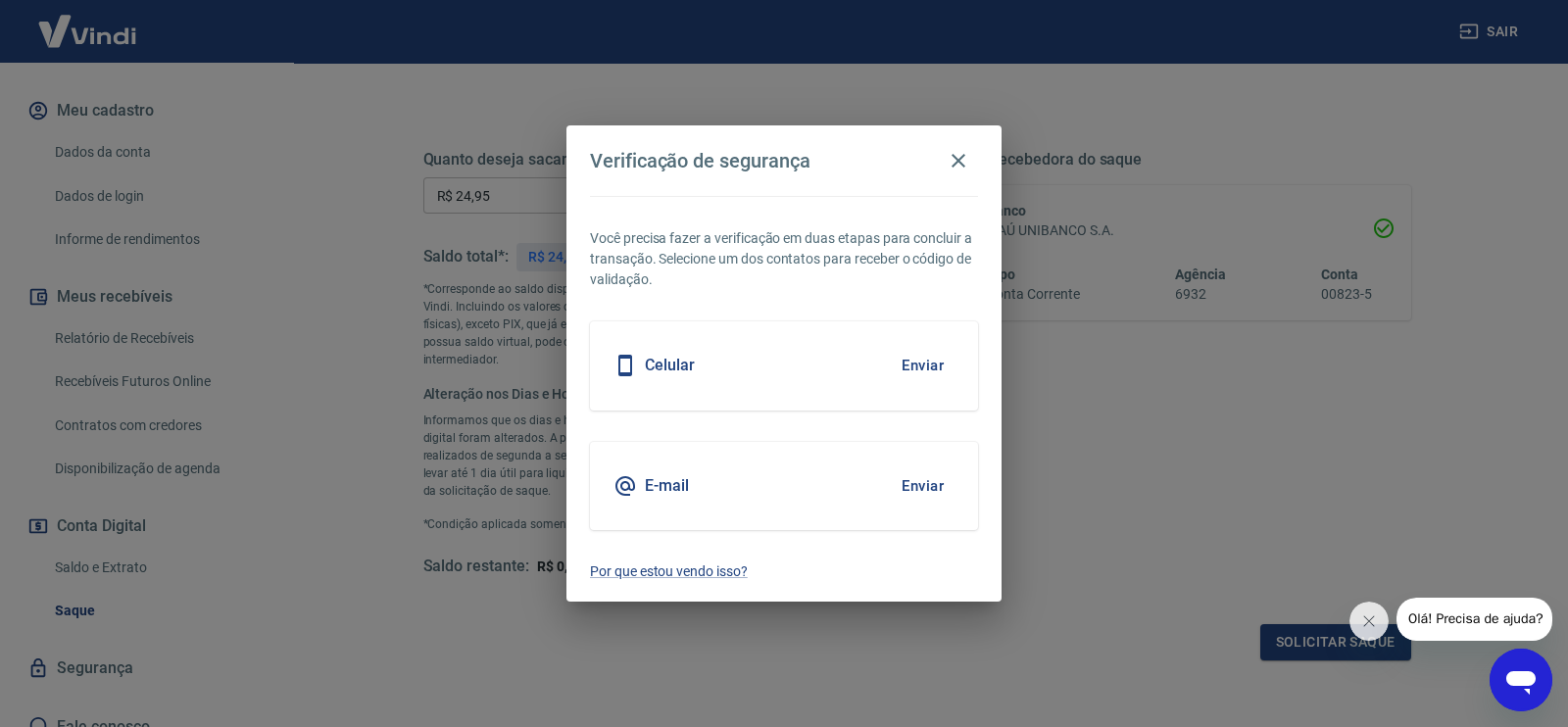 click on "Enviar" at bounding box center (922, 365) 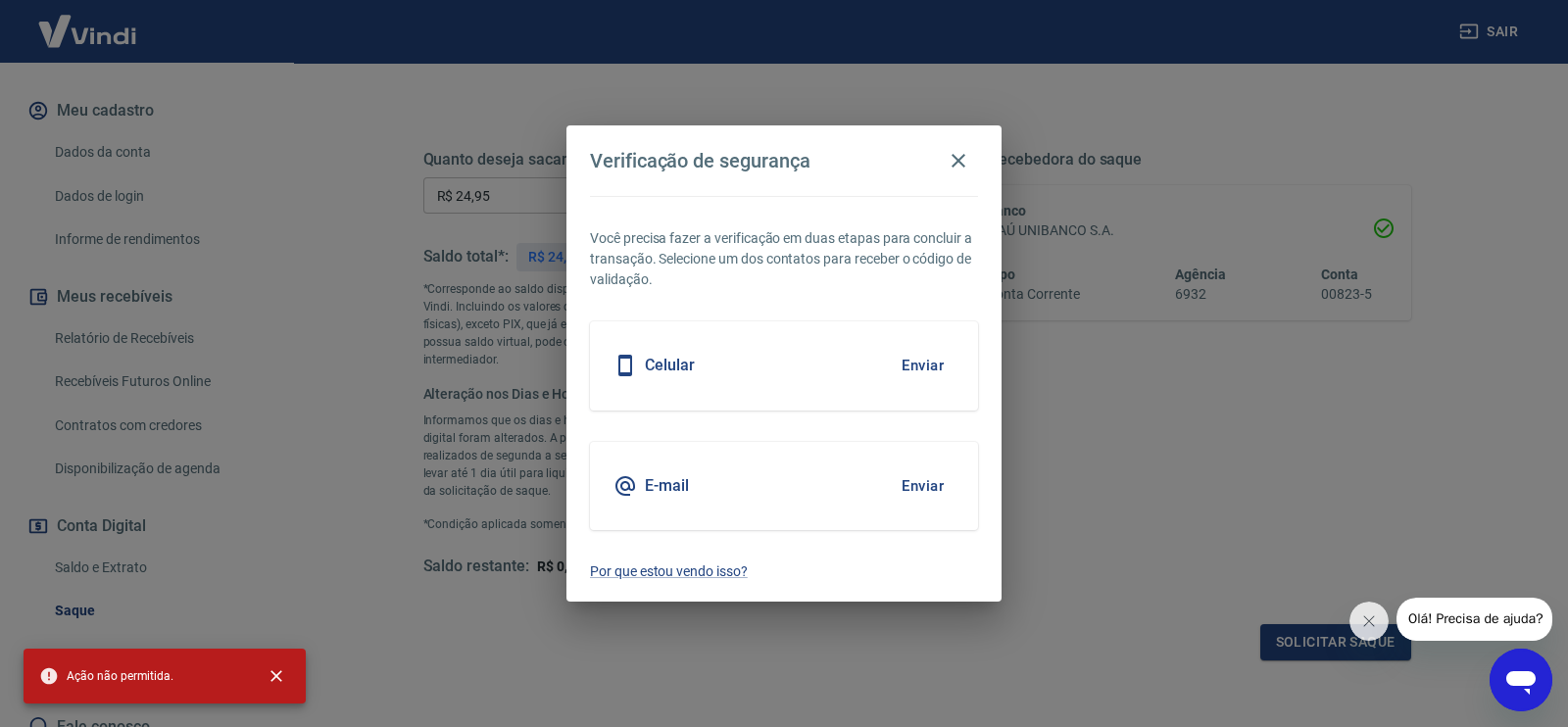 click on "Enviar" at bounding box center (922, 486) 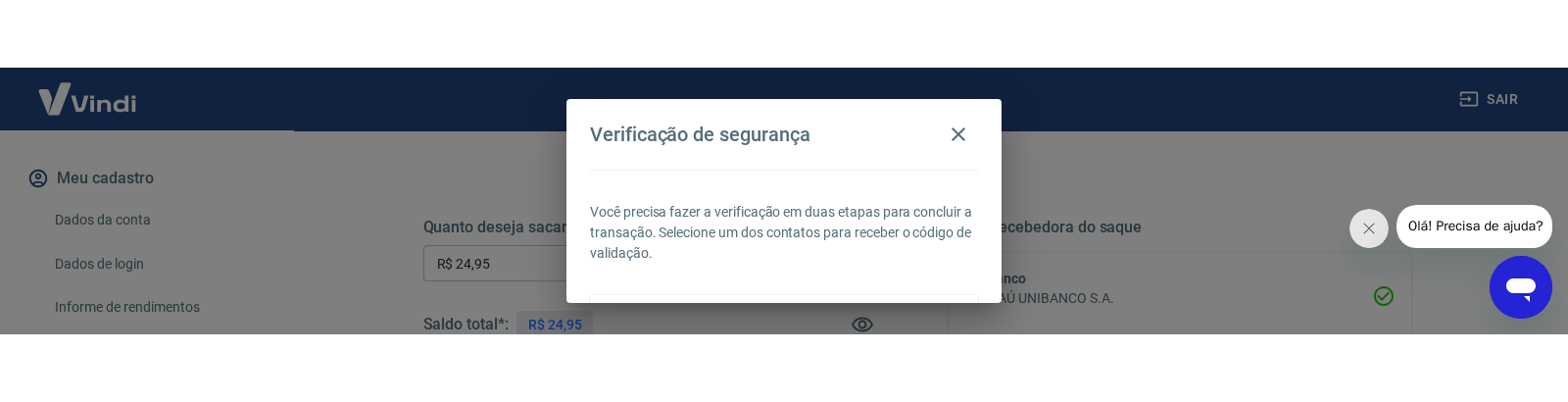 scroll, scrollTop: 25, scrollLeft: 0, axis: vertical 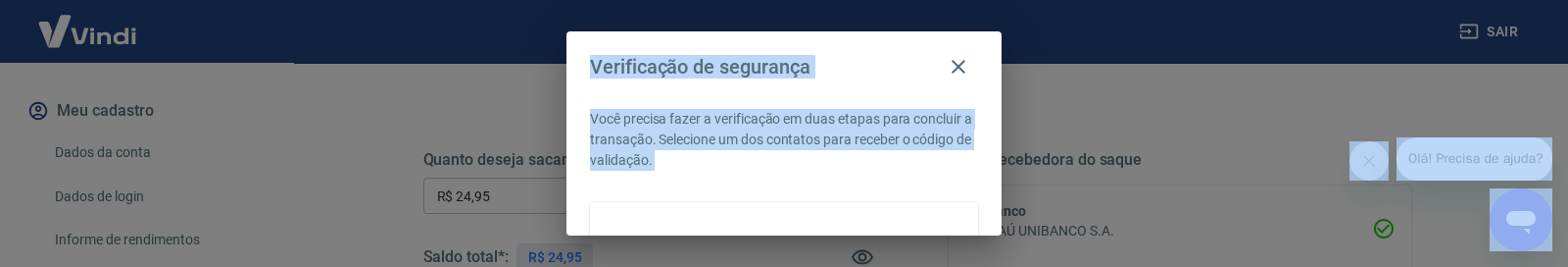 drag, startPoint x: 1030, startPoint y: 267, endPoint x: 1023, endPoint y: 333, distance: 66.37017 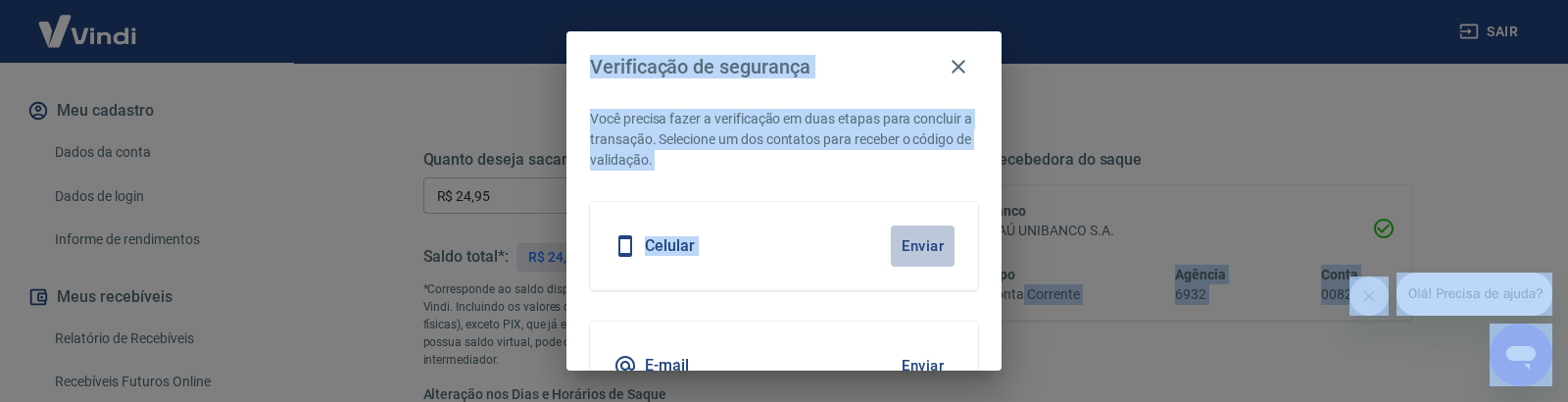 click on "Enviar" at bounding box center [922, 246] 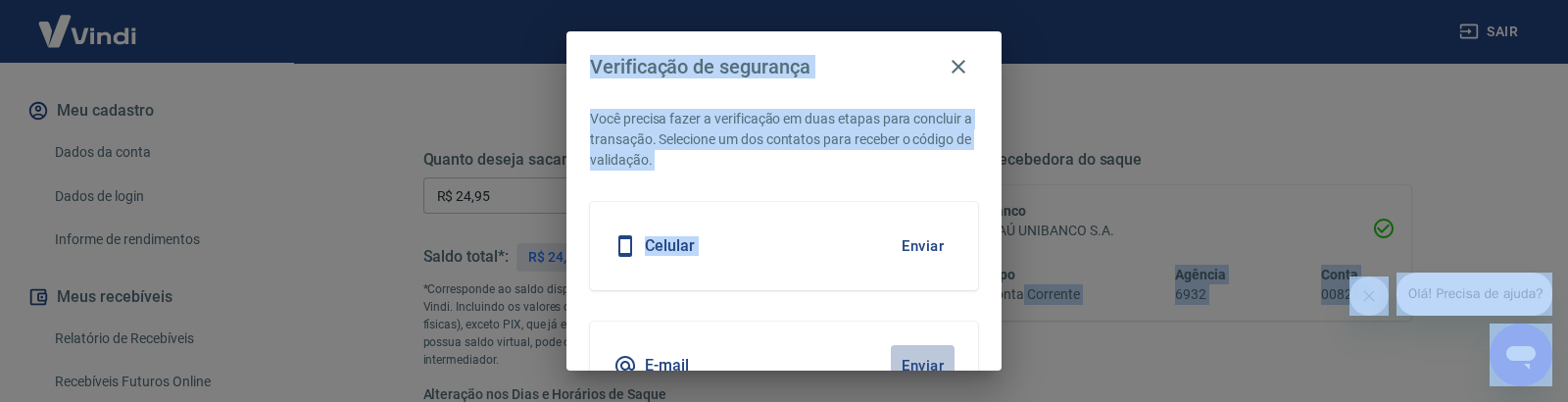 click on "Enviar" at bounding box center [922, 366] 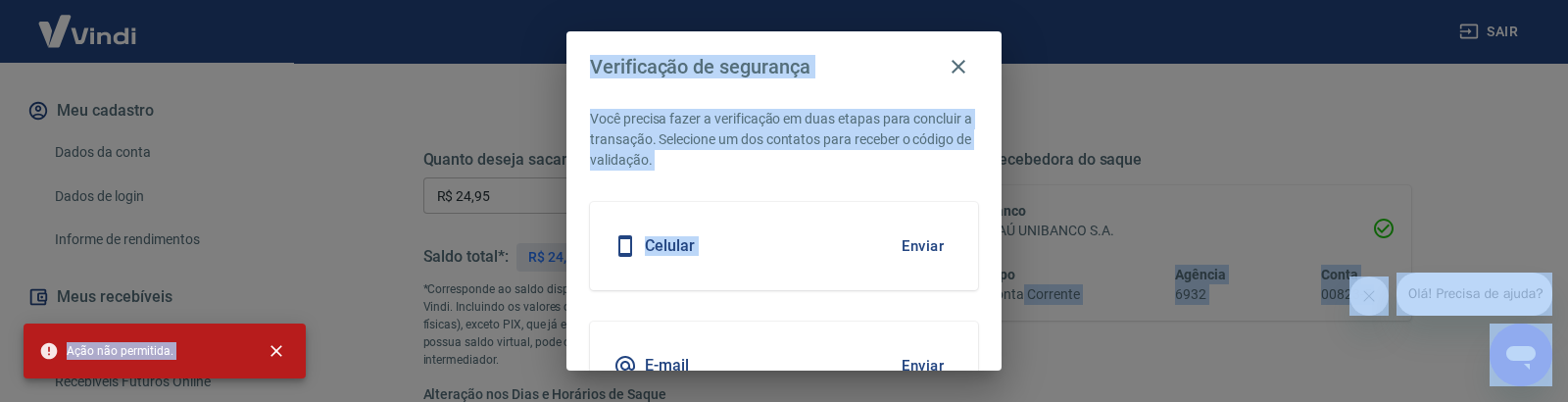 click on "Enviar" at bounding box center (922, 366) 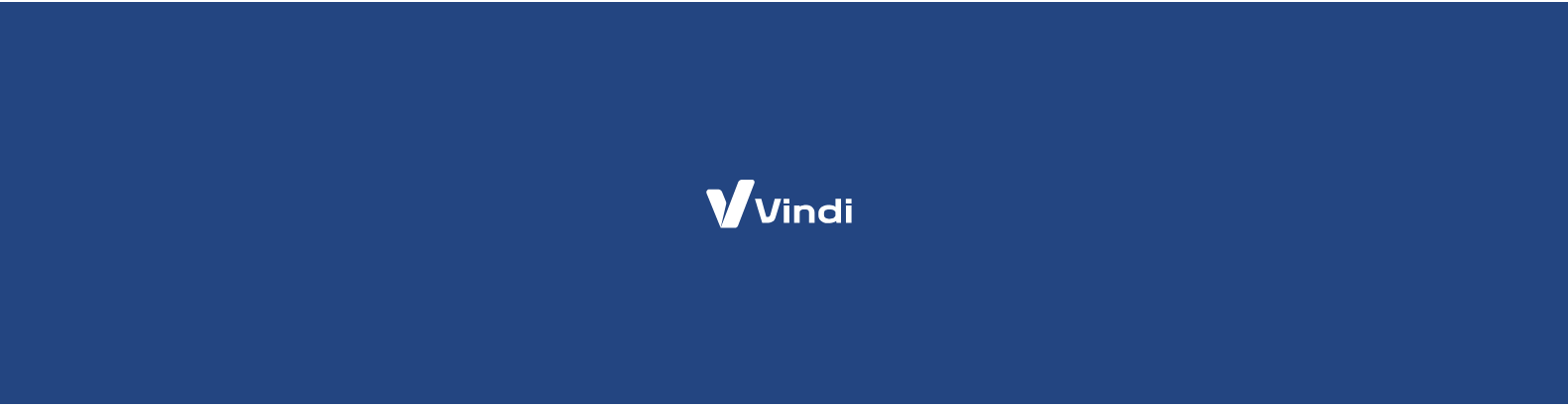 scroll, scrollTop: 0, scrollLeft: 0, axis: both 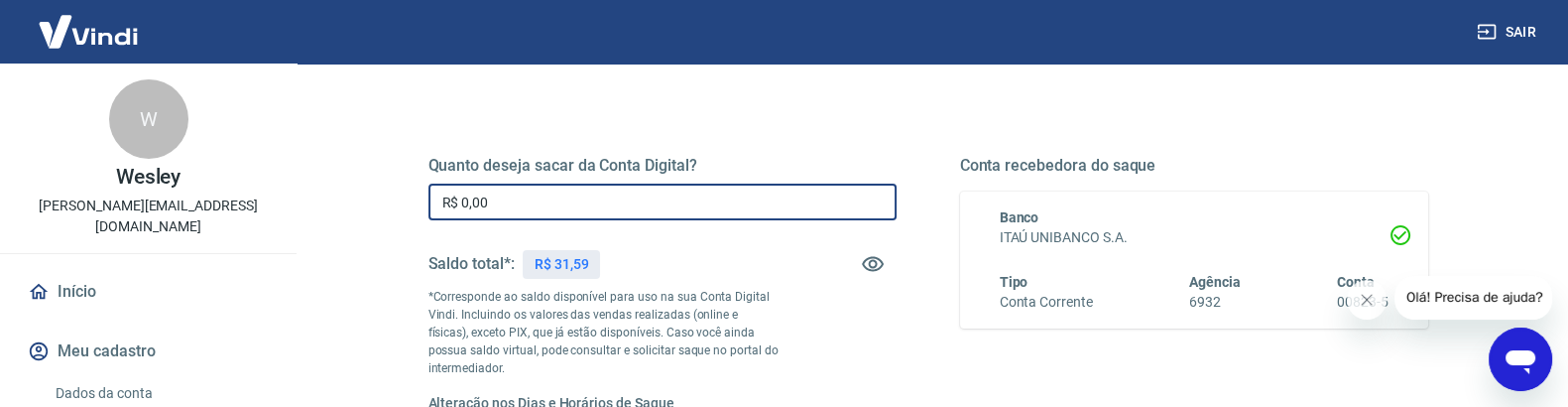 drag, startPoint x: 503, startPoint y: 199, endPoint x: 395, endPoint y: 199, distance: 108 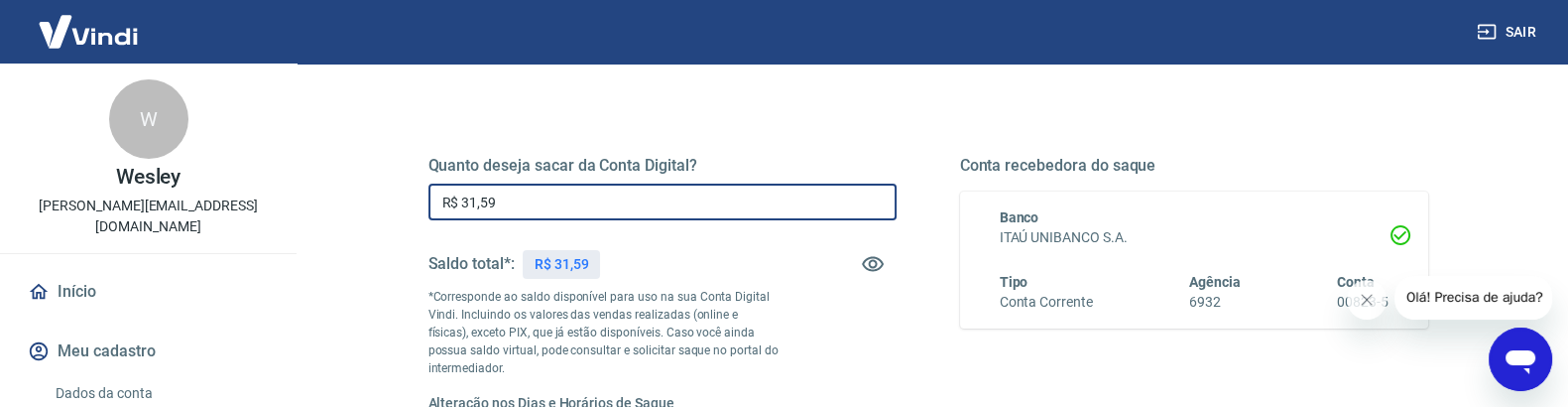 type on "R$ 31,59" 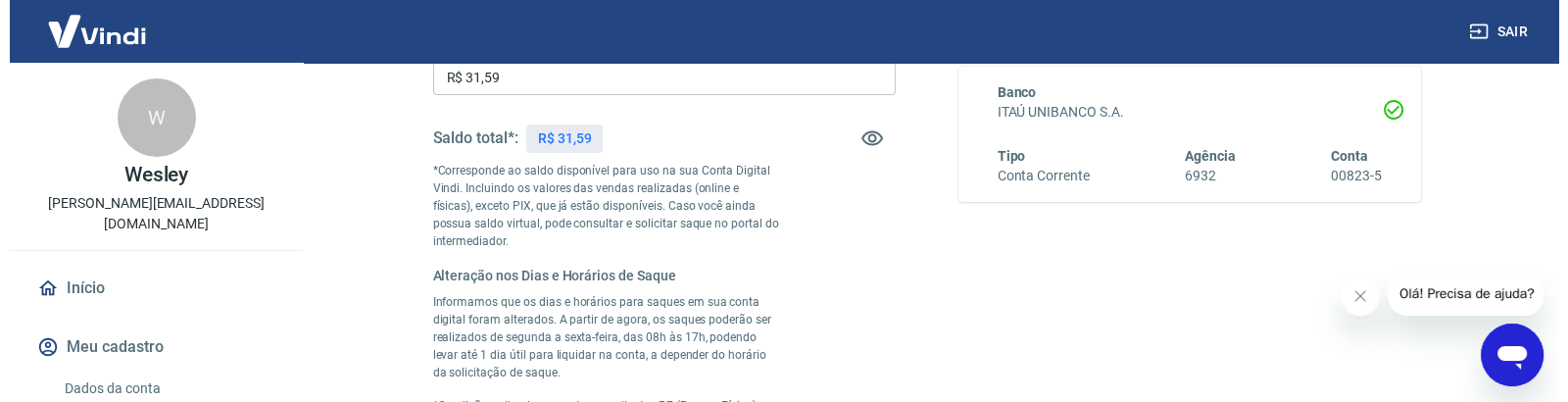 scroll, scrollTop: 730, scrollLeft: 0, axis: vertical 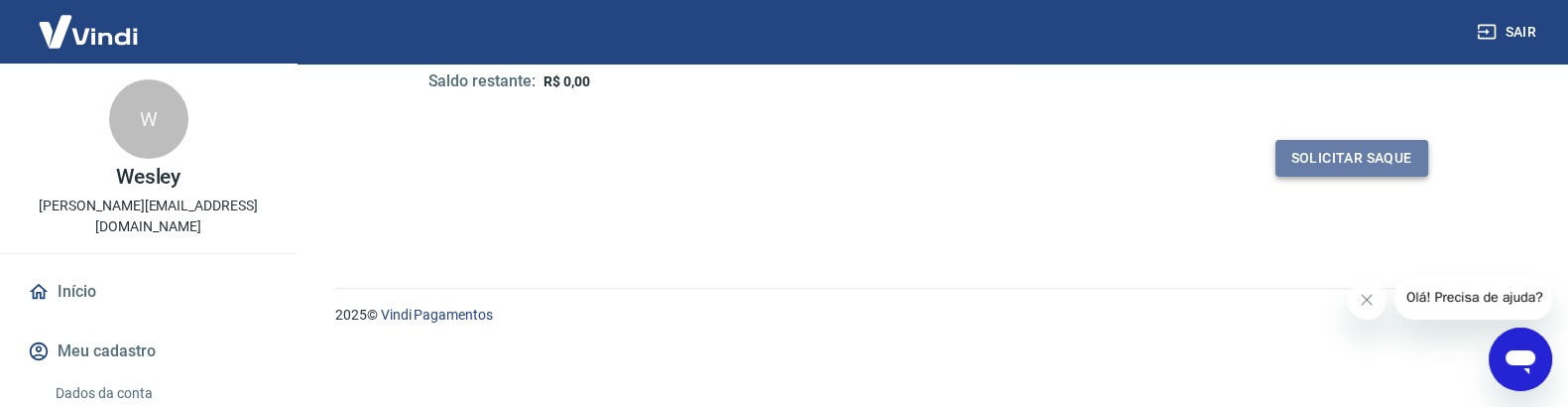 click on "Solicitar saque" at bounding box center (1352, 158) 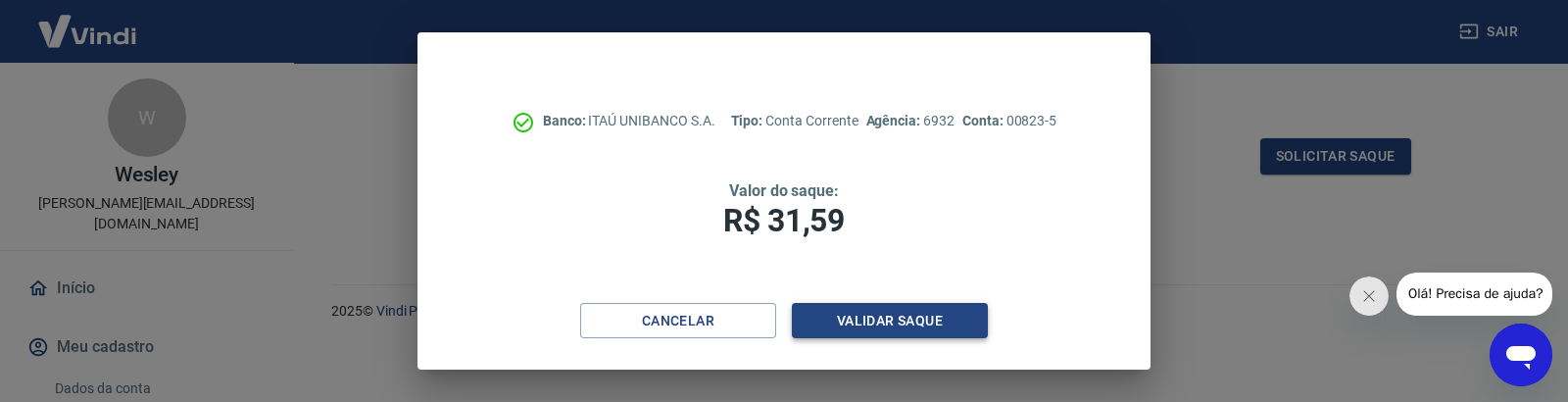 click on "Validar saque" at bounding box center [890, 321] 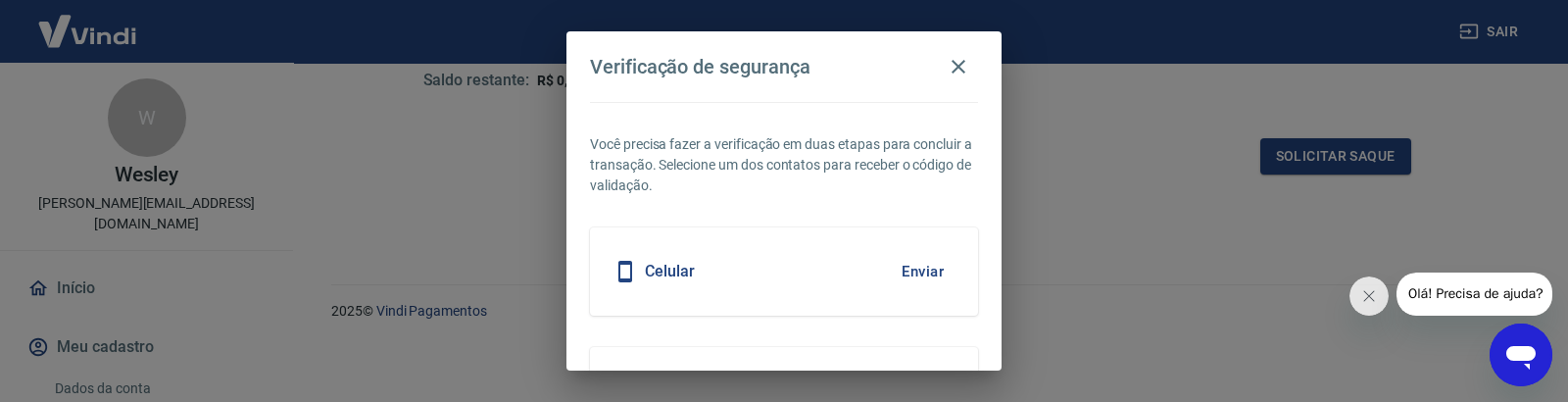 click on "Enviar" at bounding box center [922, 272] 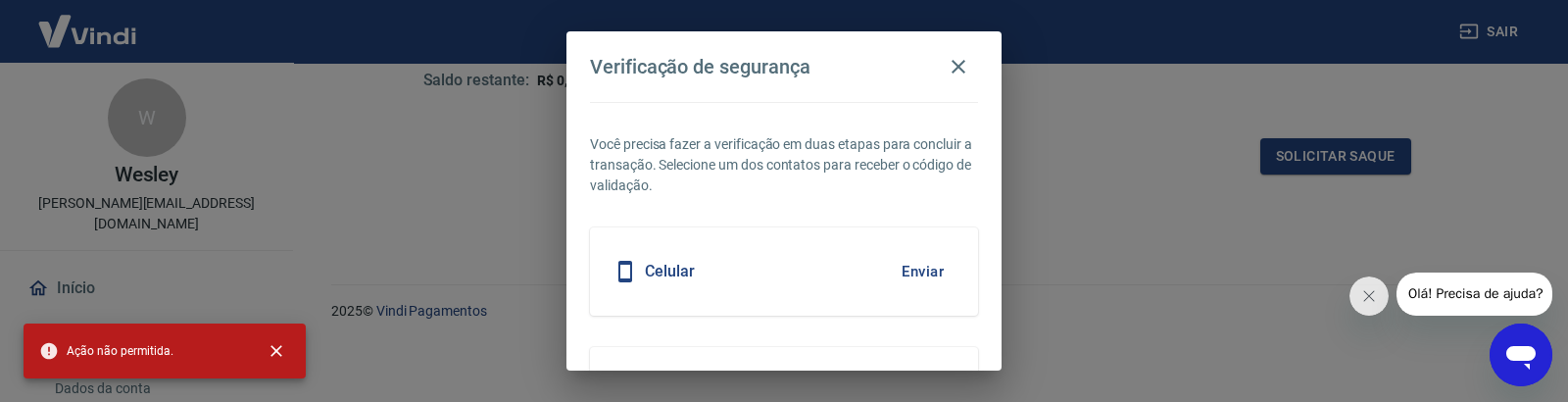 scroll, scrollTop: 136, scrollLeft: 0, axis: vertical 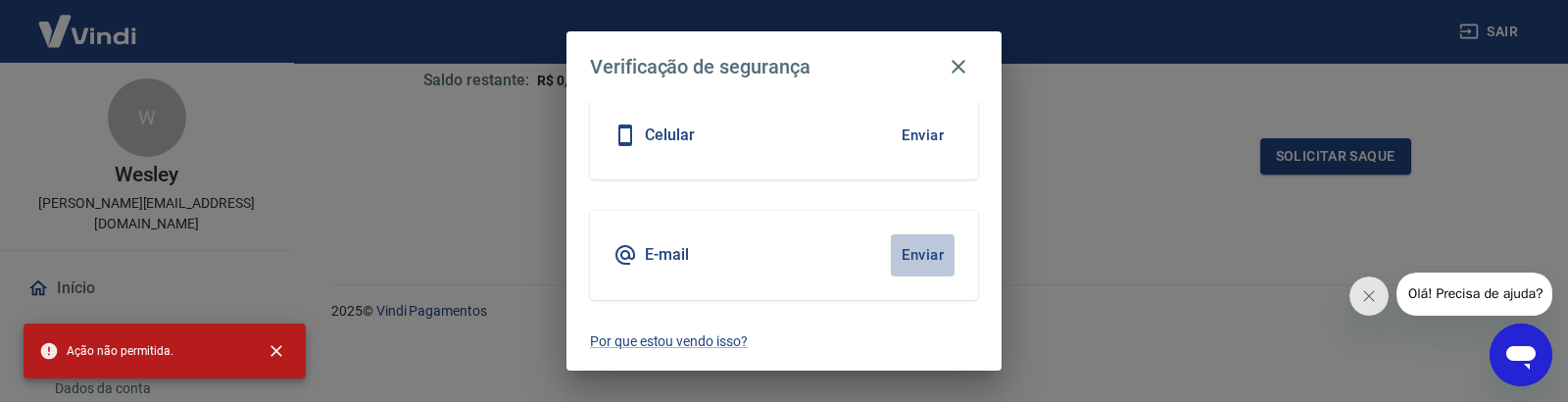 click on "Enviar" at bounding box center (922, 255) 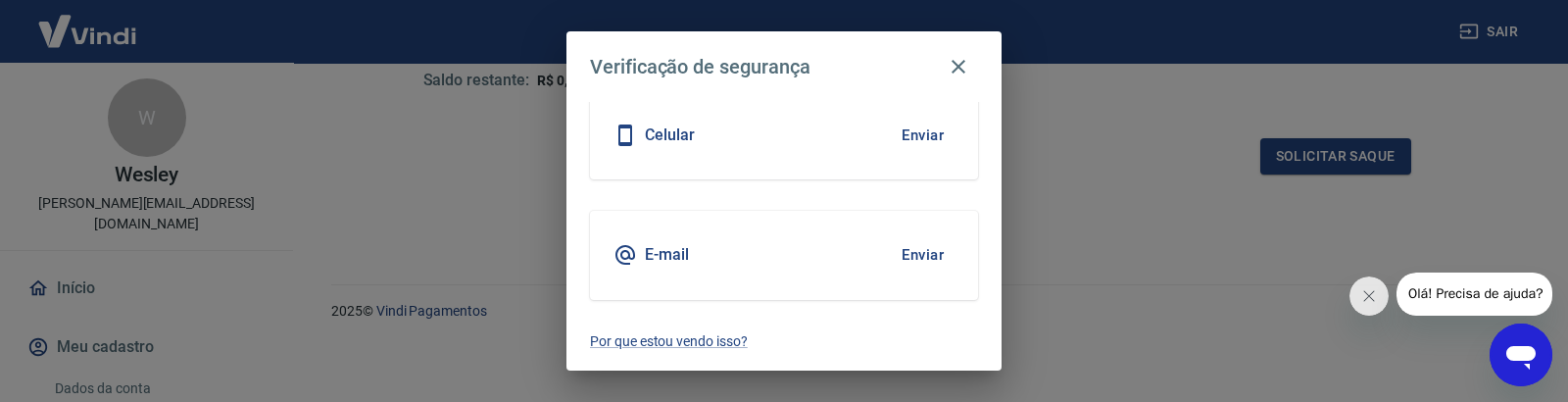 click on "Enviar" at bounding box center (922, 255) 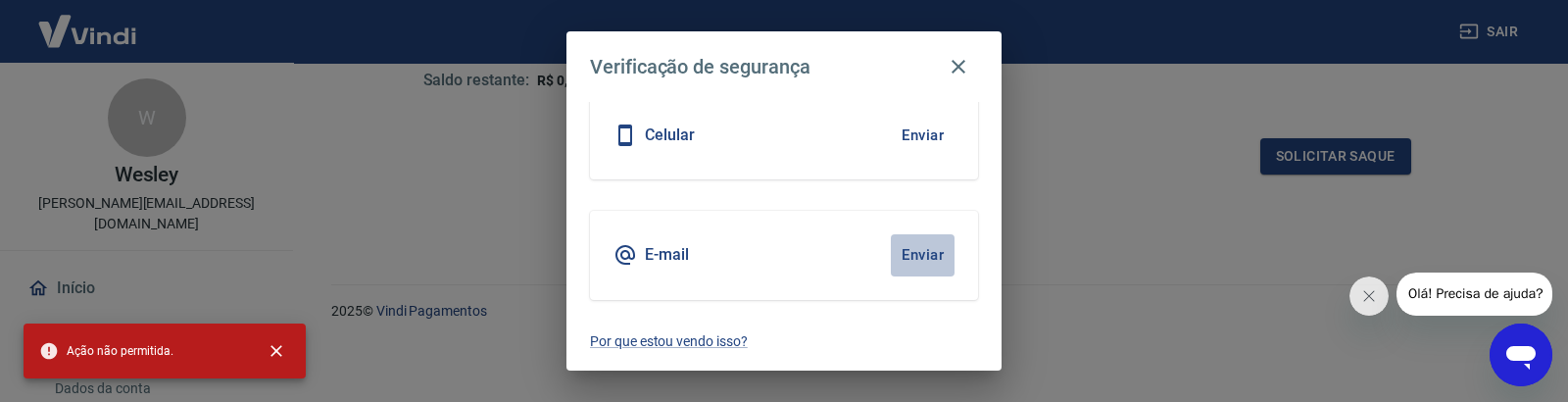 click on "Enviar" at bounding box center (922, 255) 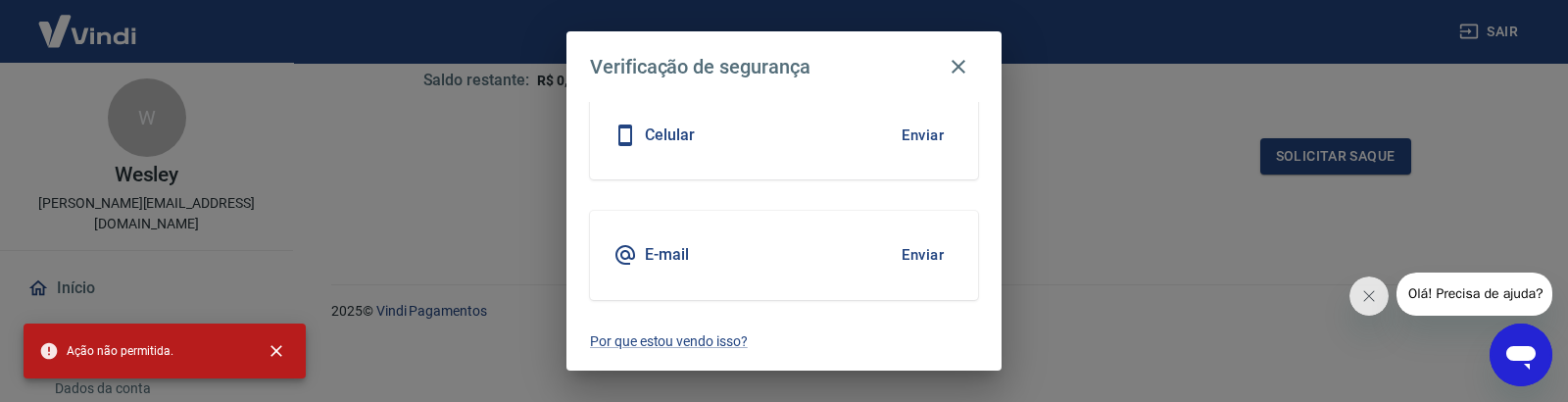 click on "E-mail Enviar" at bounding box center [784, 255] 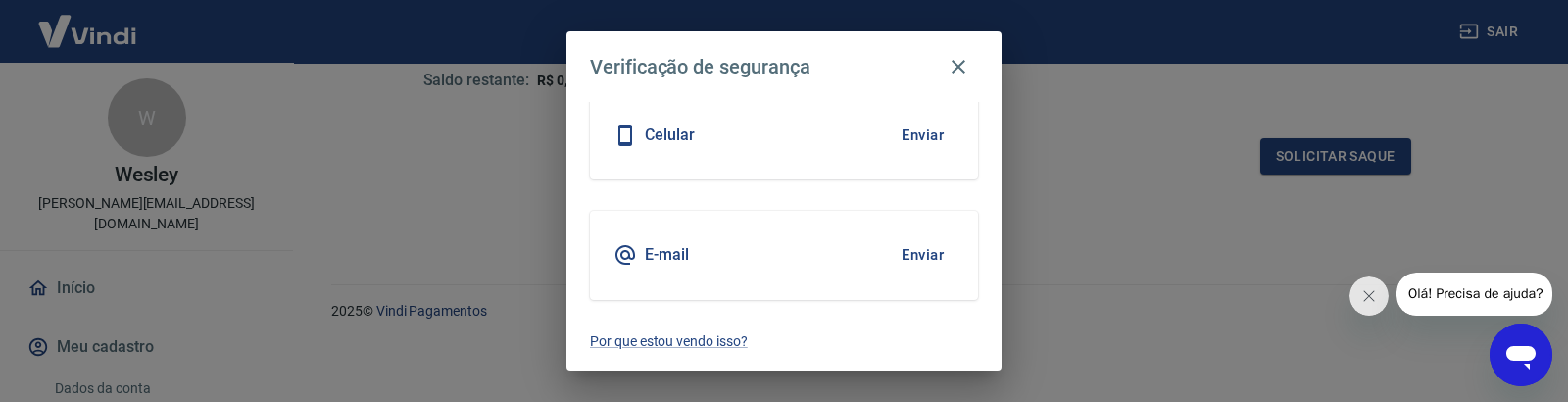 click on "E-mail Enviar" at bounding box center [784, 255] 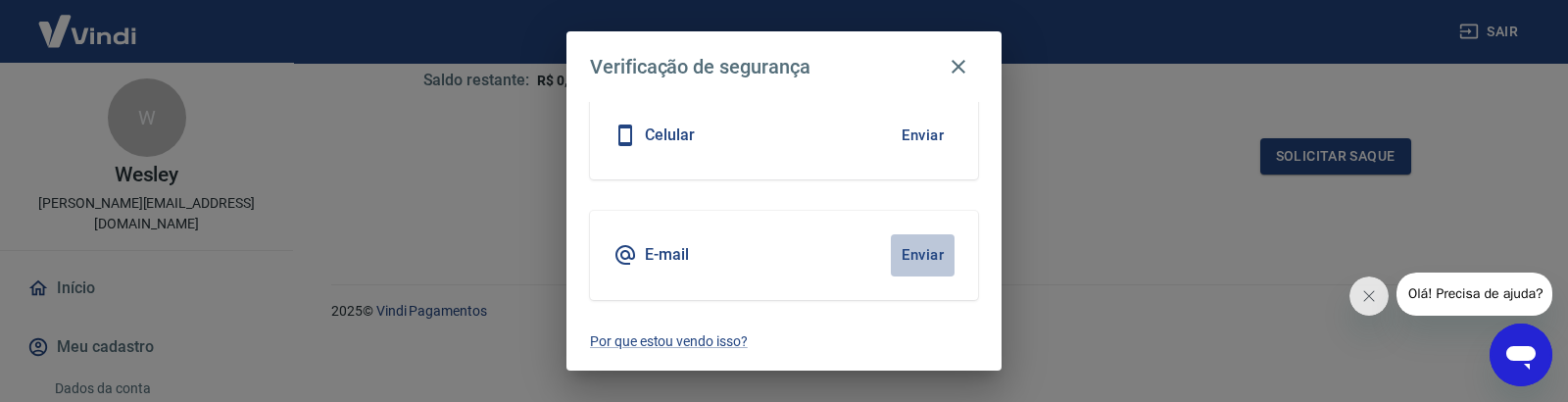 click on "Enviar" at bounding box center [922, 255] 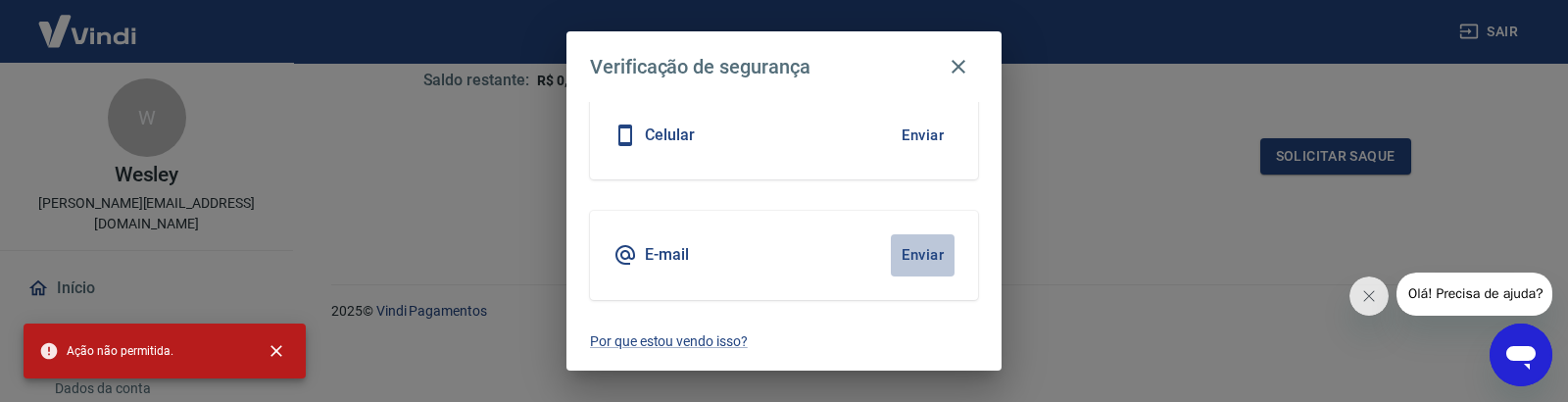 click on "Enviar" at bounding box center [922, 255] 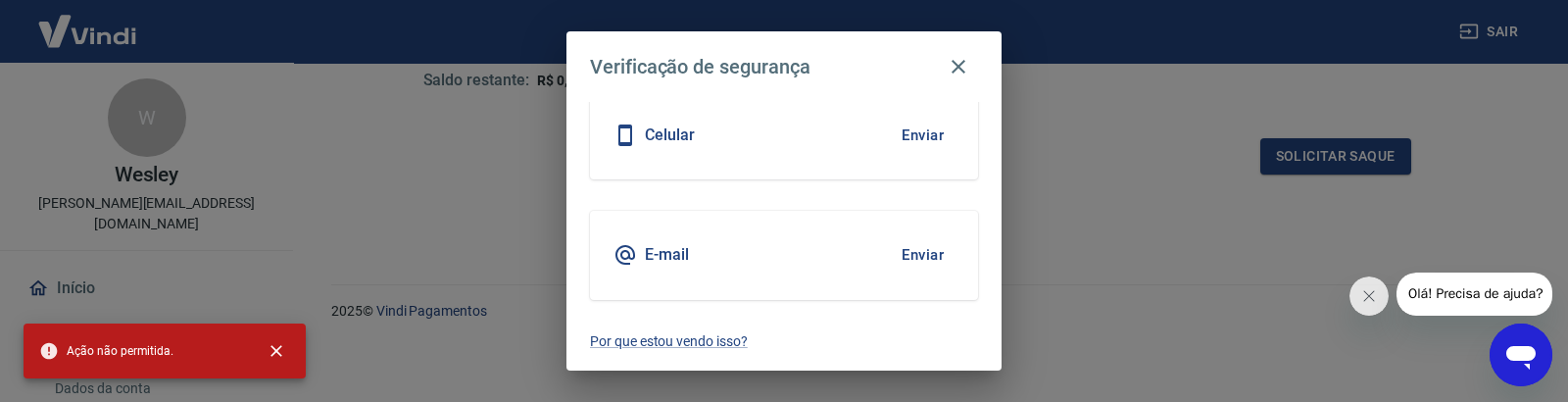 click on "Enviar" at bounding box center [922, 255] 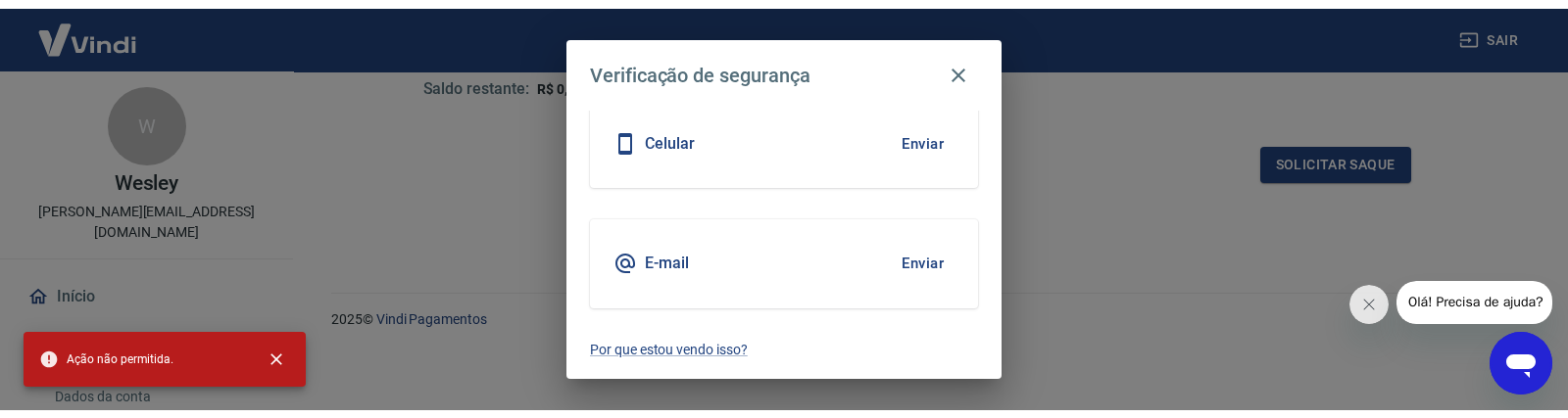 scroll, scrollTop: 714, scrollLeft: 0, axis: vertical 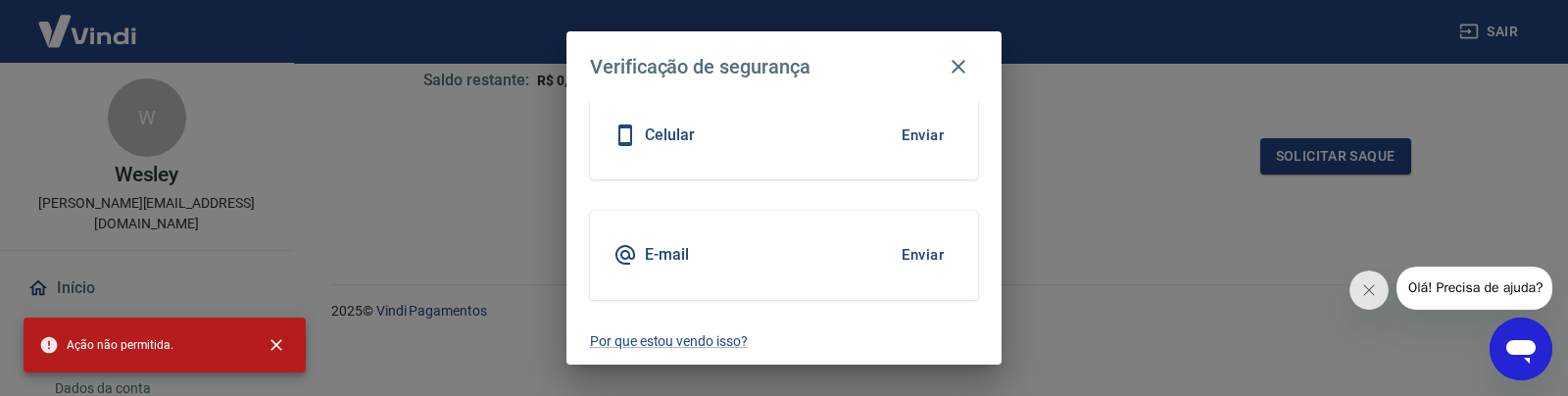 click on "Verificação de segurança Você precisa fazer a verificação em duas etapas para concluir a transação. Selecione um dos contatos para receber o código de validação. Celular Enviar E-mail Enviar Por que estou vendo isso?" at bounding box center [784, 198] 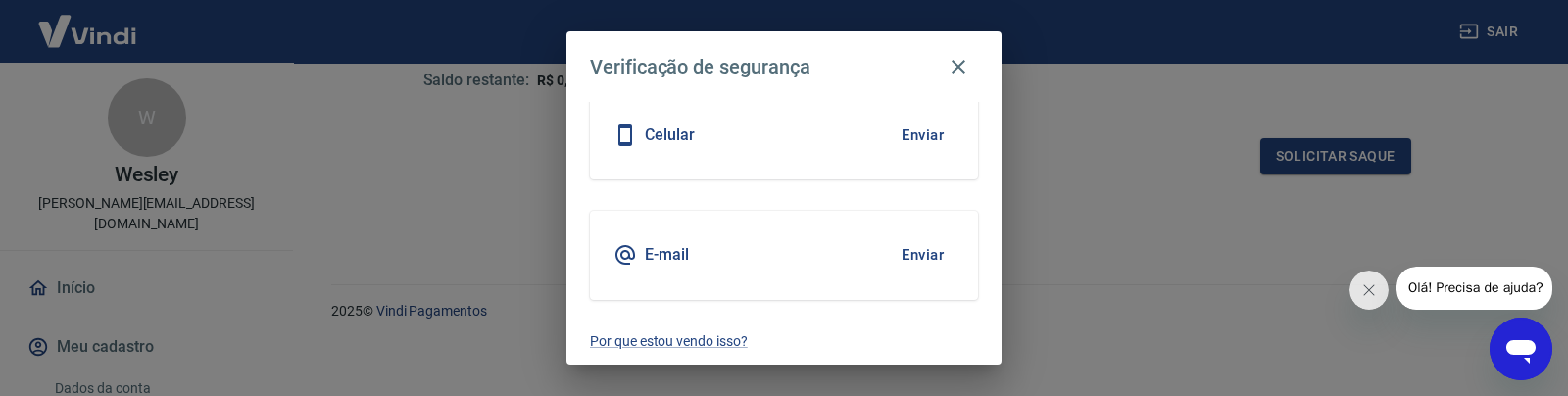scroll, scrollTop: 142, scrollLeft: 0, axis: vertical 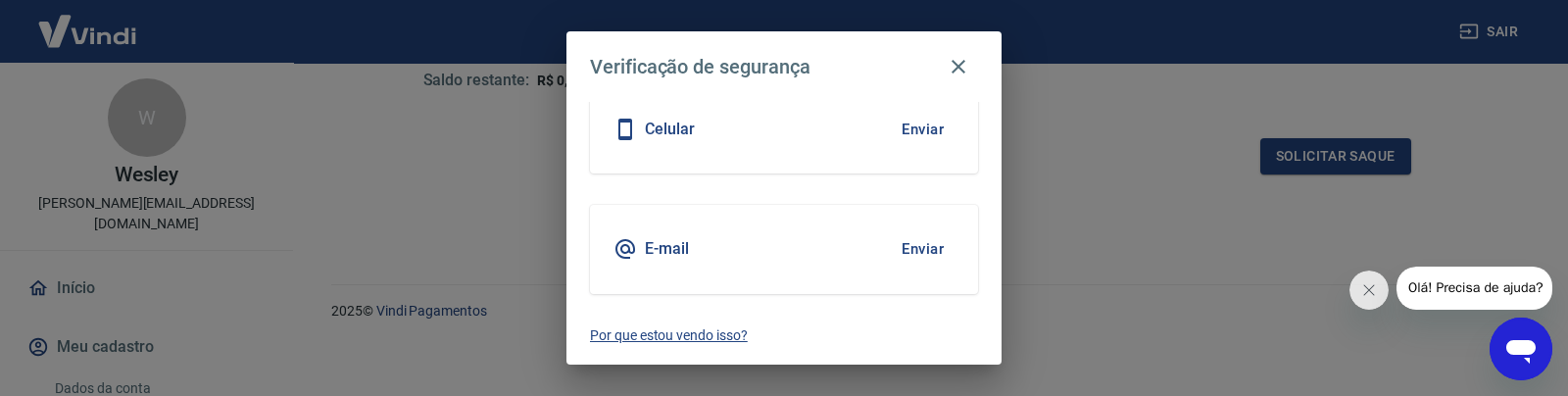 click on "Por que estou vendo isso?" at bounding box center [784, 335] 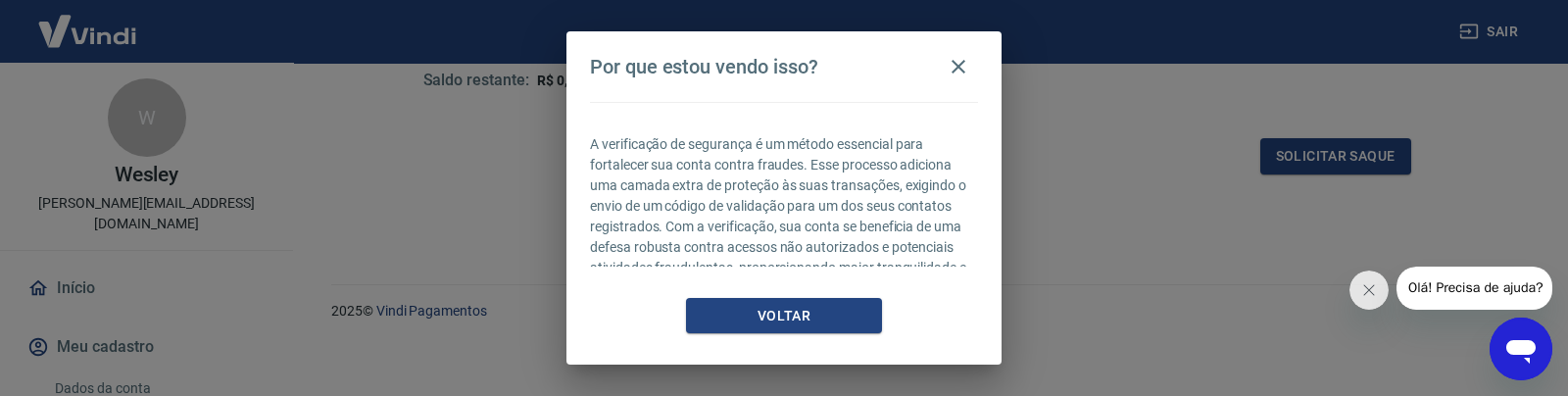 scroll, scrollTop: 0, scrollLeft: 0, axis: both 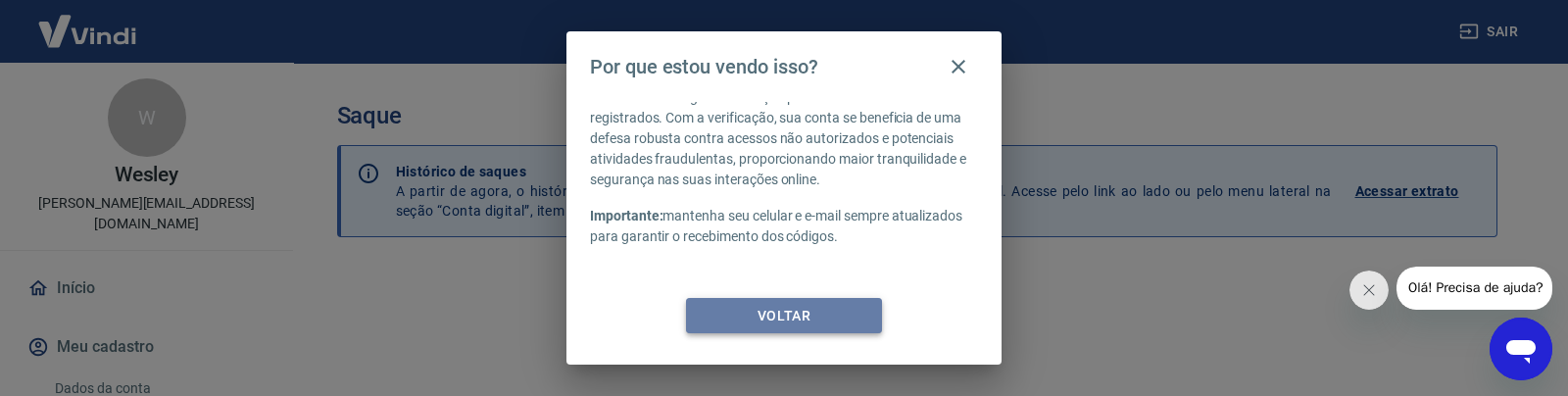 click on "Voltar" at bounding box center [784, 316] 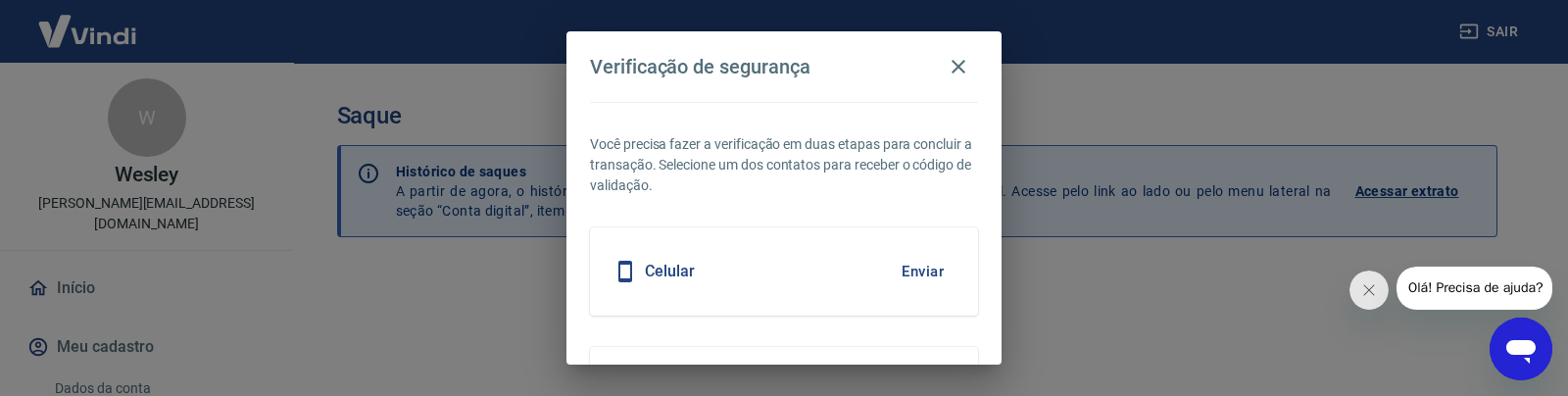 scroll, scrollTop: 687, scrollLeft: 0, axis: vertical 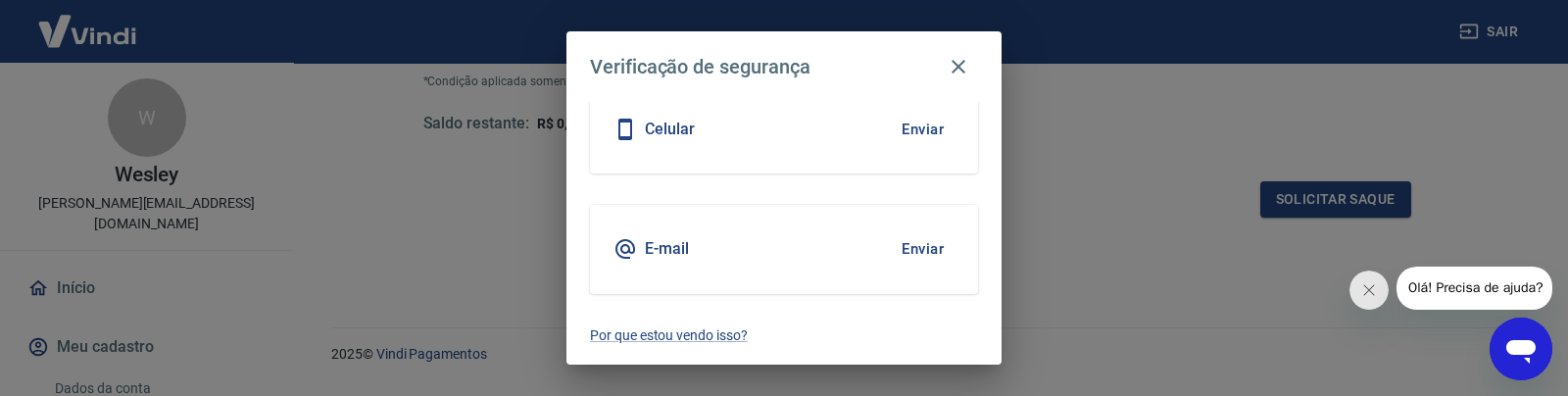 click on "Enviar" at bounding box center (922, 249) 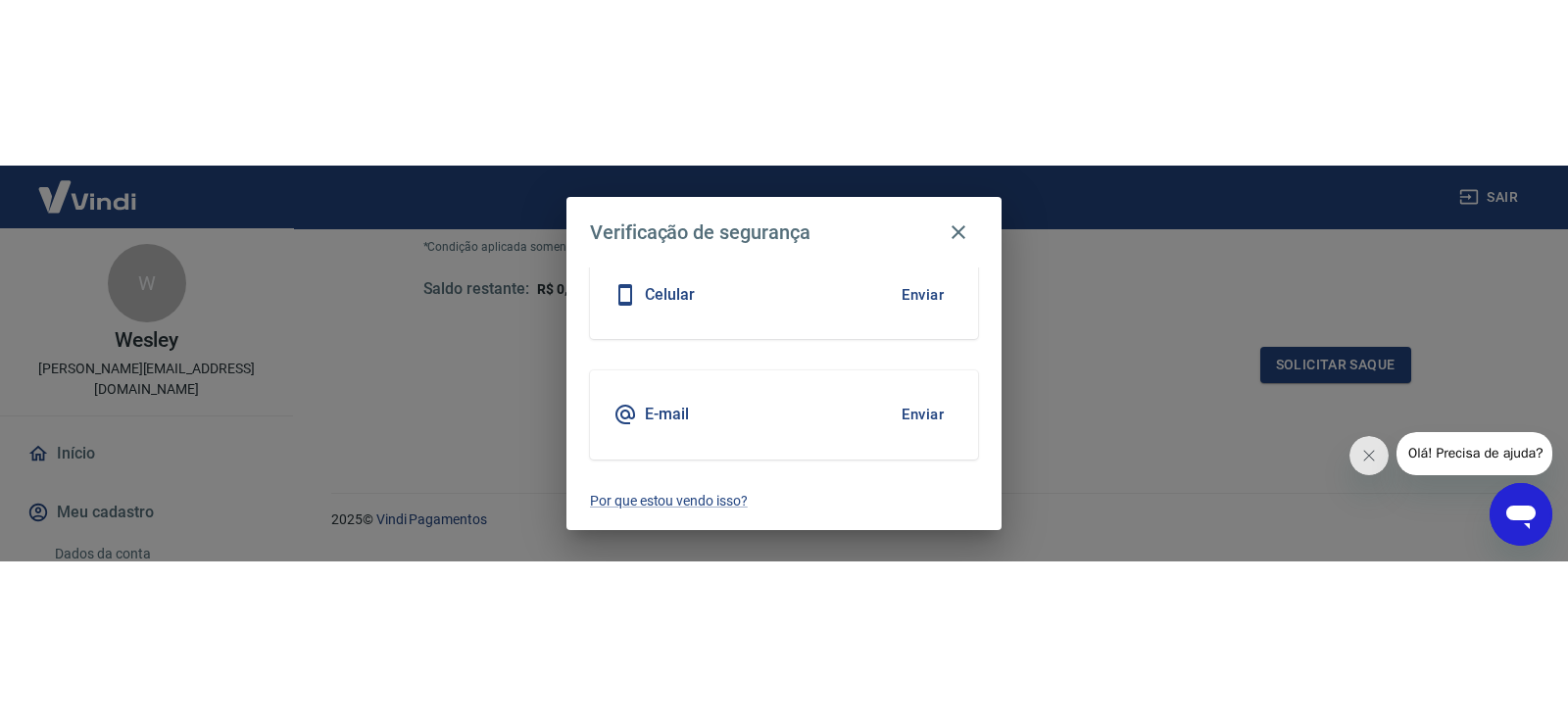 scroll, scrollTop: 406, scrollLeft: 0, axis: vertical 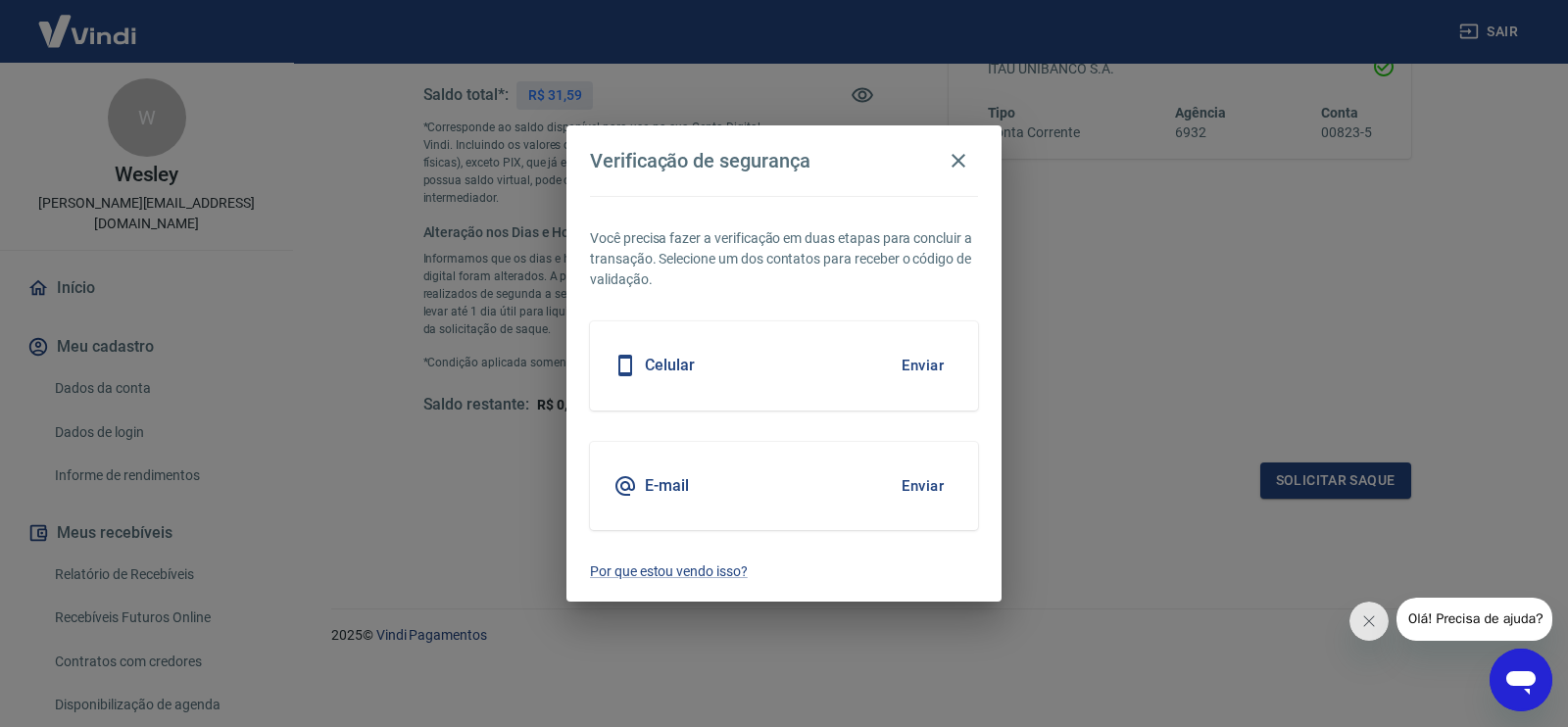 click on "Enviar" at bounding box center [922, 486] 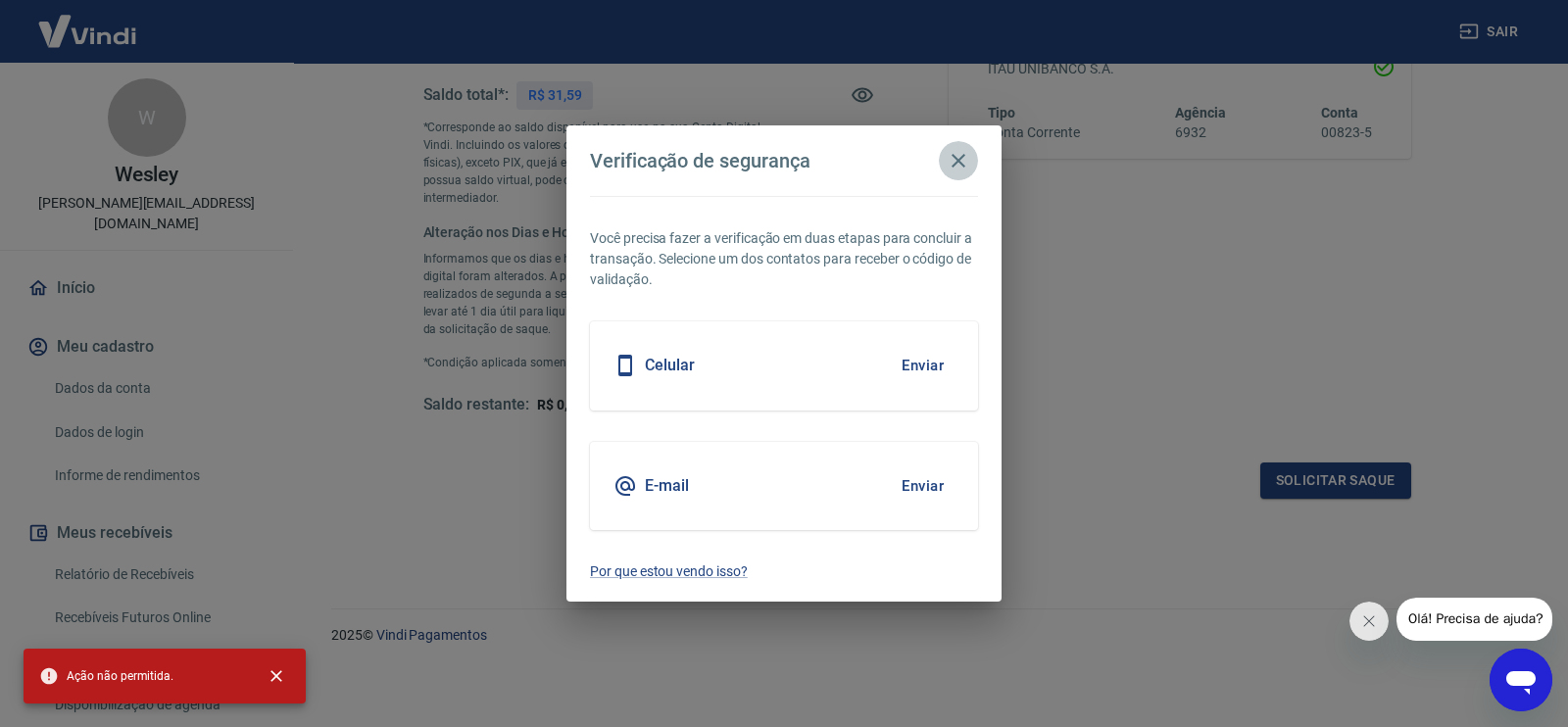 click 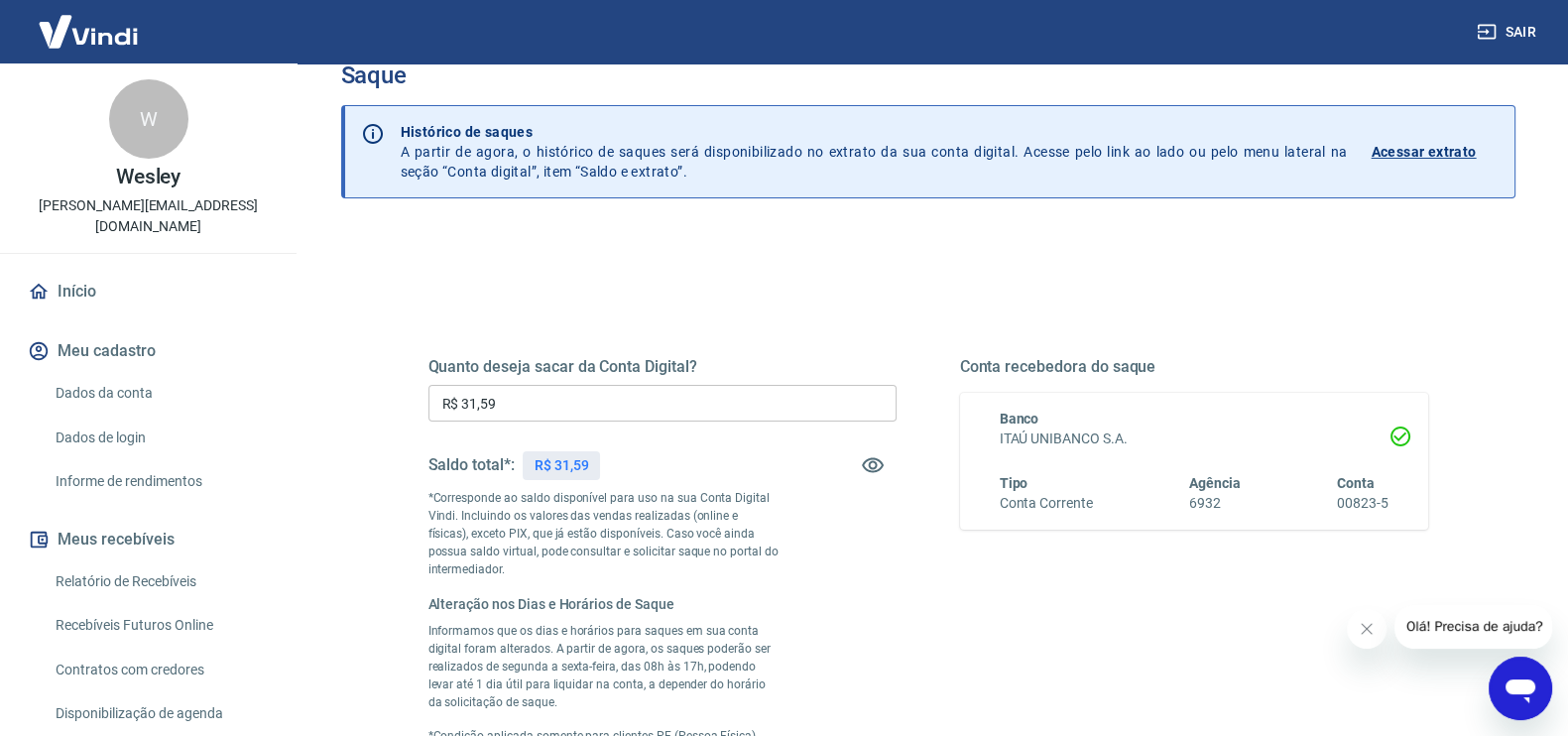 scroll, scrollTop: 39, scrollLeft: 0, axis: vertical 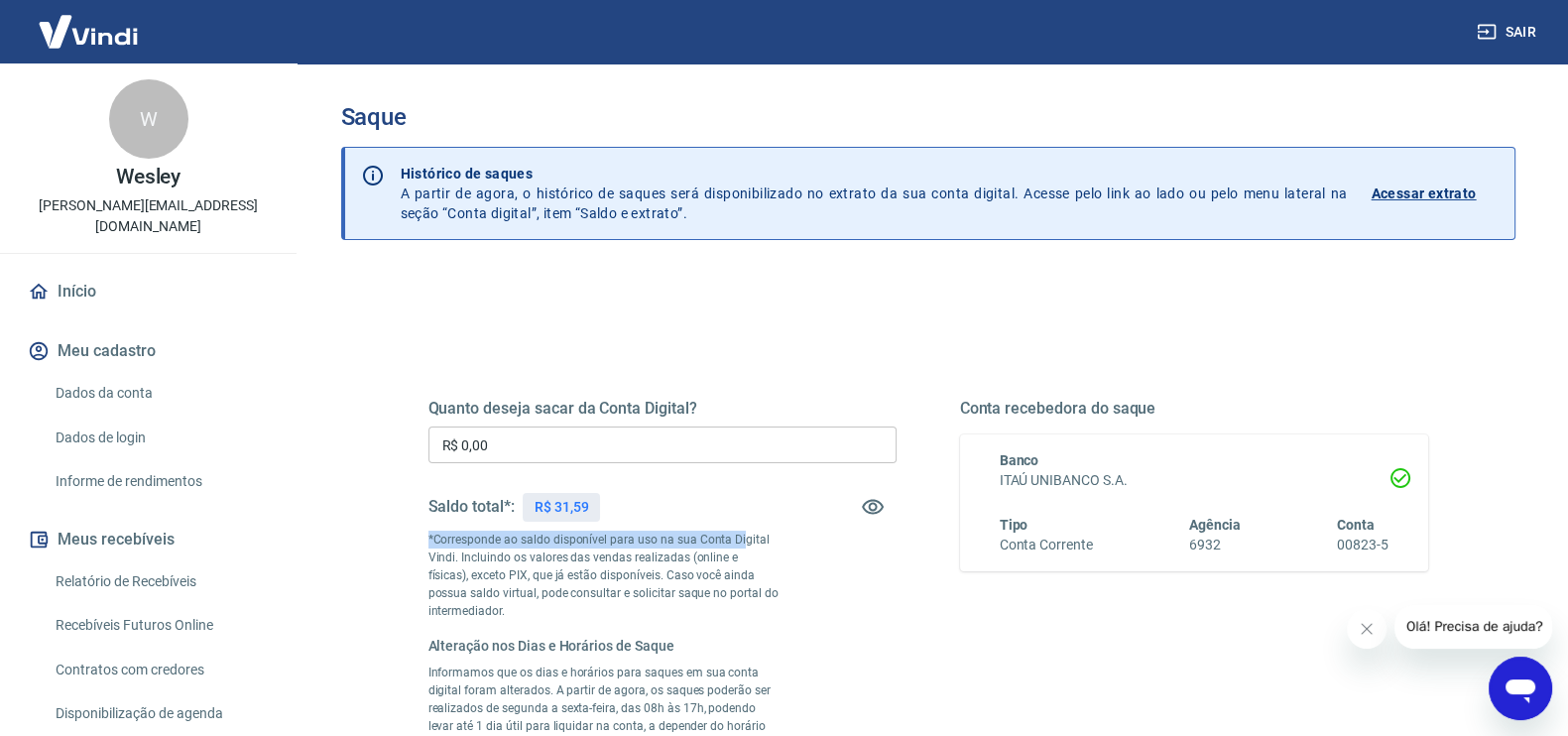 click on "Quanto deseja sacar da Conta Digital? R$ 0,00 ​ Saldo total*: R$ 31,59 *Corresponde ao saldo disponível para uso na sua Conta Digital Vindi. Incluindo os valores das vendas realizadas (online e físicas), exceto PIX, que já estão disponíveis. Caso você ainda possua saldo virtual, pode consultar e solicitar saque no portal do intermediador. Alteração nos Dias e Horários de Saque Informamos que os dias e horários para saques em sua conta digital foram alterados. A partir de agora, os saques poderão ser realizados de segunda a sexta-feira, das 08h às 17h, podendo levar até 1 dia útil para liquidar na conta, a depender do horário da solicitação de saque. *Condição aplicada somente para clientes PF (Pessoa Física). Saldo restante: R$ 31,59" at bounding box center [663, 615] 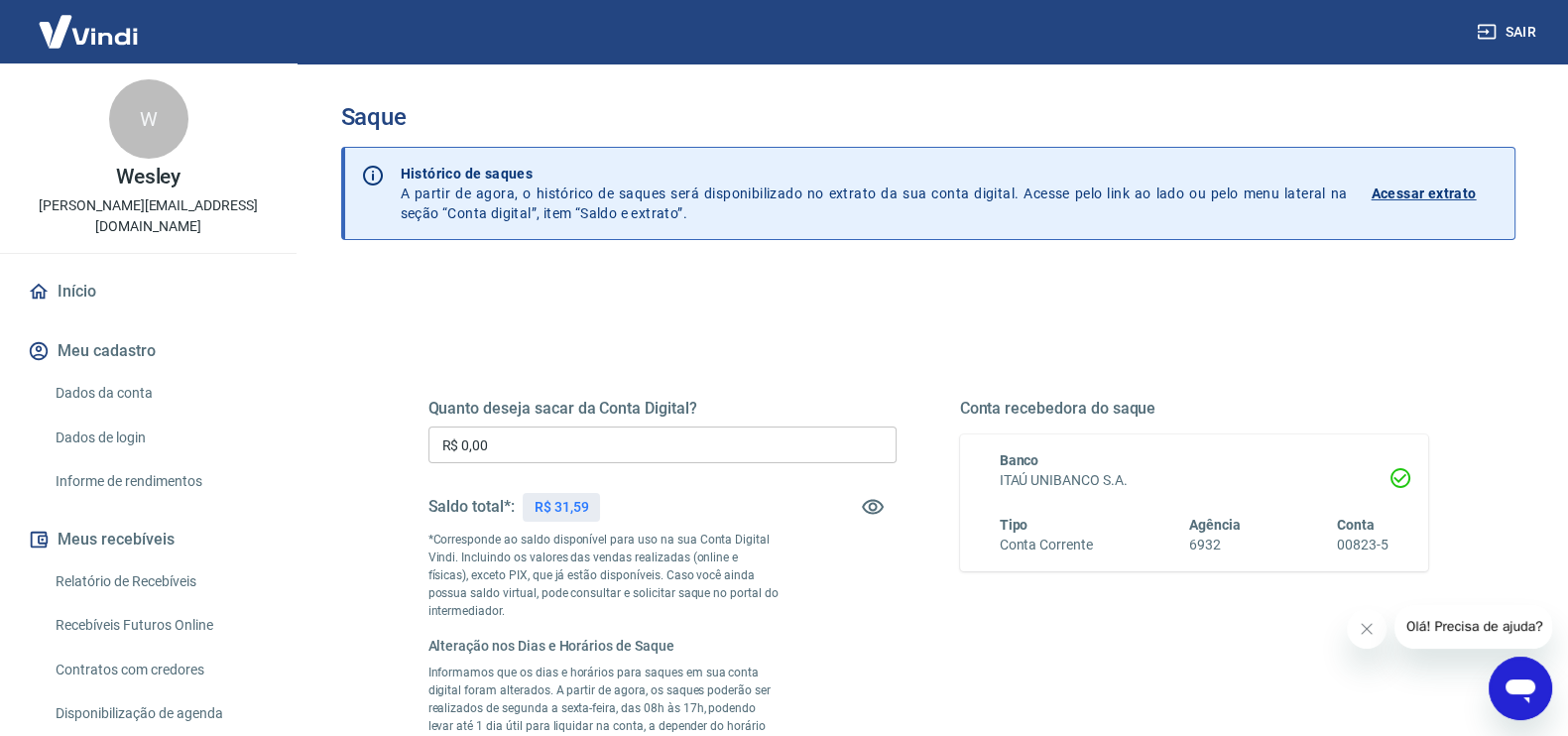 click on "Quanto deseja sacar da Conta Digital? R$ 0,00 ​ Saldo total*: R$ 31,59 *Corresponde ao saldo disponível para uso na sua Conta Digital Vindi. Incluindo os valores das vendas realizadas (online e físicas), exceto PIX, que já estão disponíveis. Caso você ainda possua saldo virtual, pode consultar e solicitar saque no portal do intermediador. Alteração nos Dias e Horários de Saque Informamos que os dias e horários para saques em sua conta digital foram alterados. A partir de agora, os saques poderão ser realizados de segunda a sexta-feira, das 08h às 17h, podendo levar até 1 dia útil para liquidar na conta, a depender do horário da solicitação de saque. *Condição aplicada somente para clientes PF (Pessoa Física). Saldo restante: R$ 31,59" at bounding box center [663, 615] 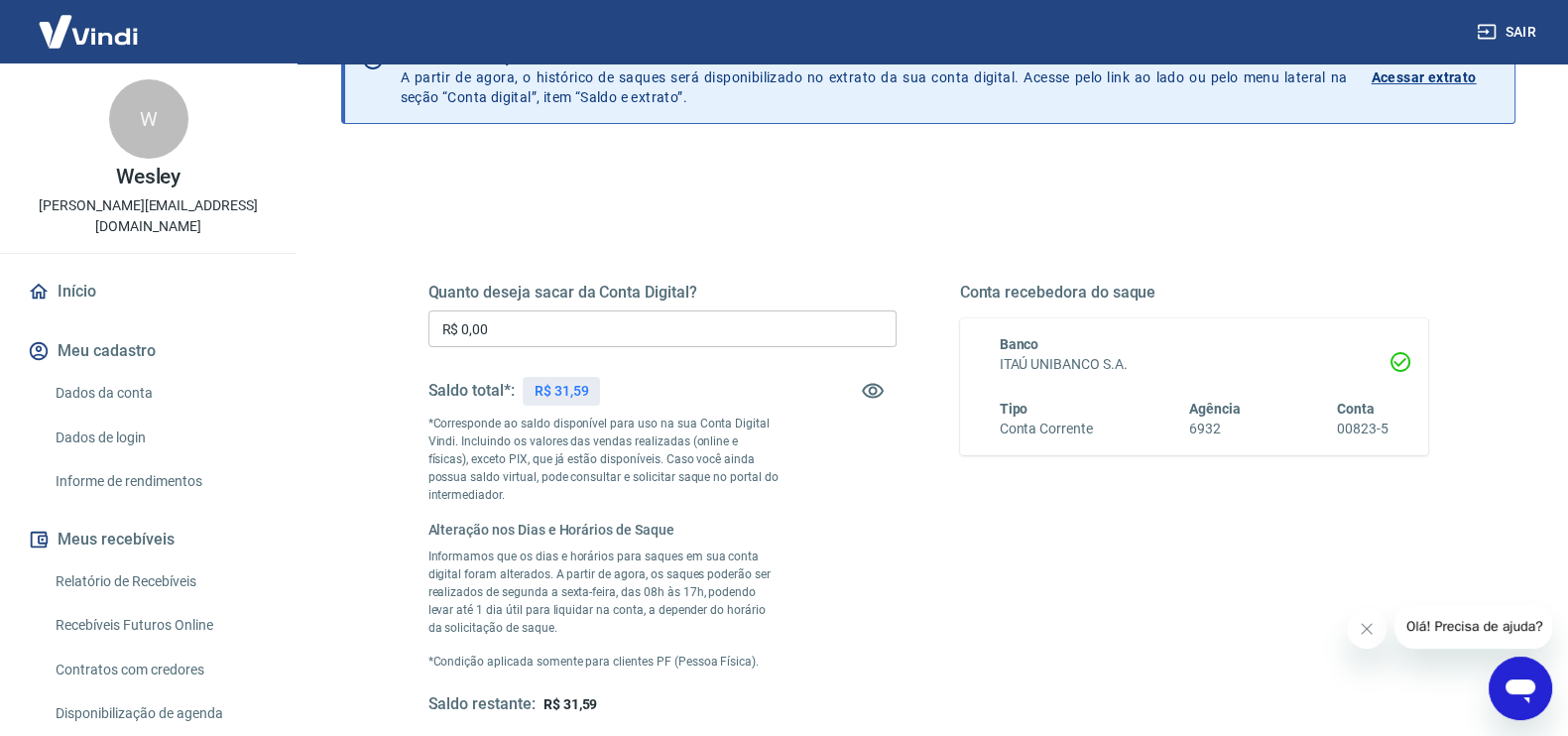 scroll, scrollTop: 372, scrollLeft: 0, axis: vertical 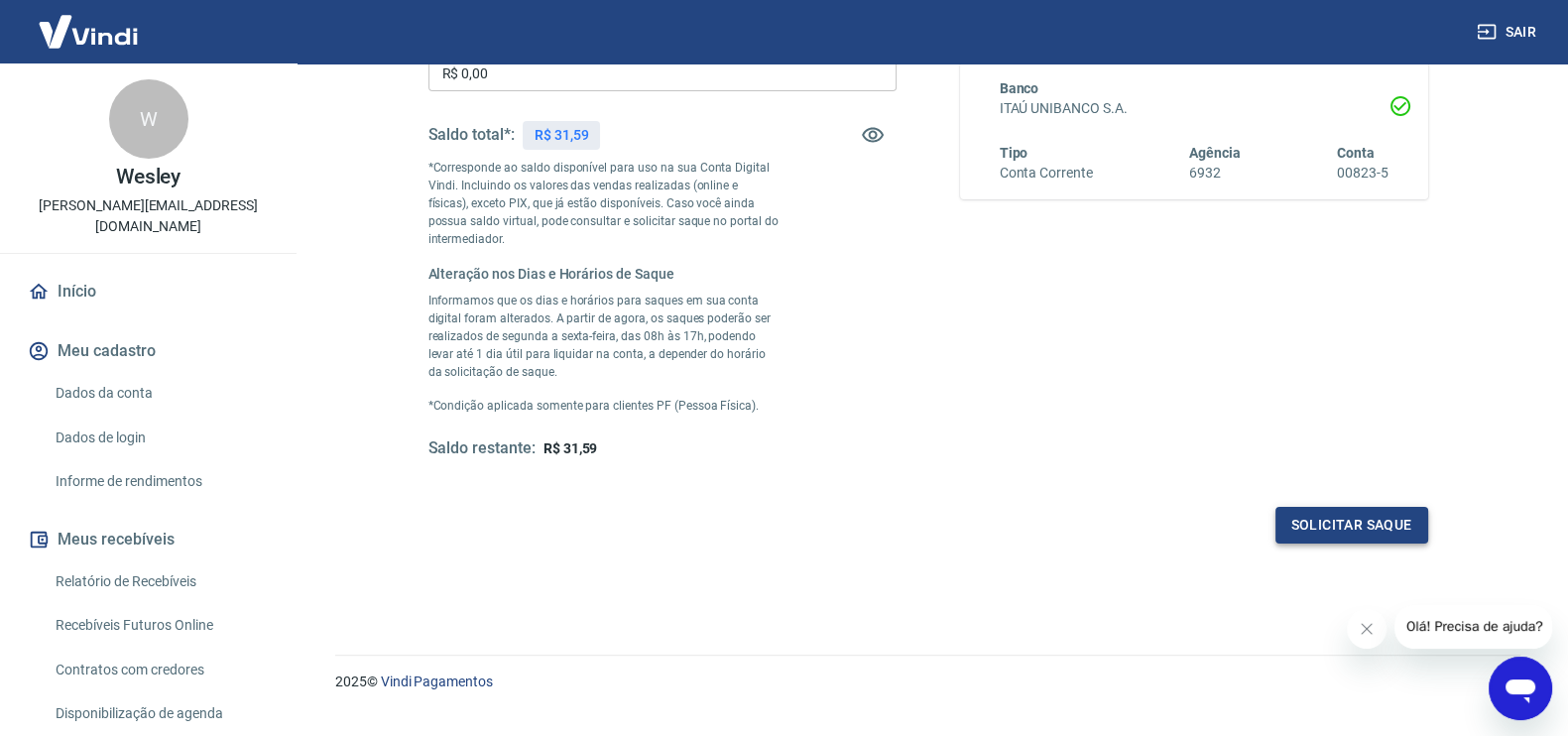 click on "Solicitar saque" at bounding box center [1352, 525] 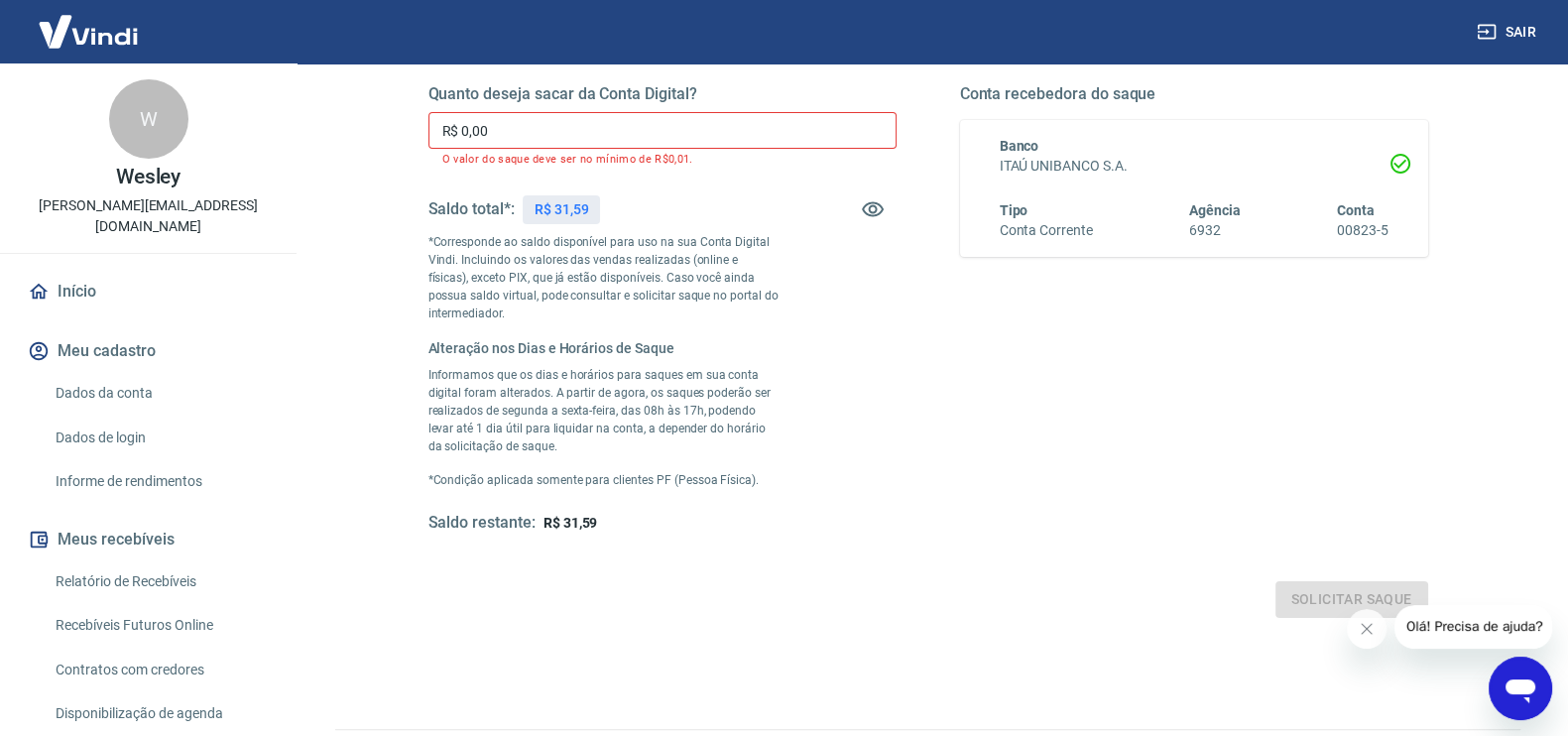 scroll, scrollTop: 372, scrollLeft: 0, axis: vertical 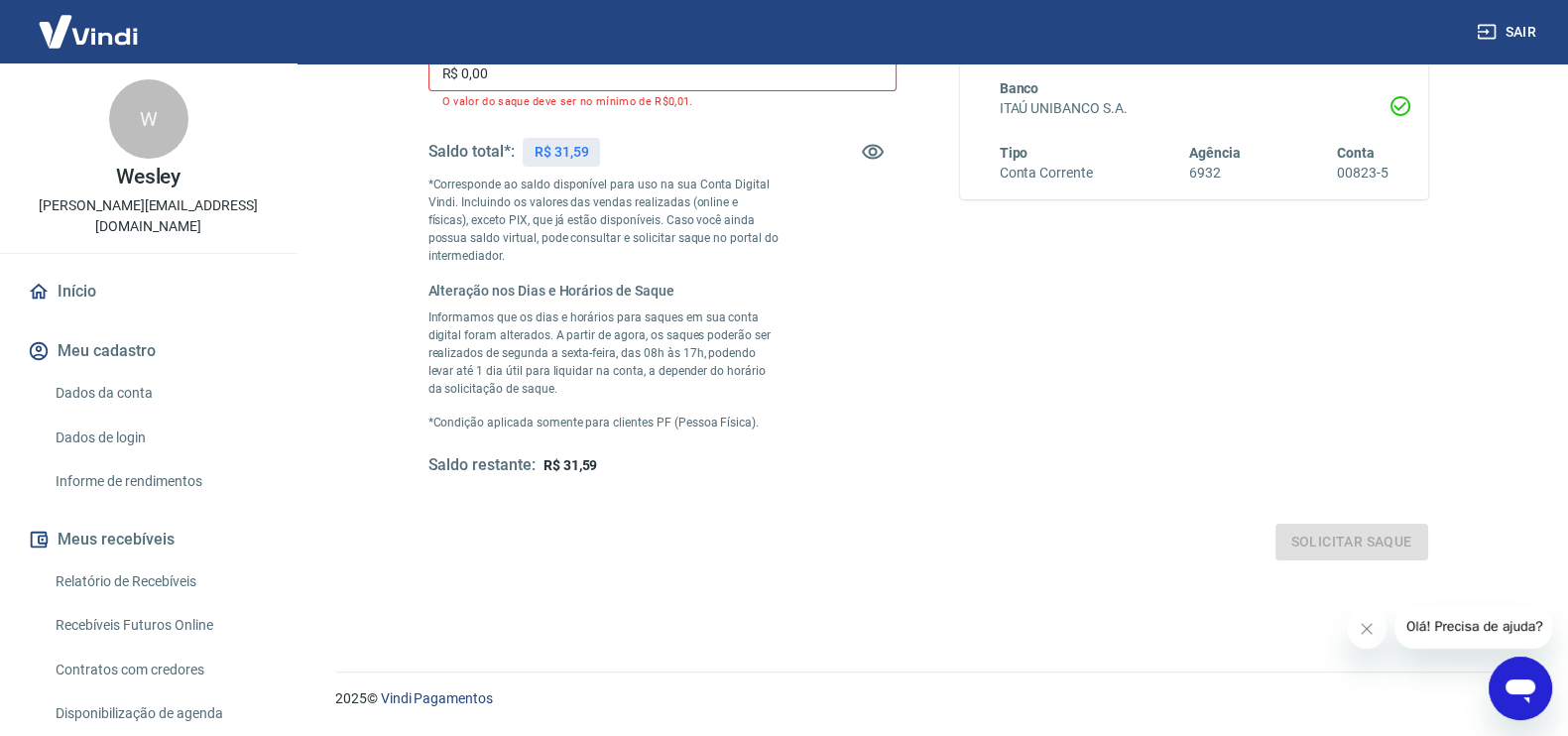 click on "O valor do saque deve ser no mínimo de R$0,01." at bounding box center (663, 101) 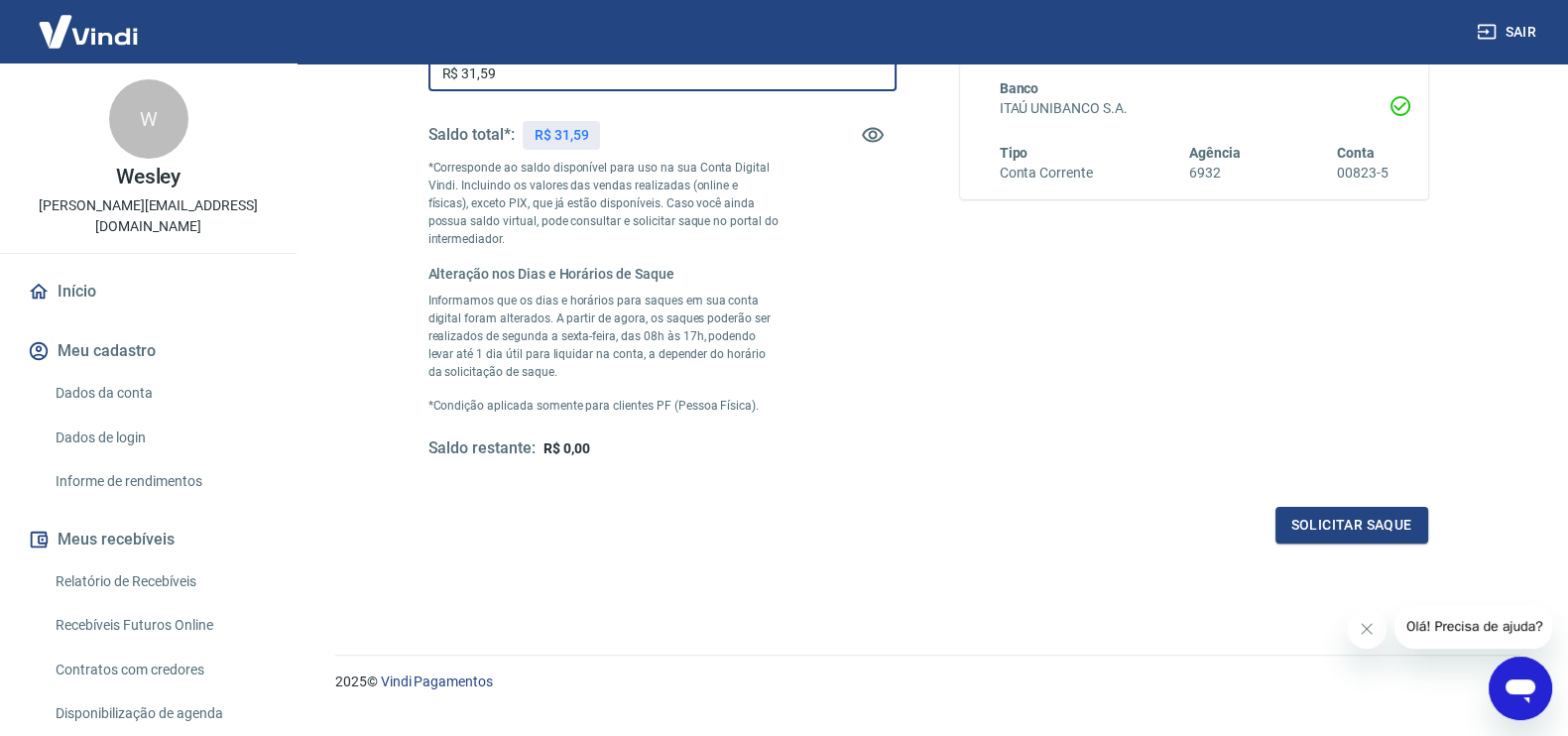 type on "R$ 31,59" 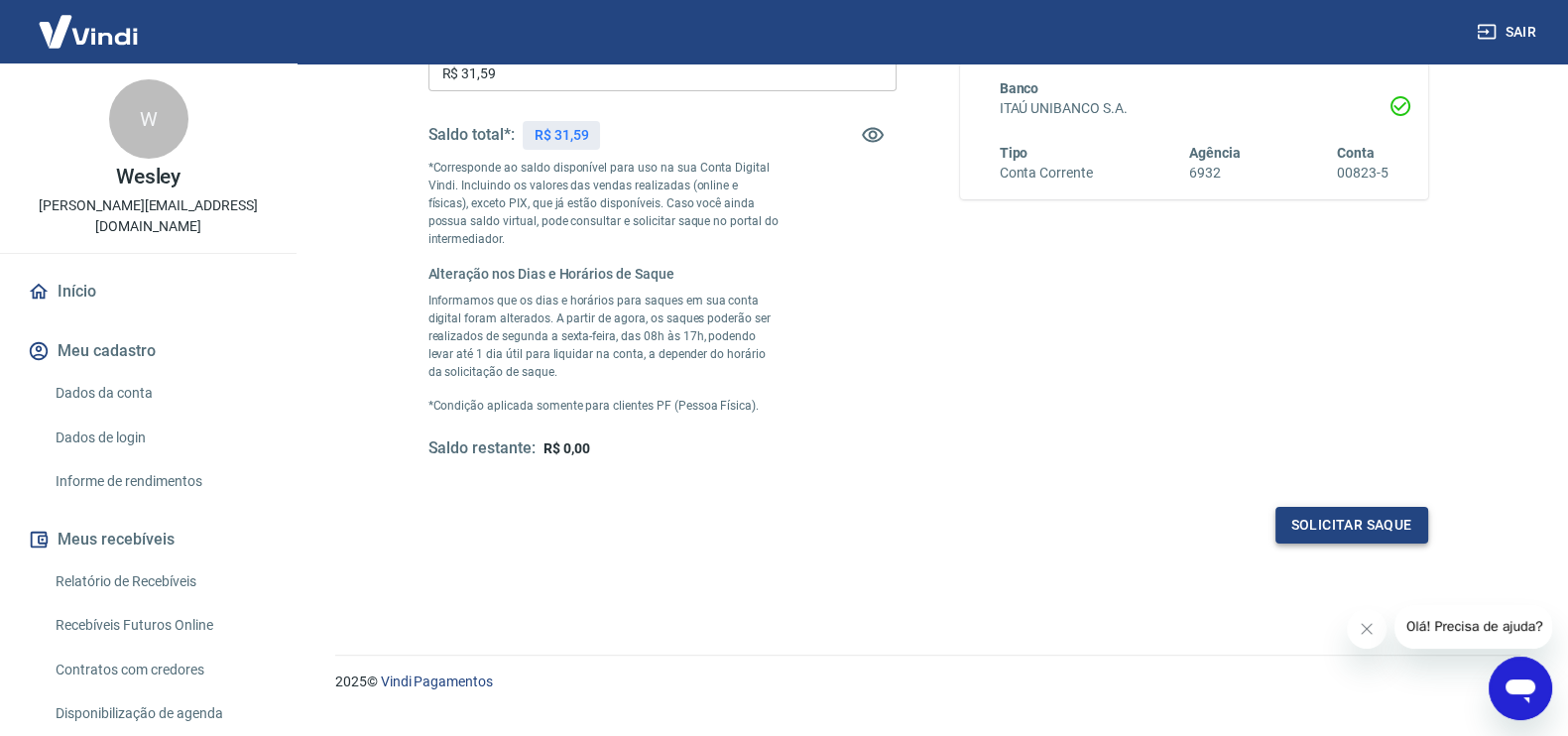 click on "Solicitar saque" at bounding box center [1352, 525] 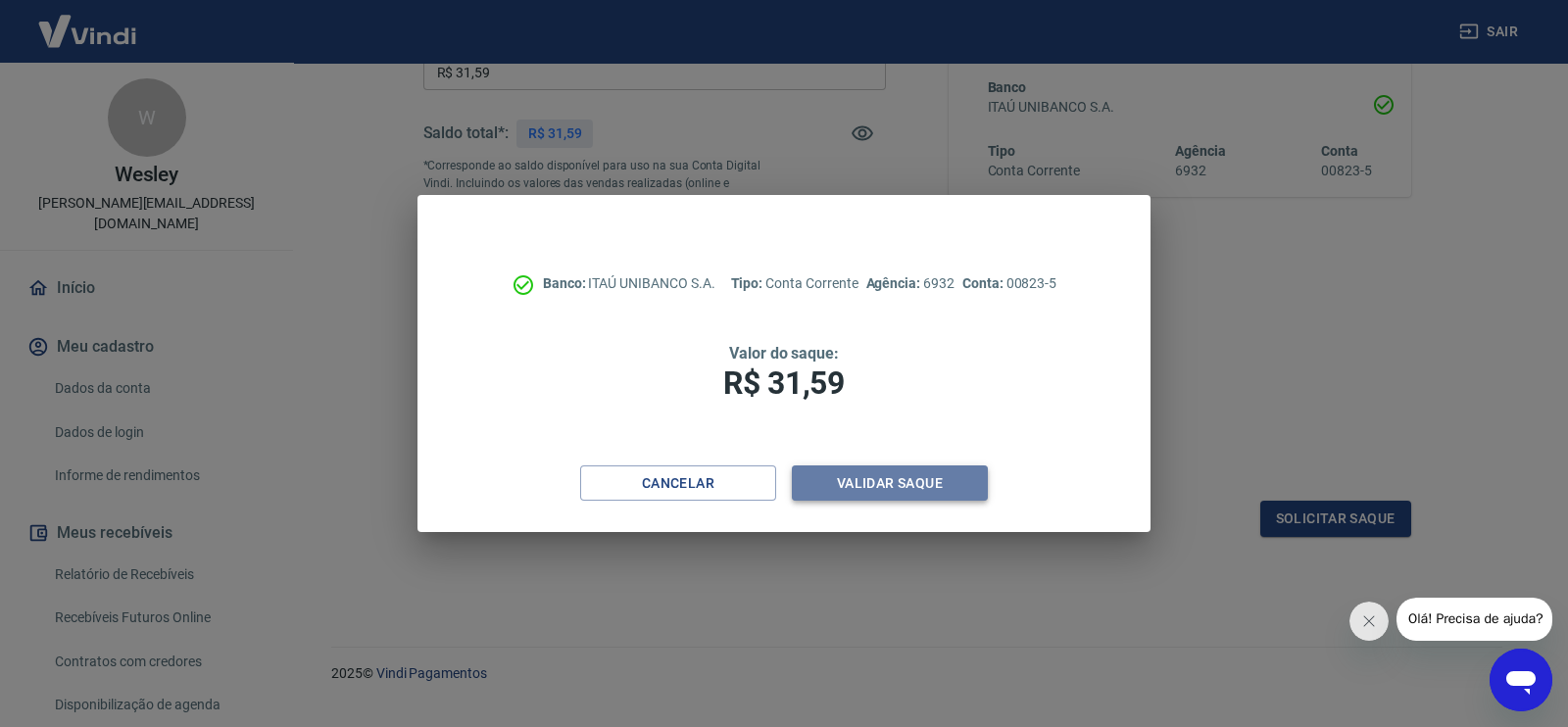 click on "Validar saque" at bounding box center (890, 483) 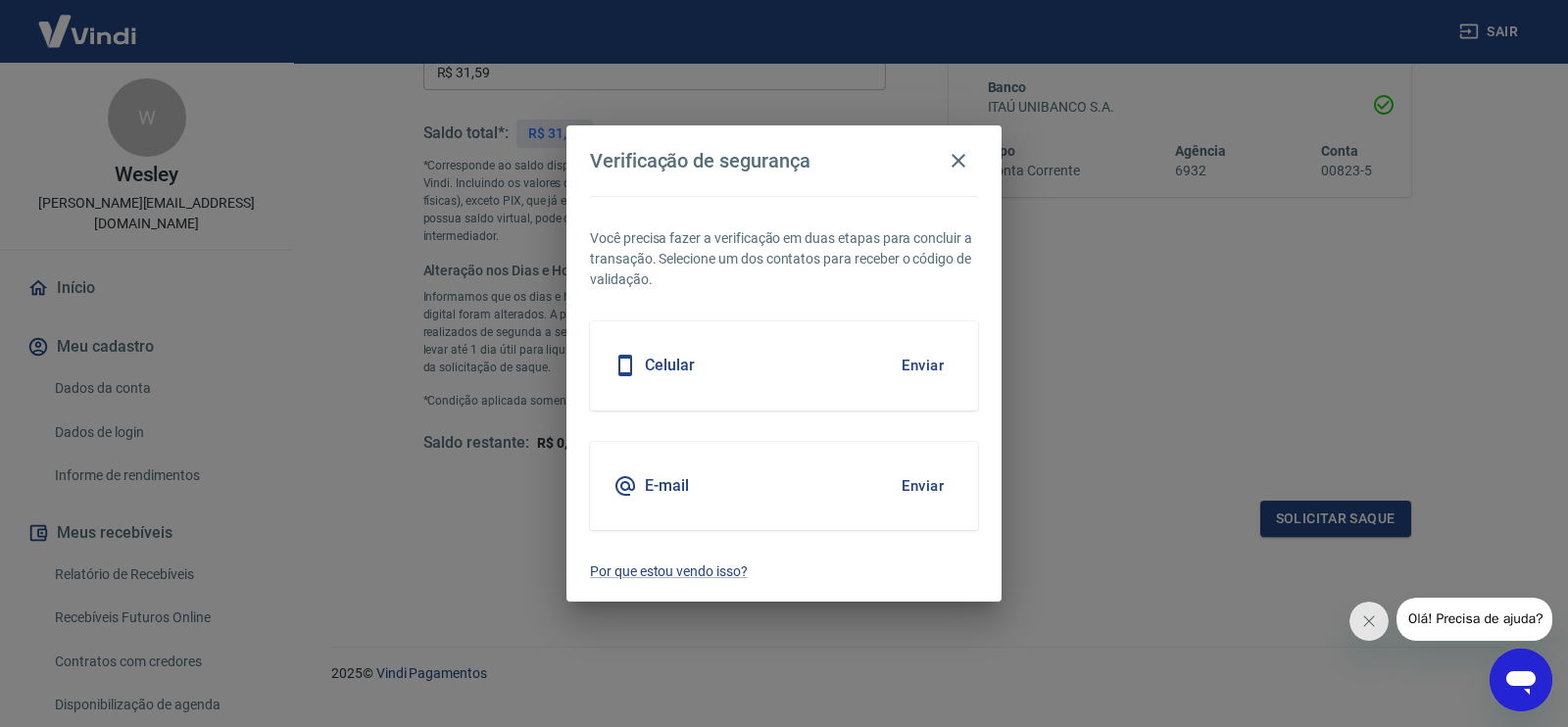 click on "Enviar" at bounding box center [922, 486] 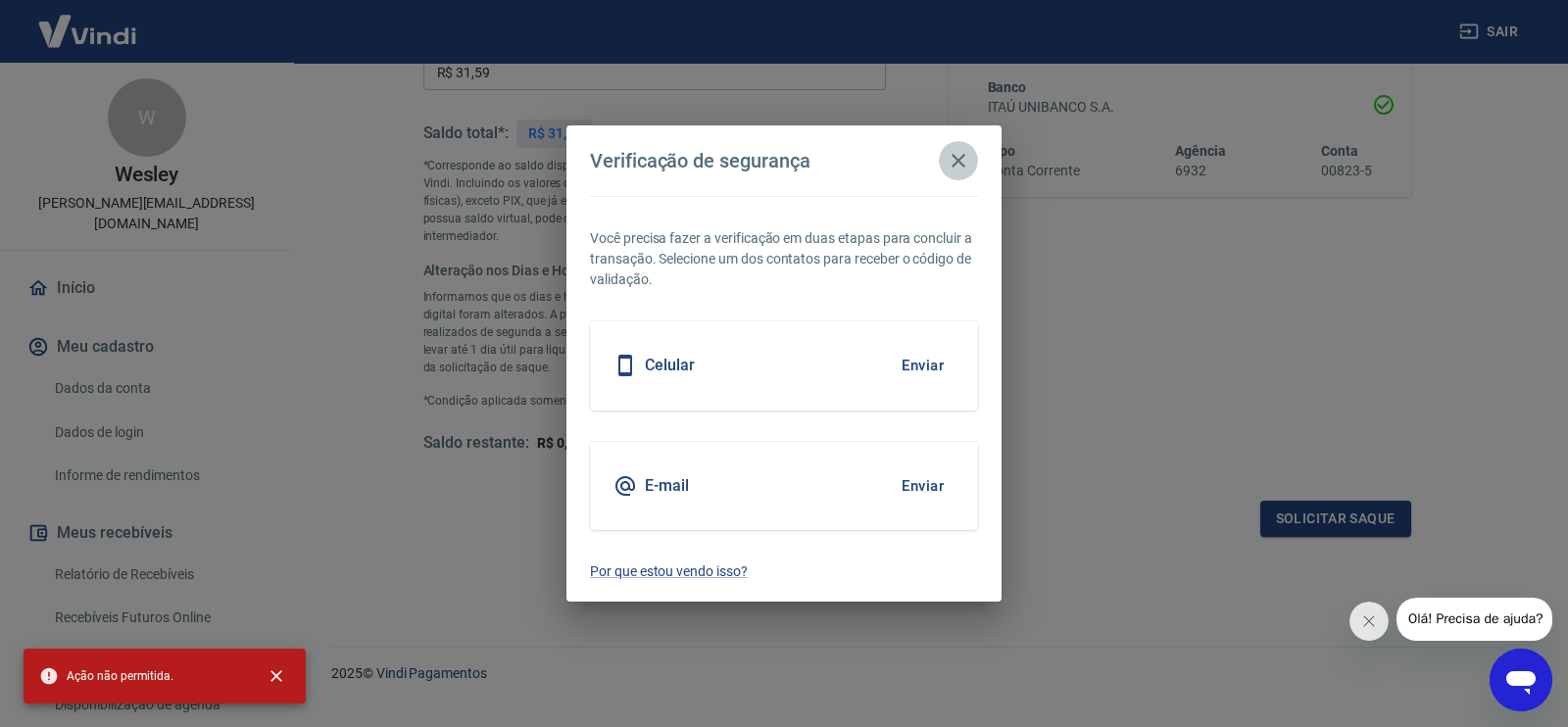 click 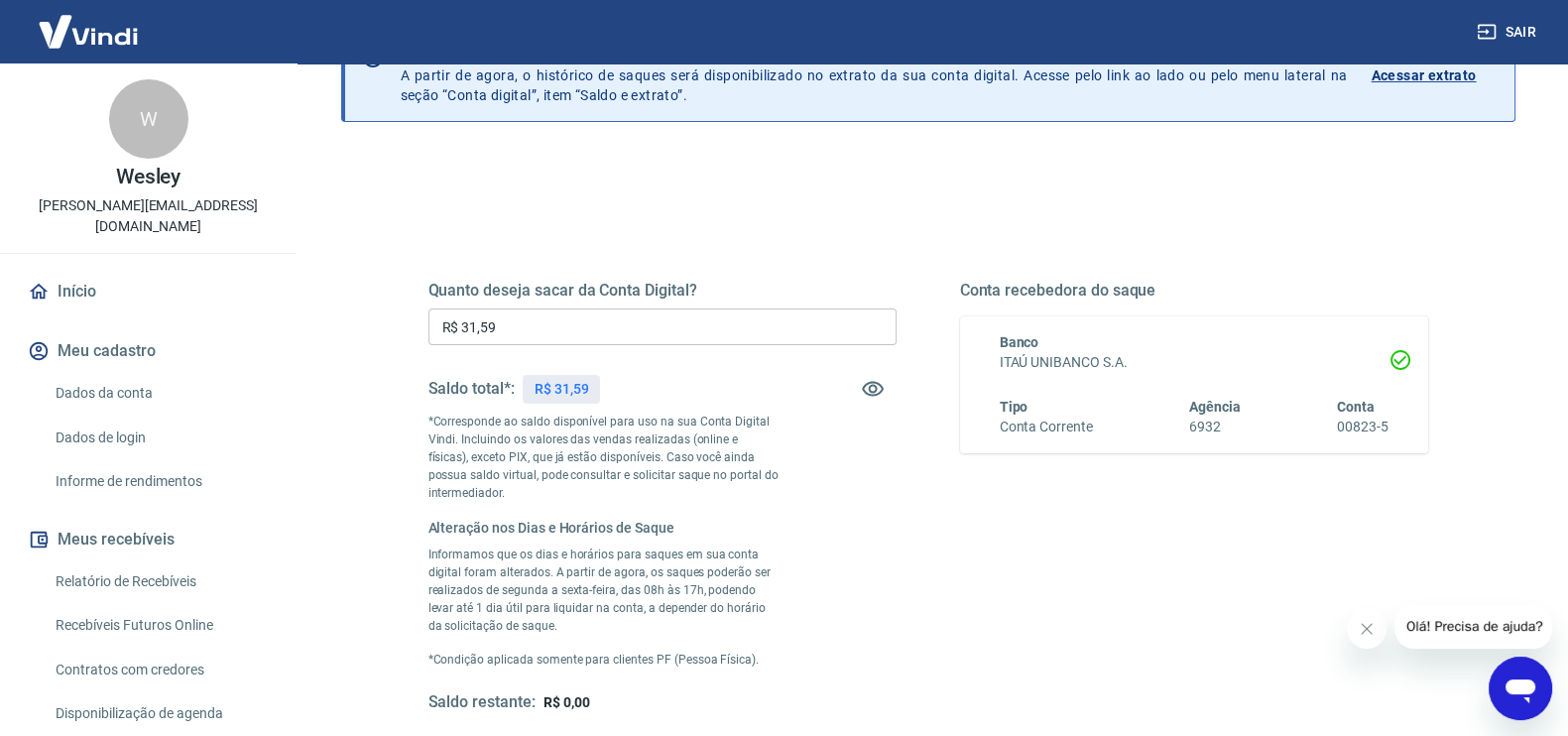 scroll, scrollTop: 0, scrollLeft: 0, axis: both 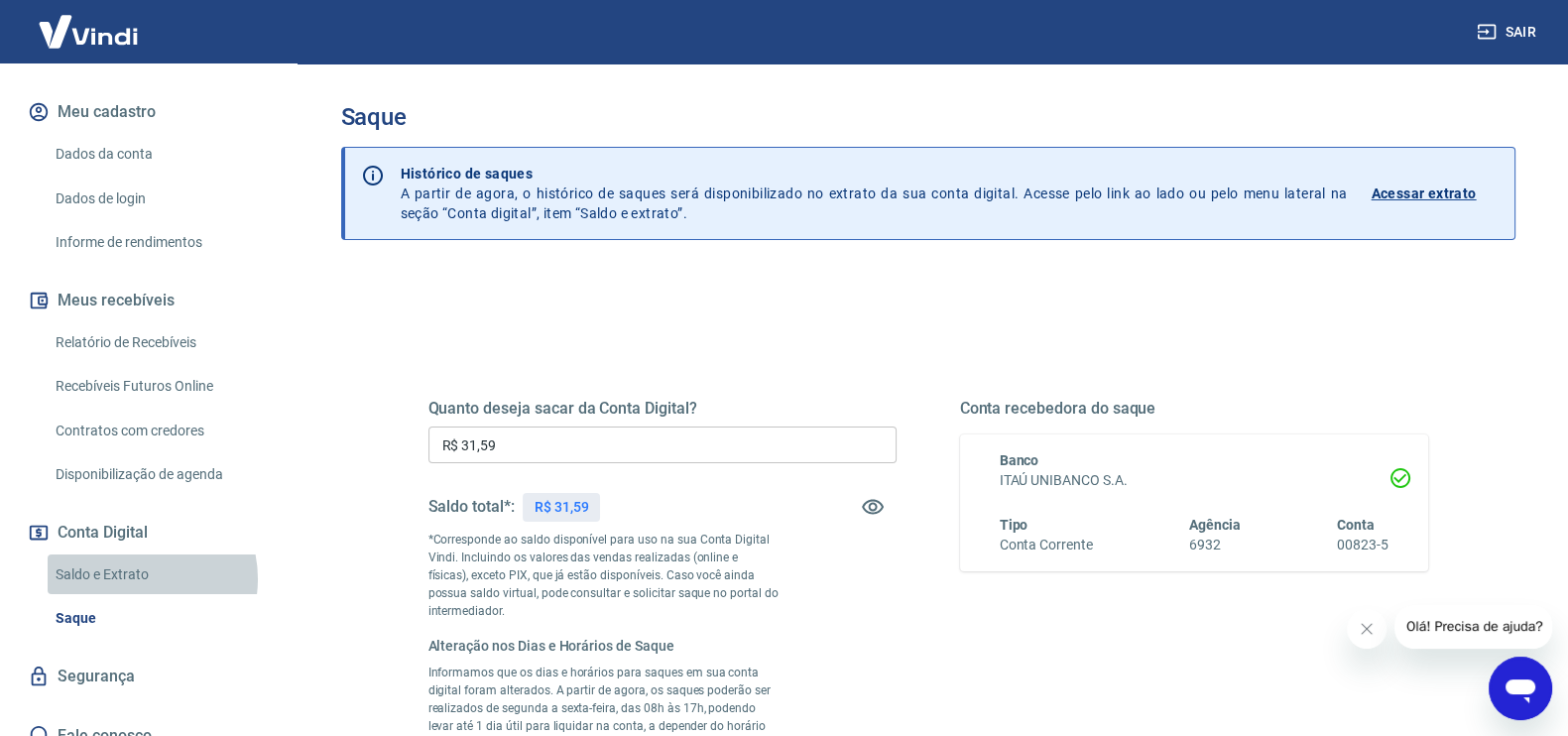 click on "Saldo e Extrato" at bounding box center [160, 574] 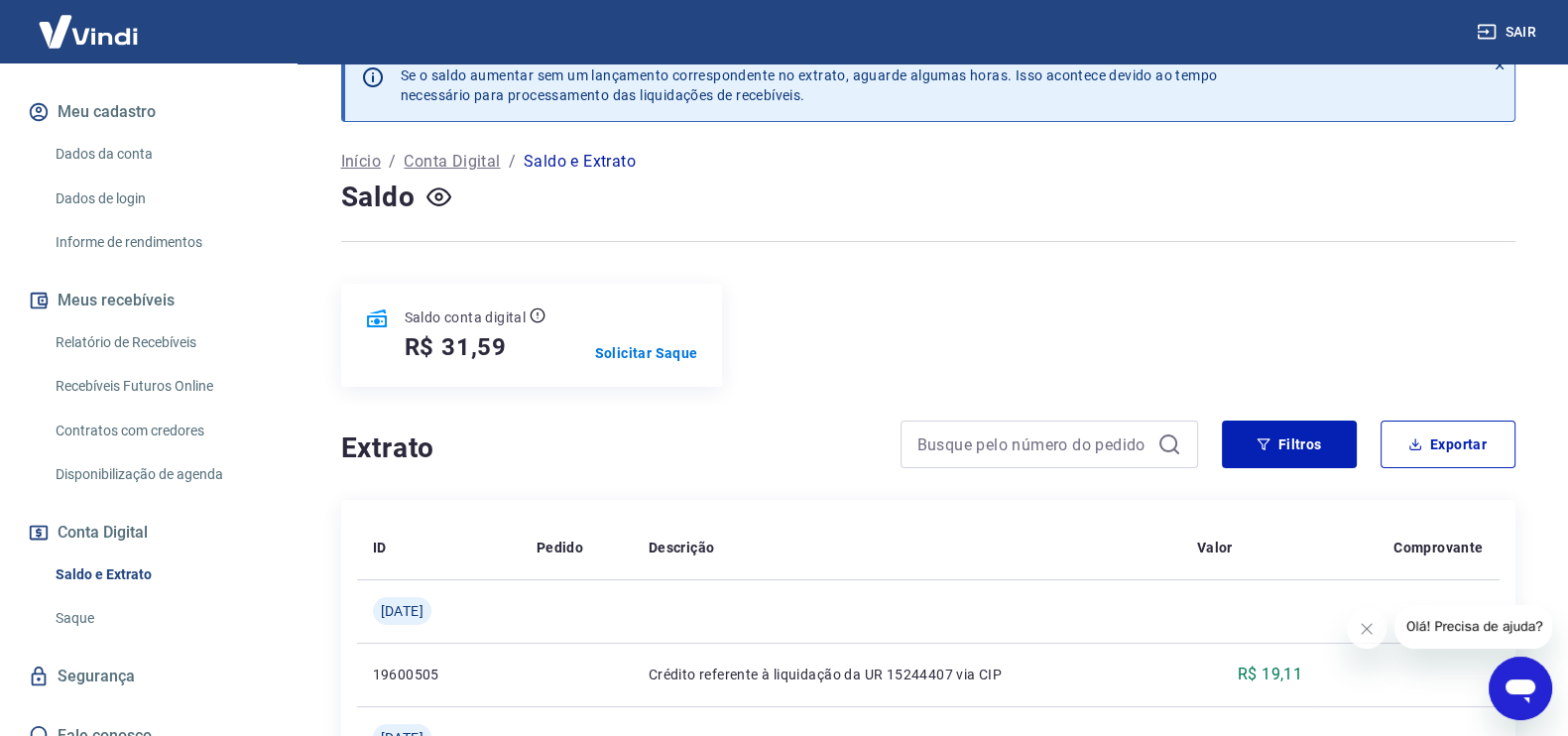 scroll, scrollTop: 0, scrollLeft: 0, axis: both 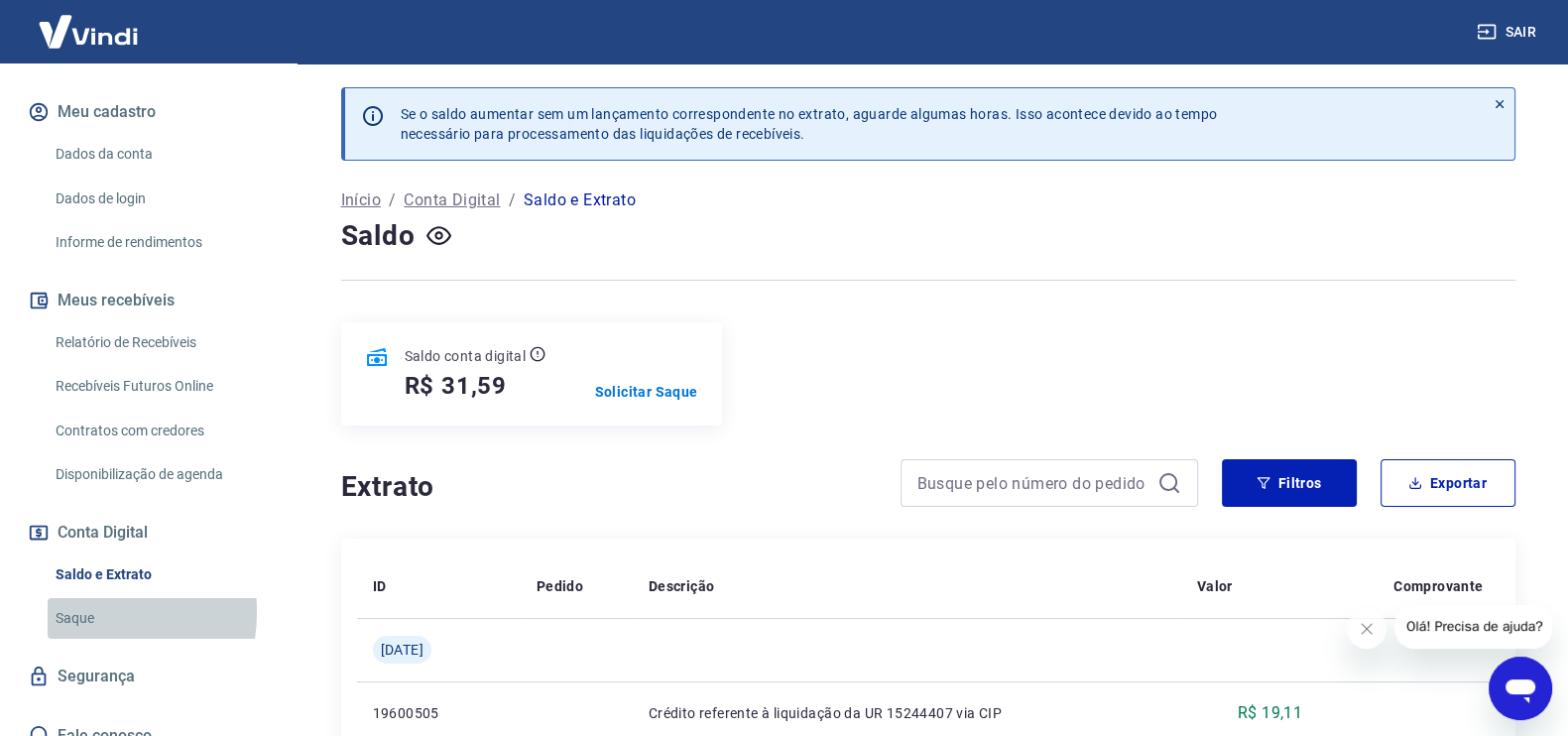 click on "Saque" at bounding box center (160, 618) 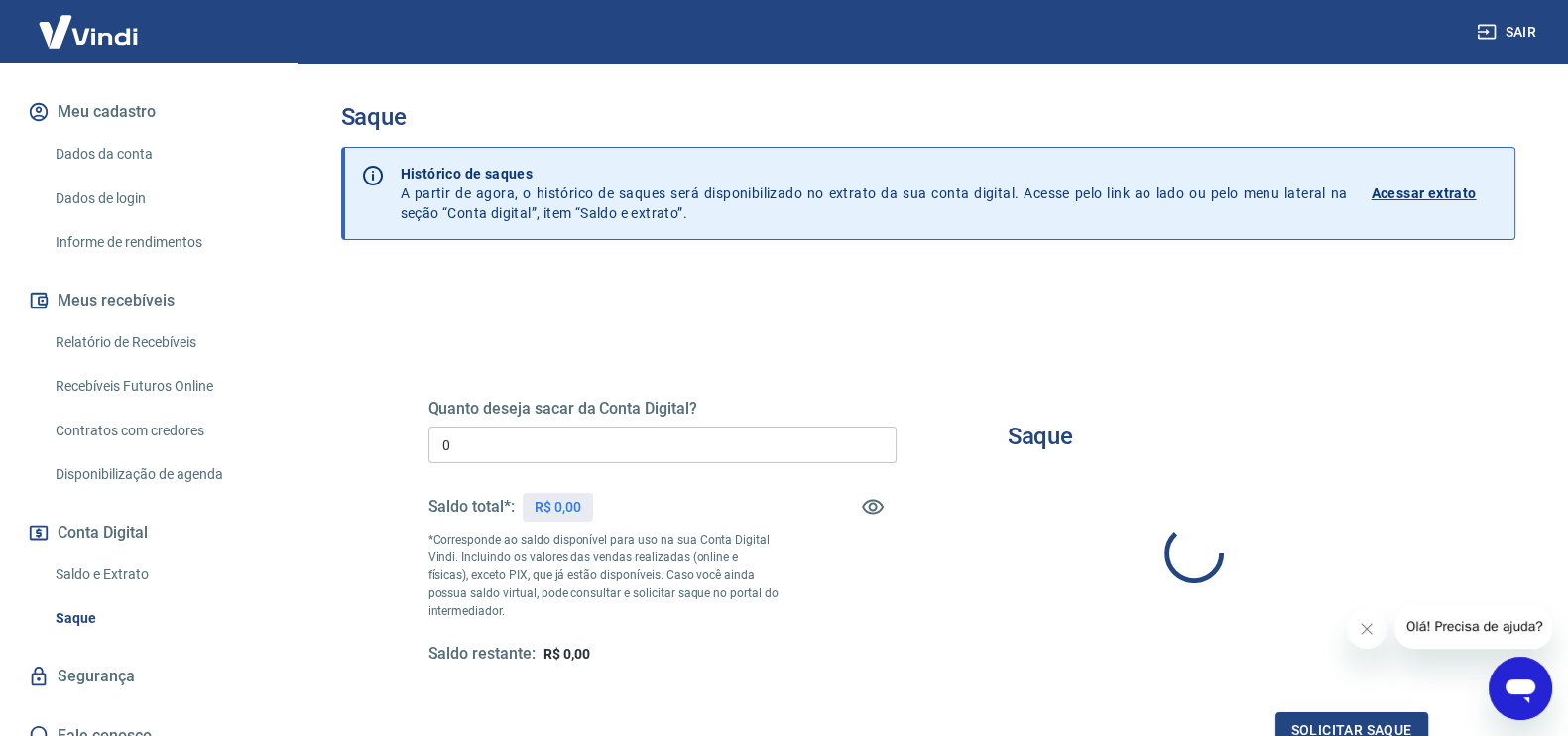 type on "R$ 0,00" 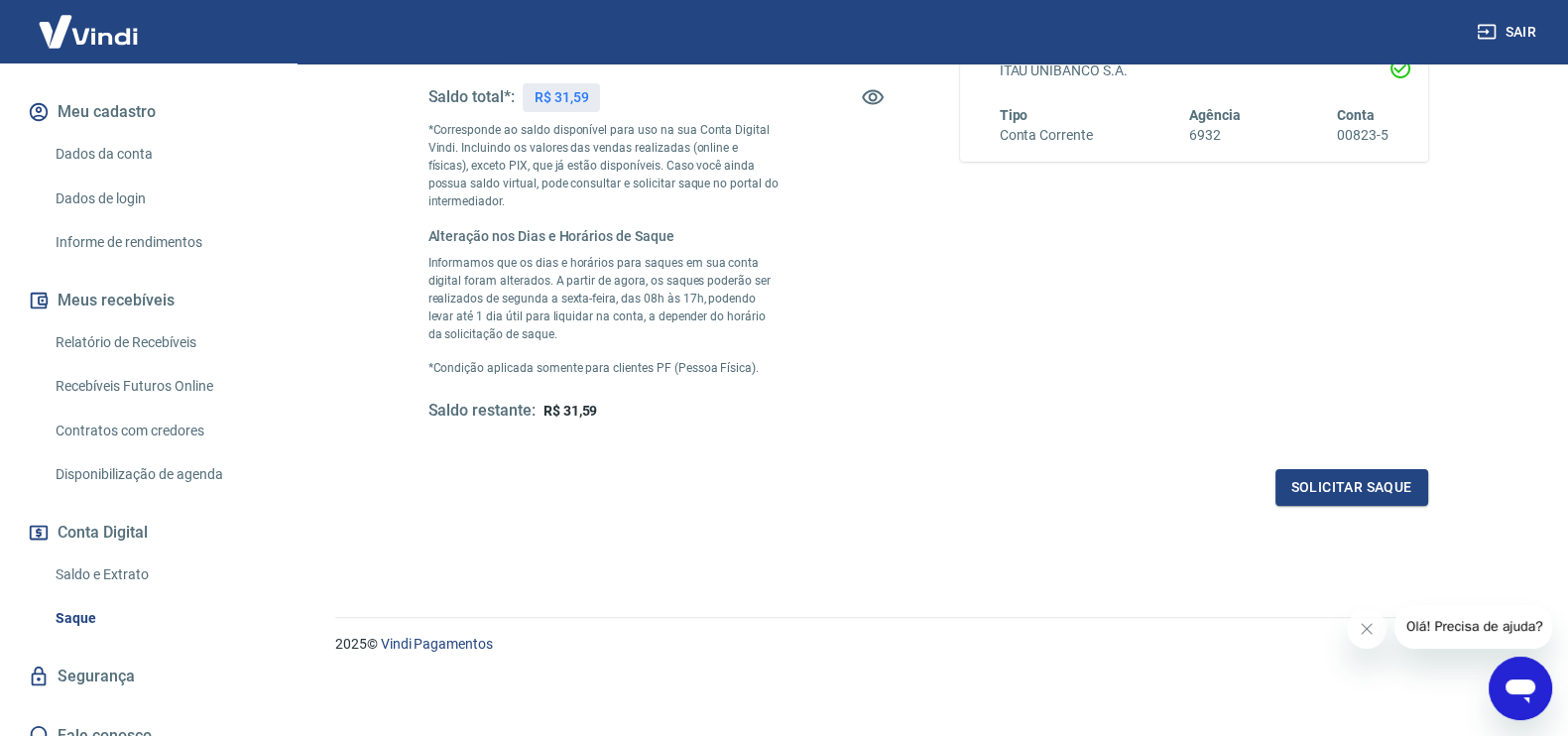 scroll, scrollTop: 411, scrollLeft: 0, axis: vertical 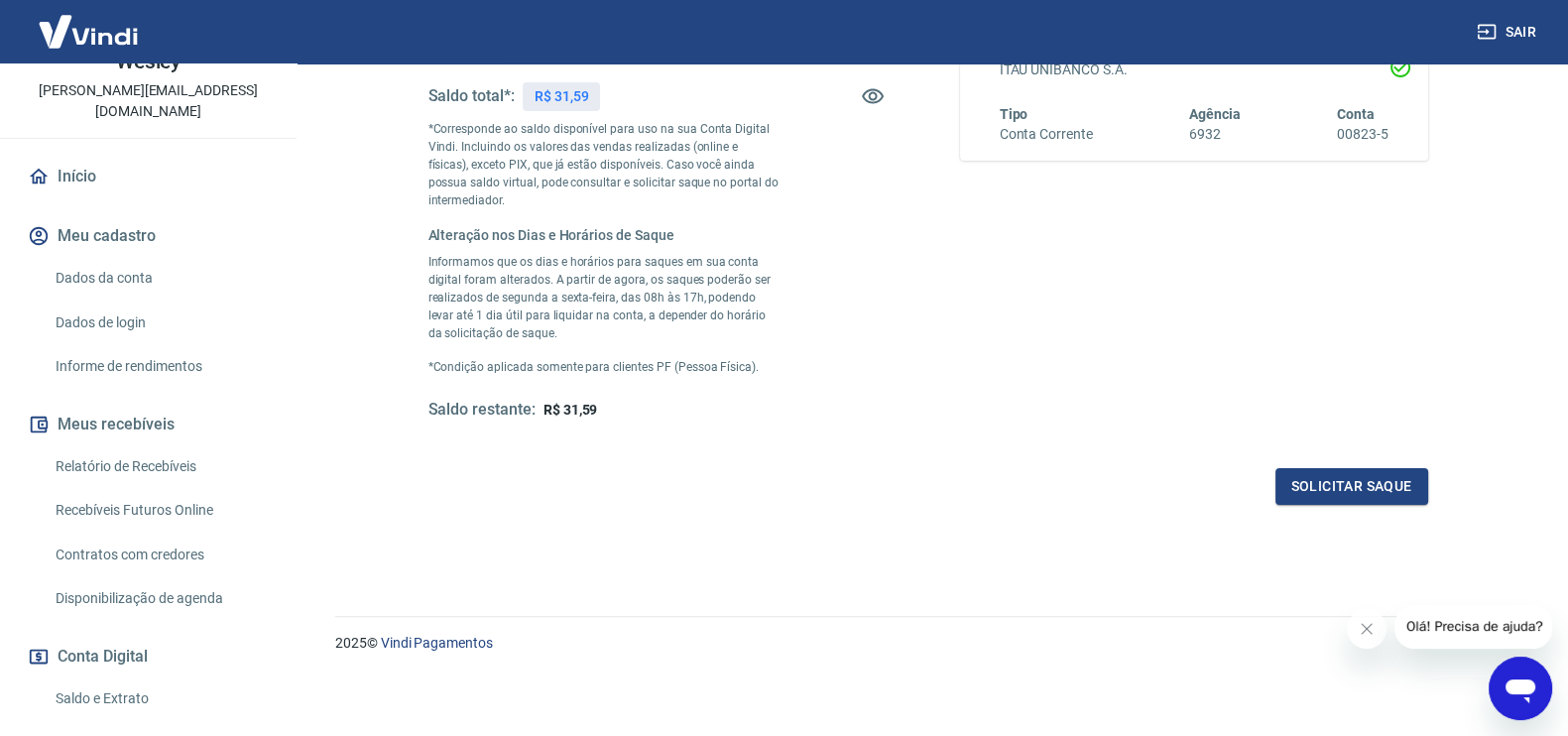 click on "Disponibilização de agenda" at bounding box center [160, 598] 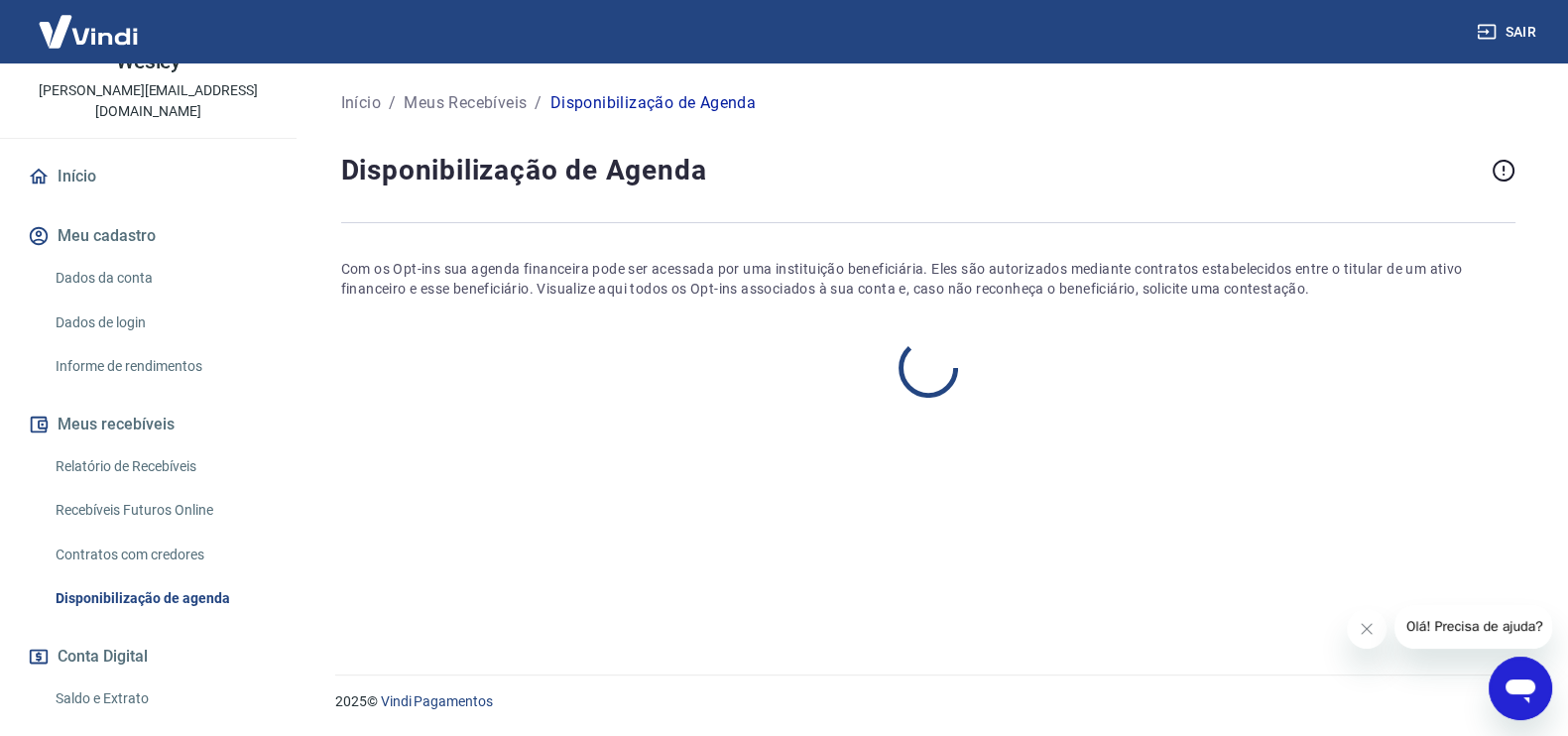 scroll, scrollTop: 0, scrollLeft: 0, axis: both 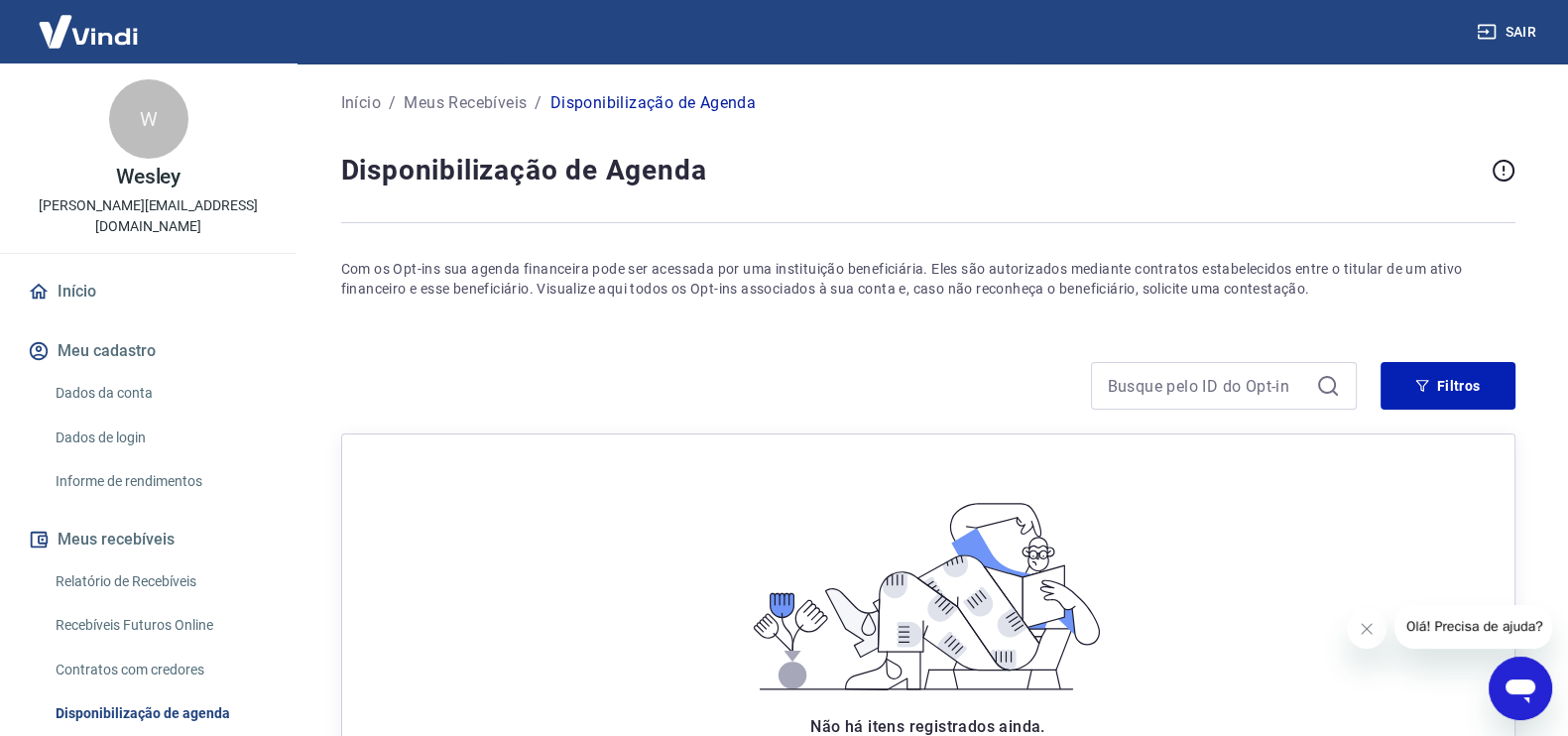 click on "Dados da conta" at bounding box center (160, 393) 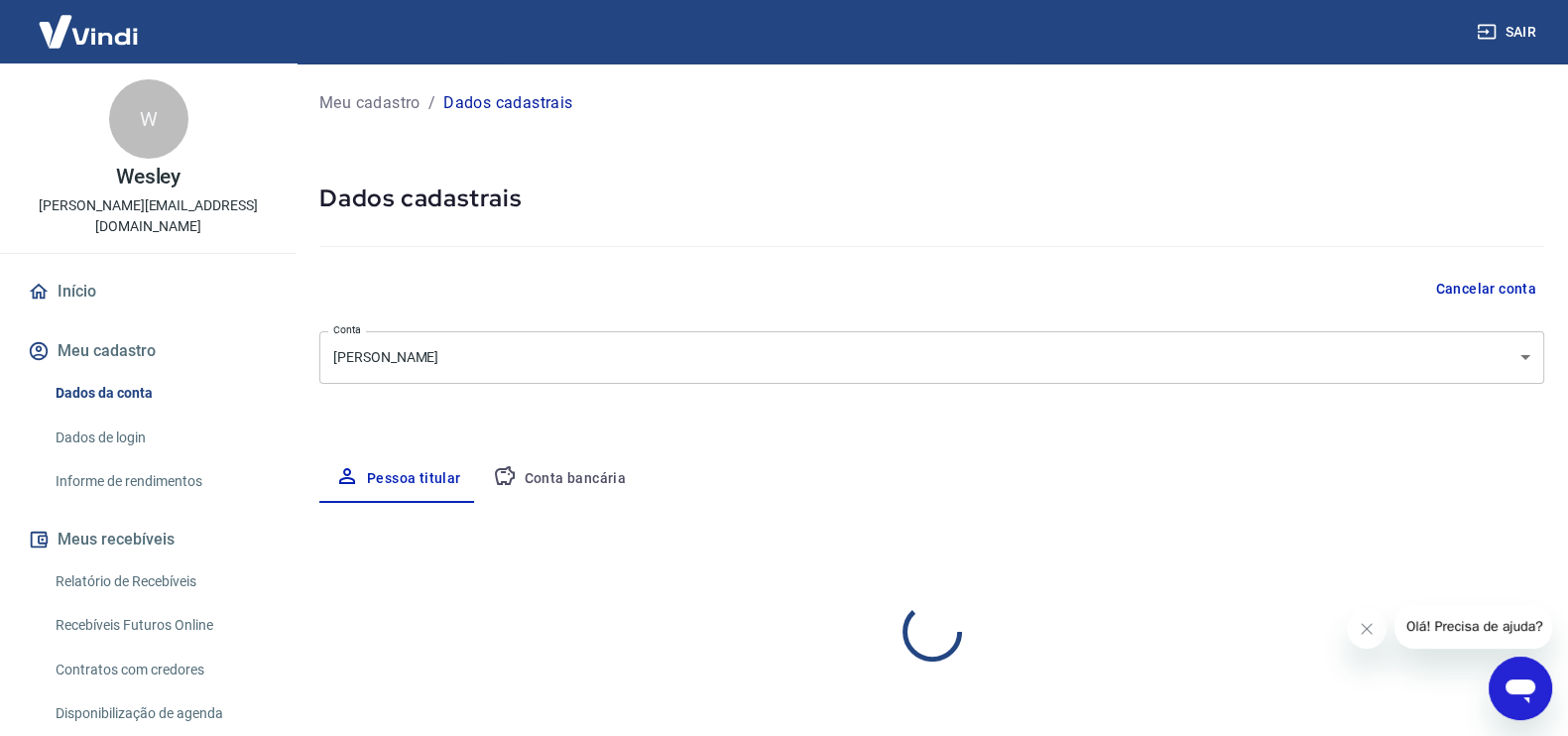select on "SP" 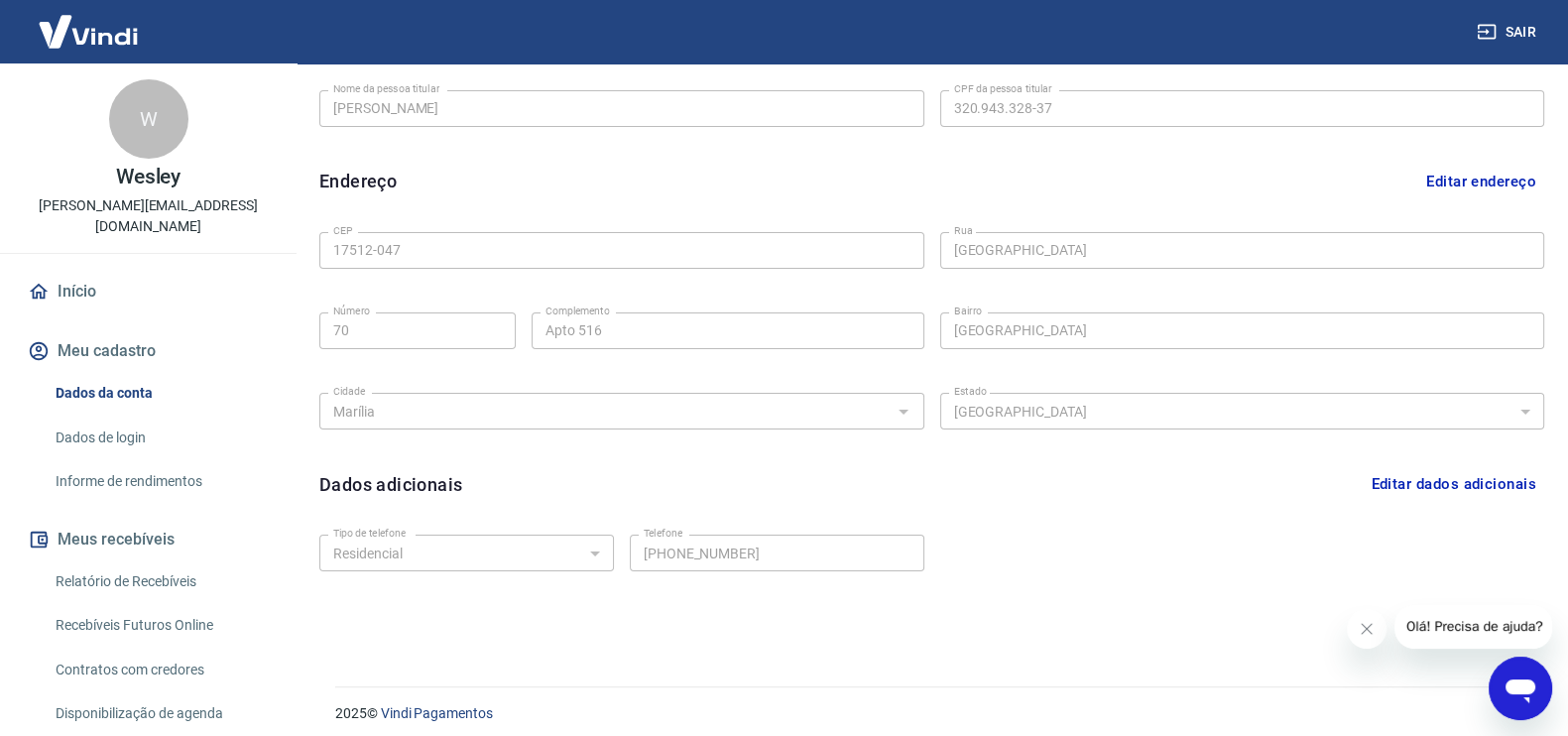 scroll, scrollTop: 533, scrollLeft: 0, axis: vertical 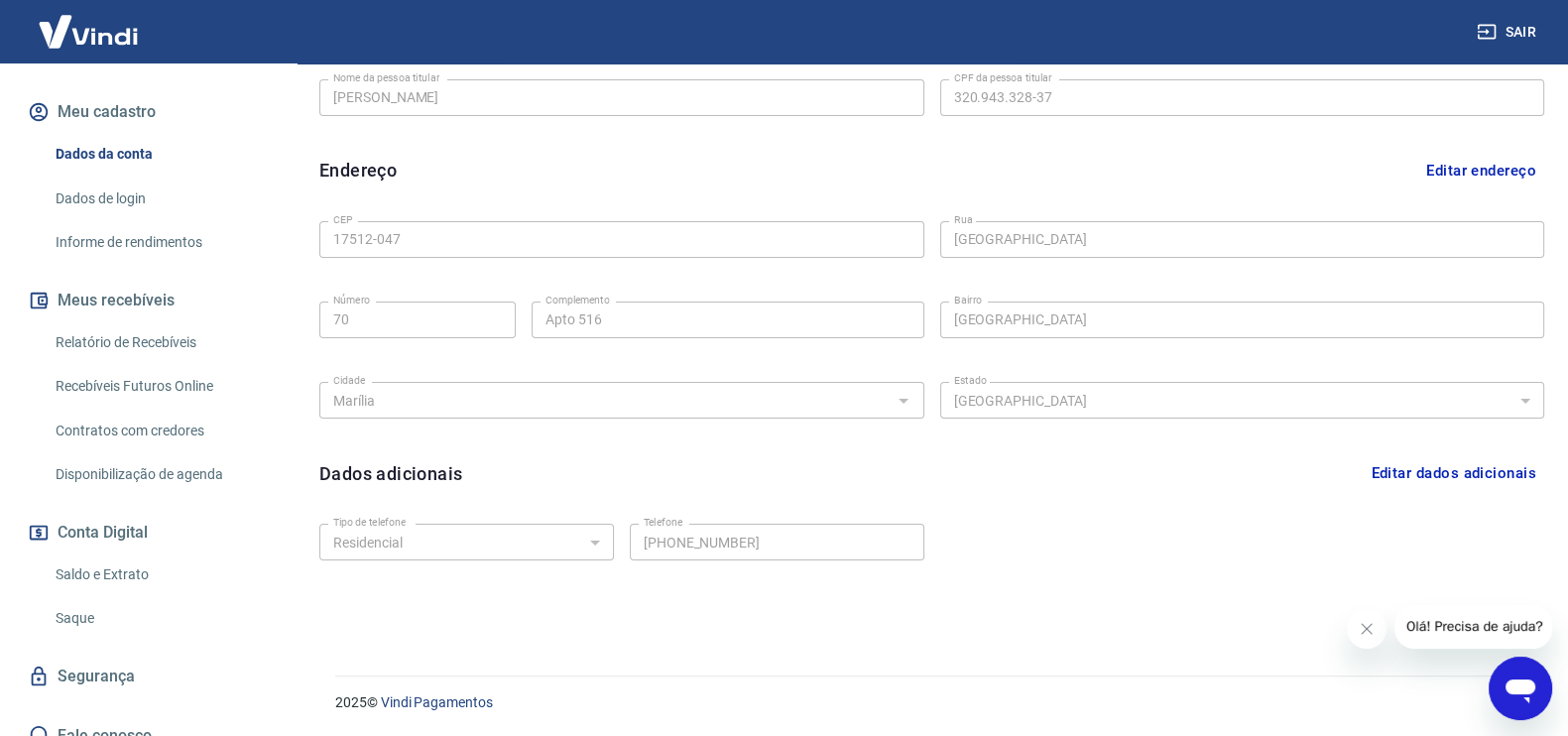 click on "Saque" at bounding box center [160, 618] 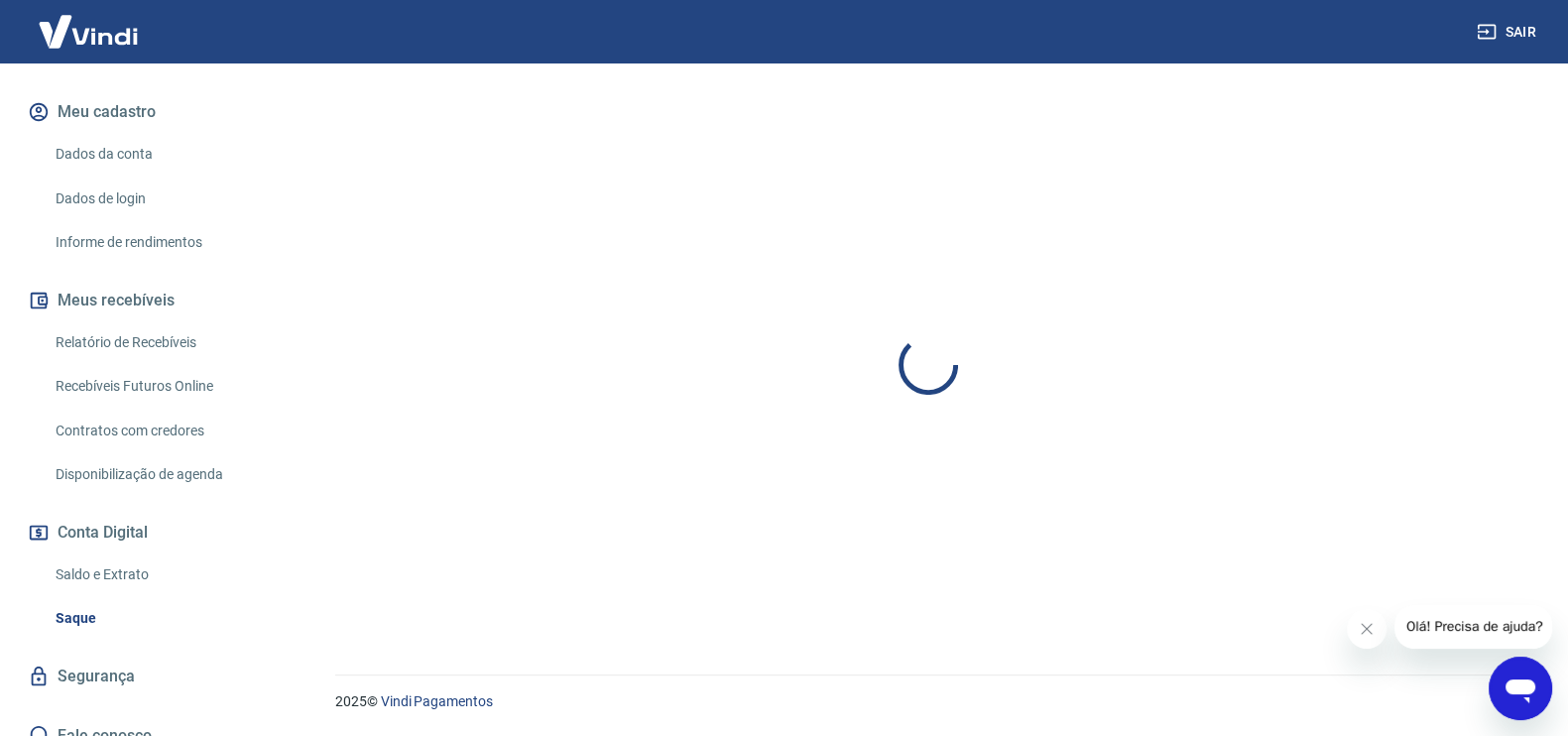 scroll, scrollTop: 0, scrollLeft: 0, axis: both 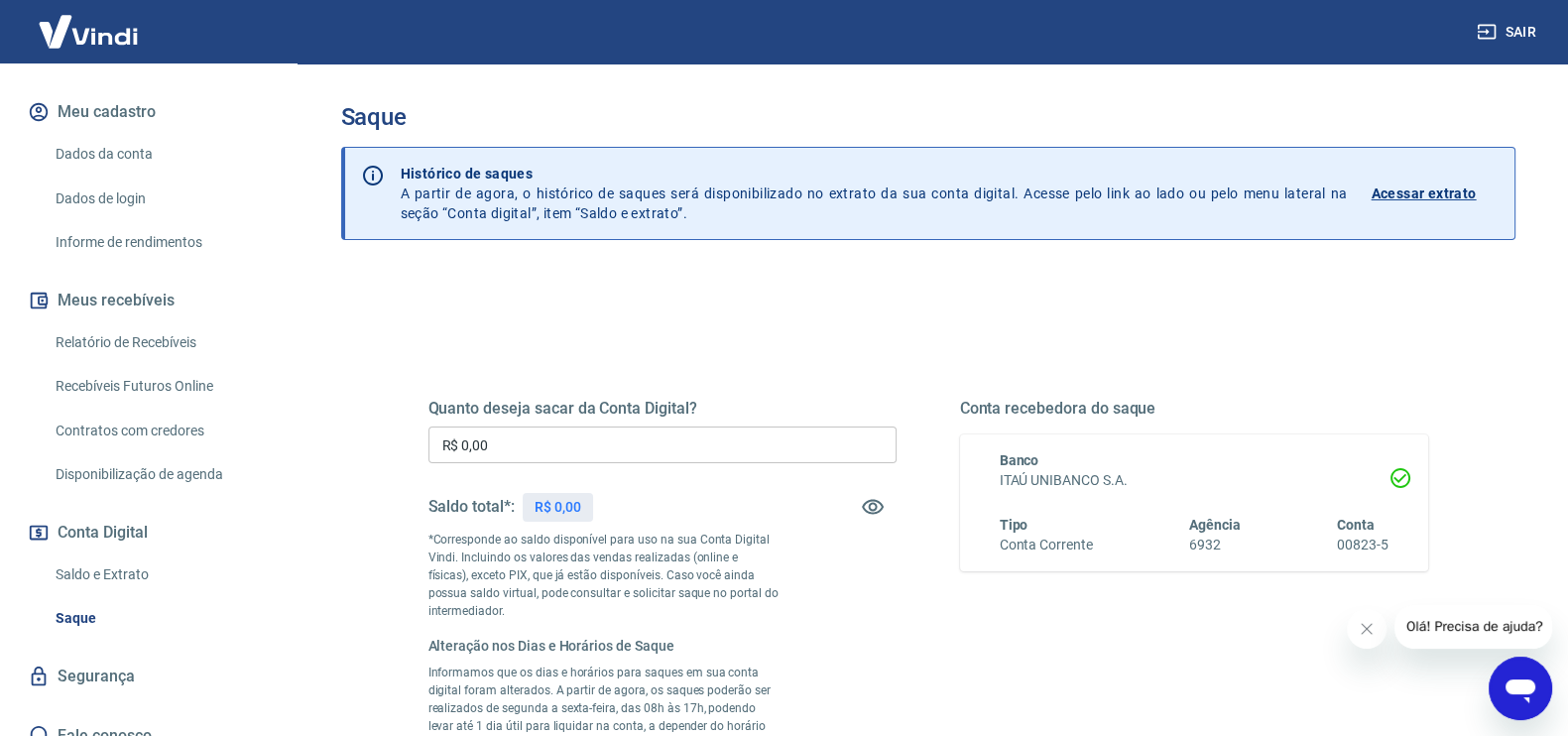 click on "R$ 0,00" at bounding box center [663, 444] 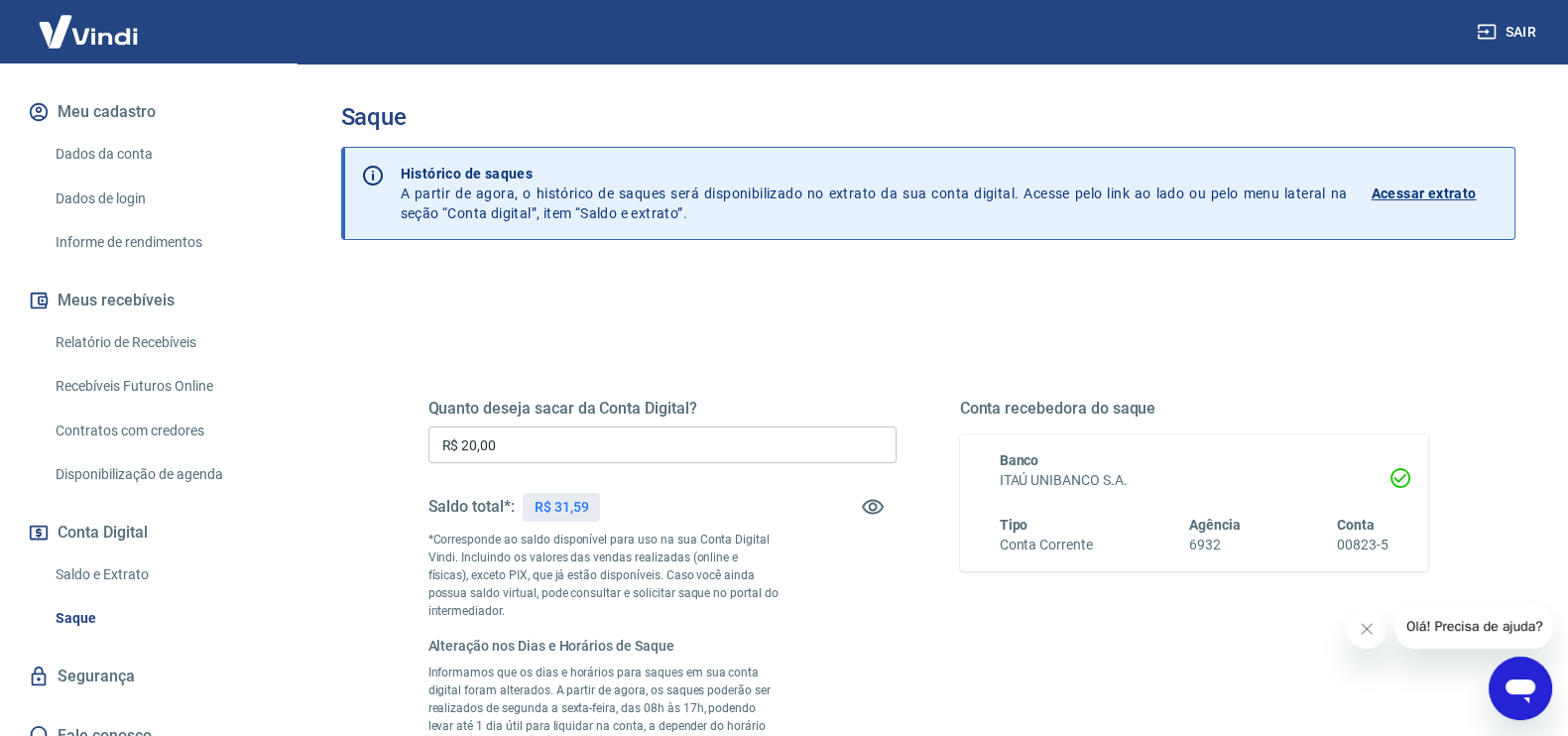 click on "Quanto deseja sacar da Conta Digital? R$ 20,00 ​ Saldo total*: R$ 31,59 *Corresponde ao saldo disponível para uso na sua Conta Digital Vindi. Incluindo os valores das vendas realizadas (online e físicas), exceto PIX, que já estão disponíveis. Caso você ainda possua saldo virtual, pode consultar e solicitar saque no portal do intermediador. Alteração nos Dias e Horários de Saque Informamos que os dias e horários para saques em sua conta digital foram alterados. A partir de agora, os saques poderão ser realizados de segunda a sexta-feira, das 08h às 17h, podendo levar até 1 dia útil para liquidar na conta, a depender do horário da solicitação de saque. *Condição aplicada somente para clientes PF (Pessoa Física). Saldo restante: R$ 11,59 Conta recebedora do saque Banco ITAÚ UNIBANCO S.A. Tipo Conta Corrente Agência 6932 Conta 00823-5" at bounding box center (928, 615) 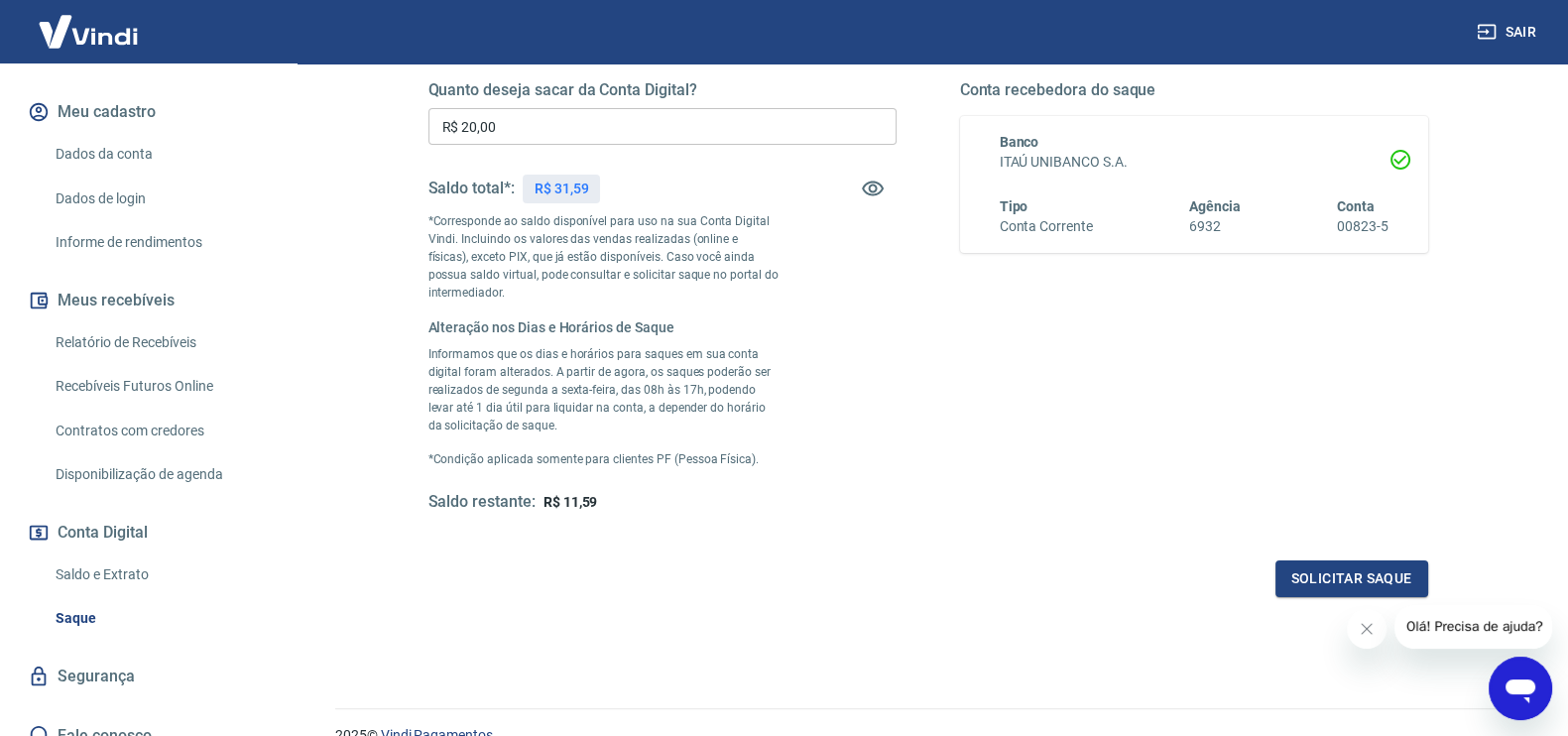 scroll, scrollTop: 411, scrollLeft: 0, axis: vertical 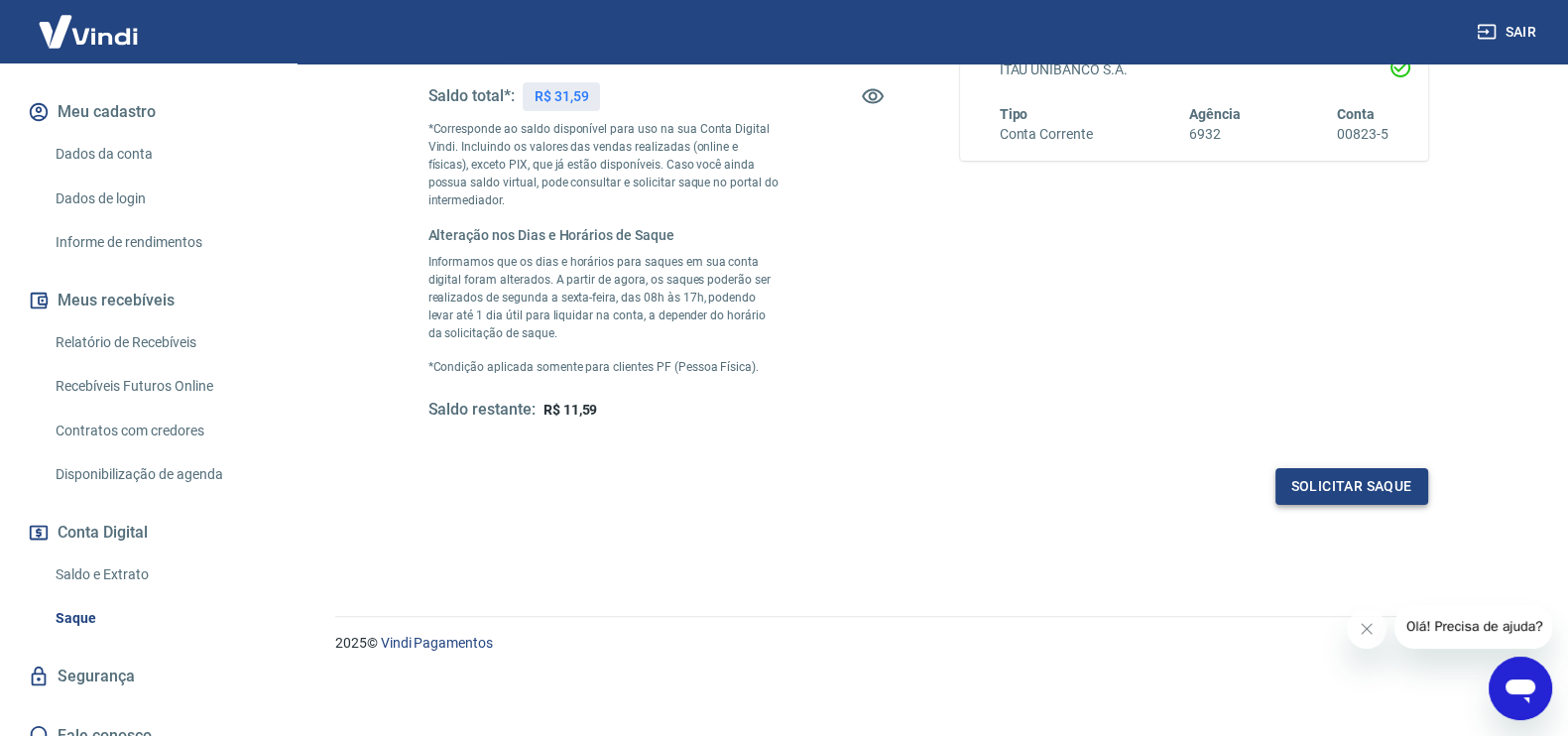 click on "Solicitar saque" at bounding box center (1352, 486) 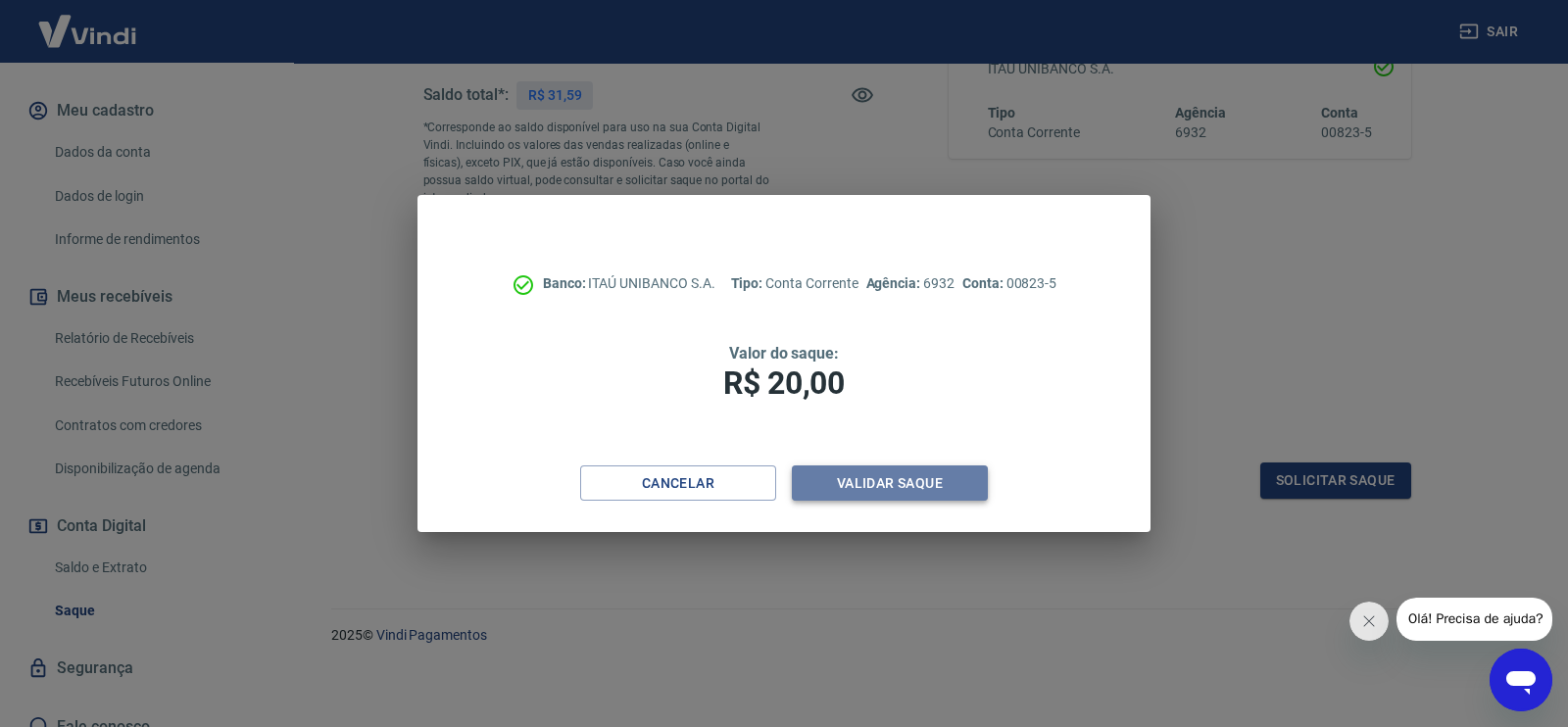 click on "Validar saque" at bounding box center (890, 483) 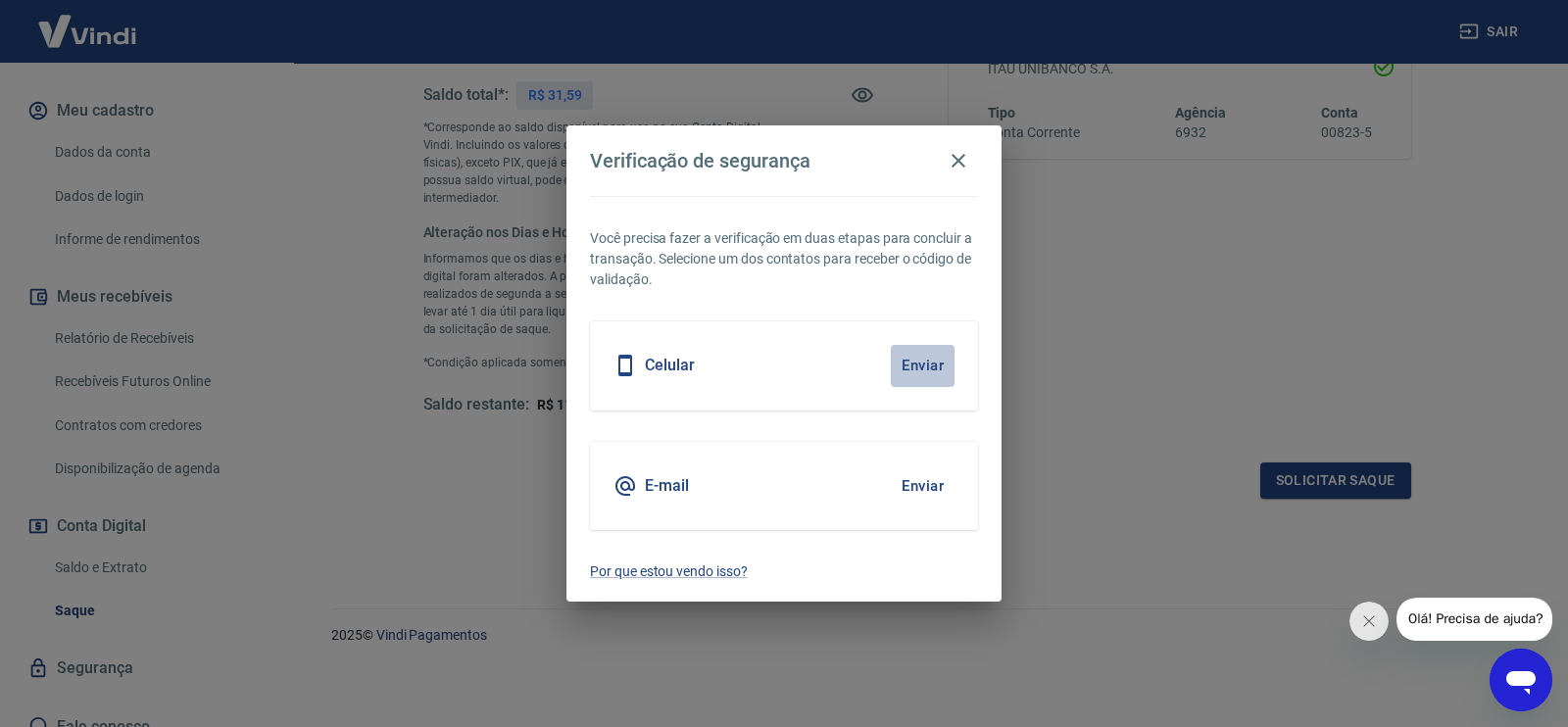click on "Enviar" at bounding box center (922, 365) 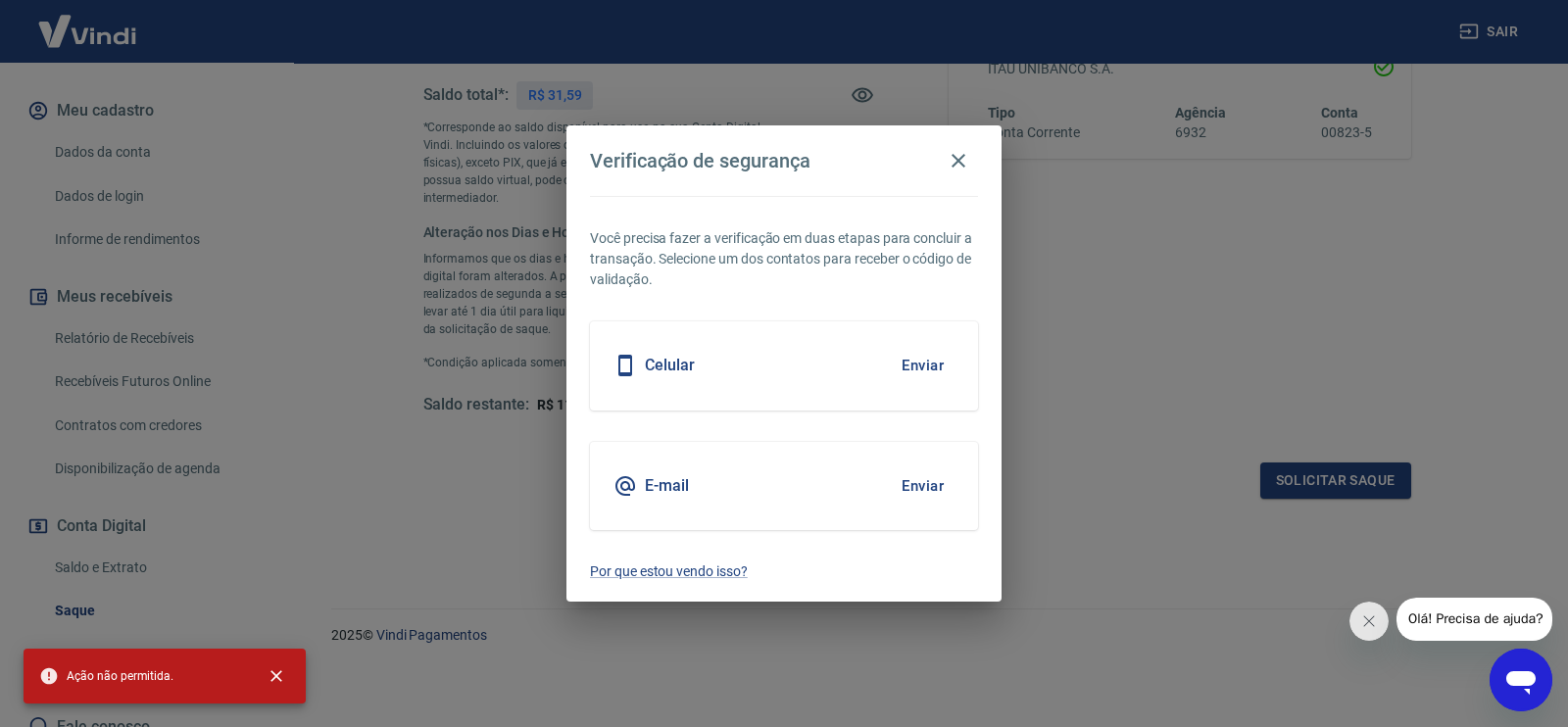 click on "Enviar" at bounding box center (922, 486) 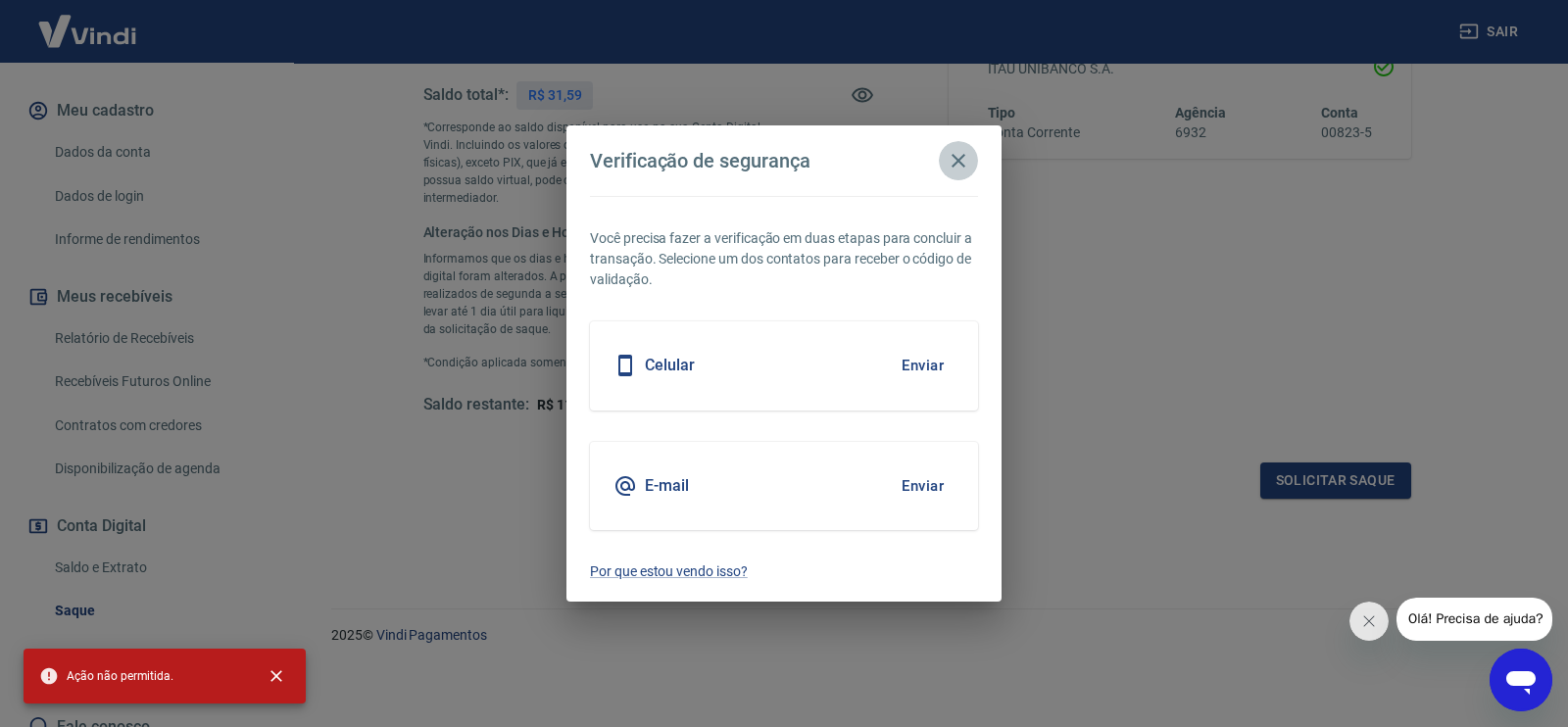 click 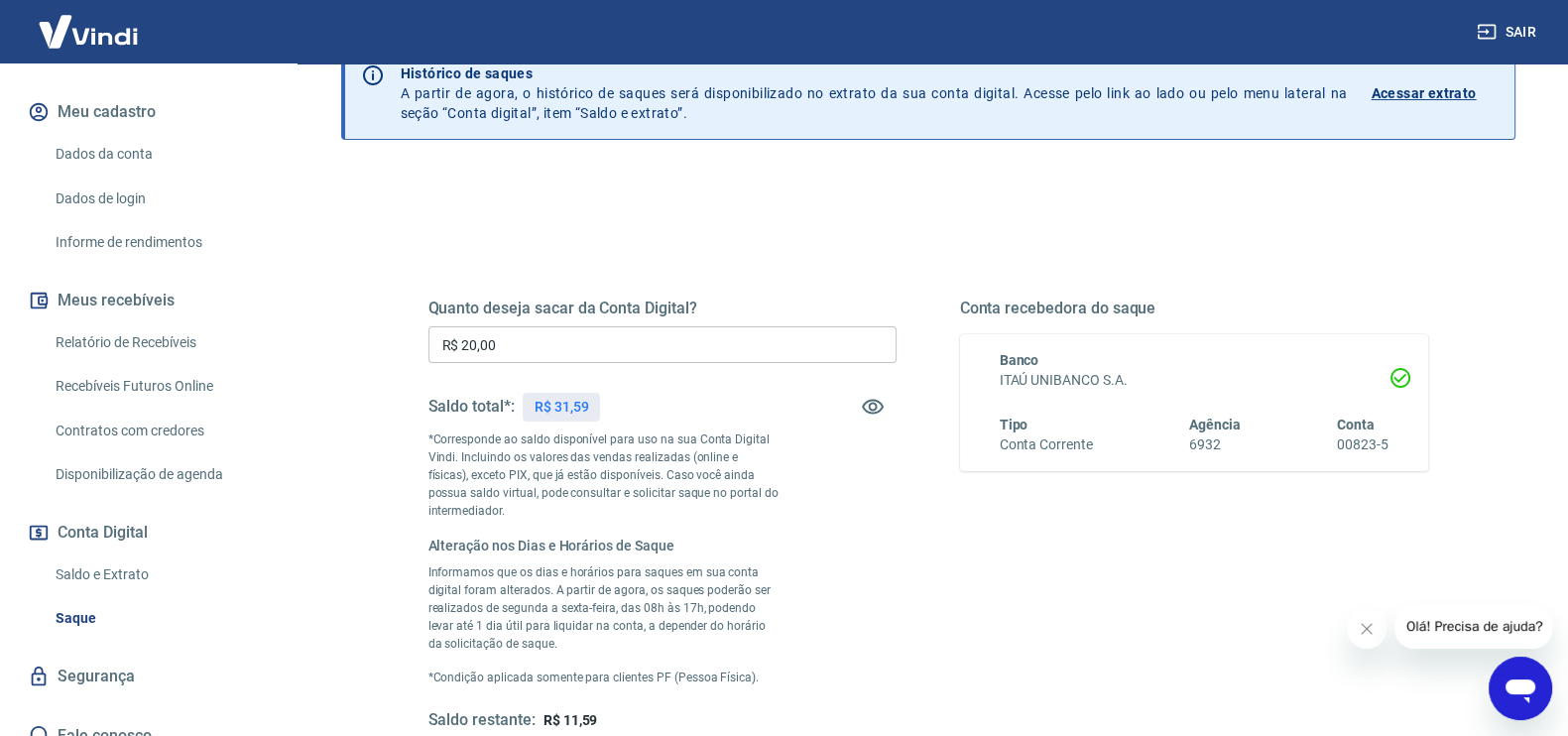 scroll, scrollTop: 39, scrollLeft: 0, axis: vertical 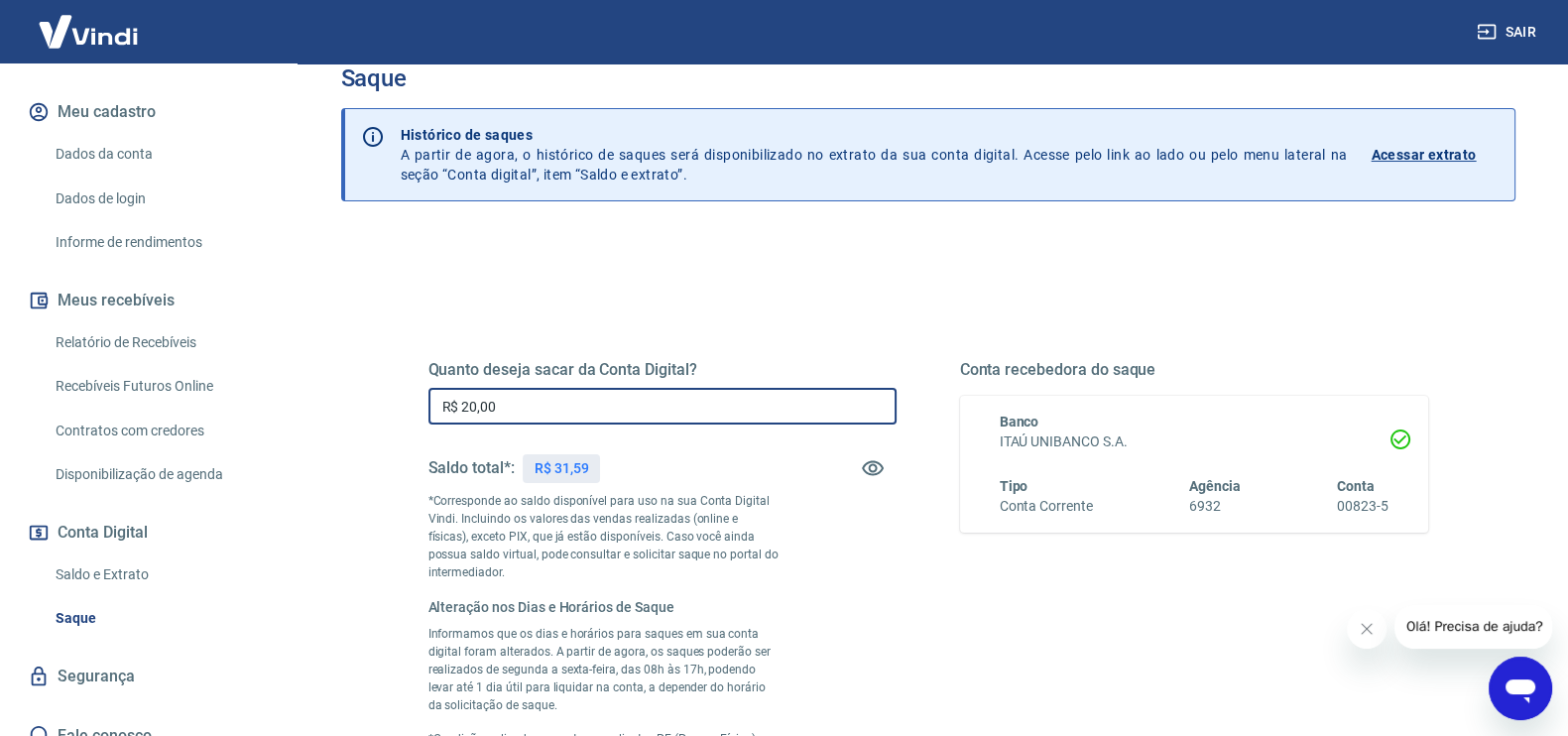 drag, startPoint x: 536, startPoint y: 409, endPoint x: 322, endPoint y: 423, distance: 214.45745 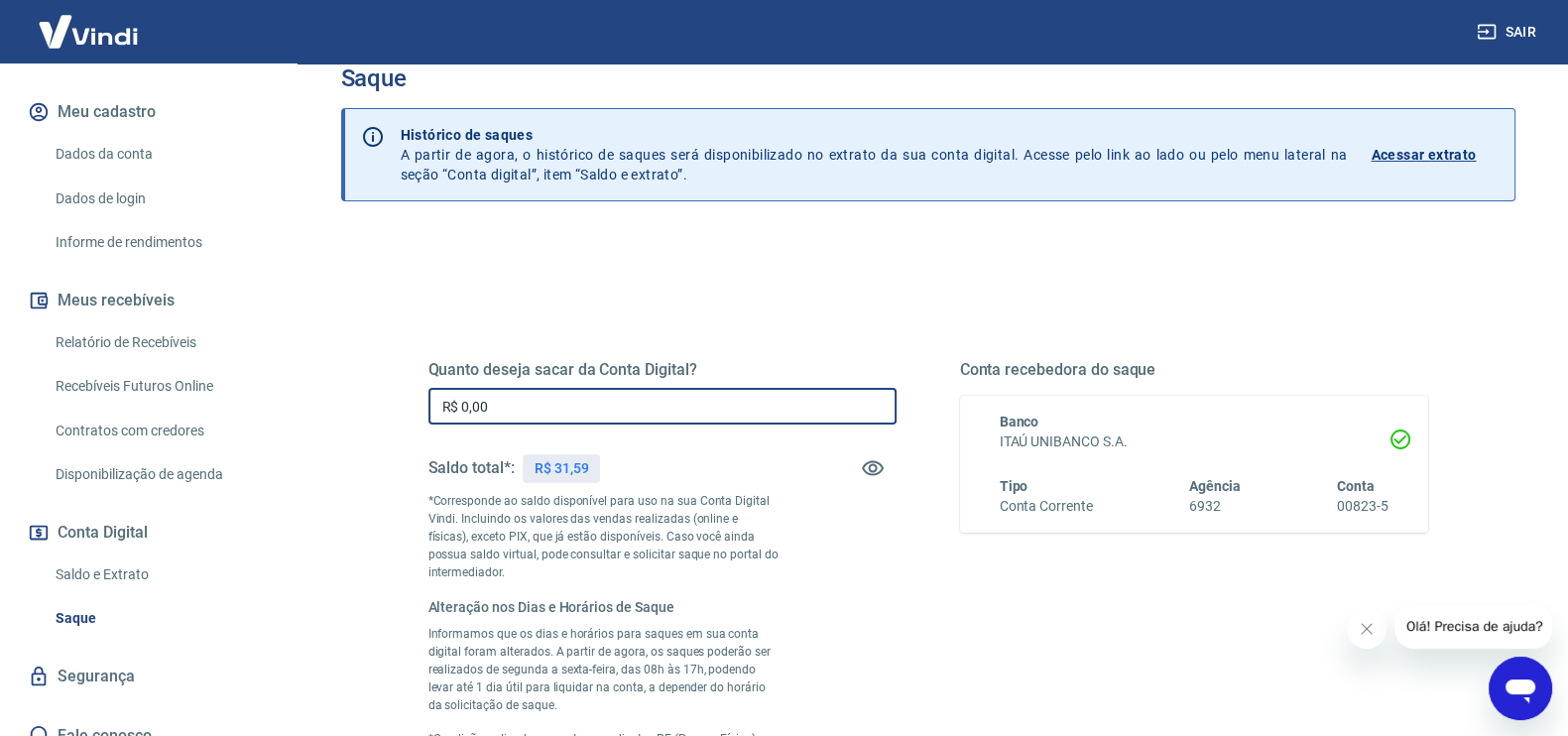 type on "R$ 0,00" 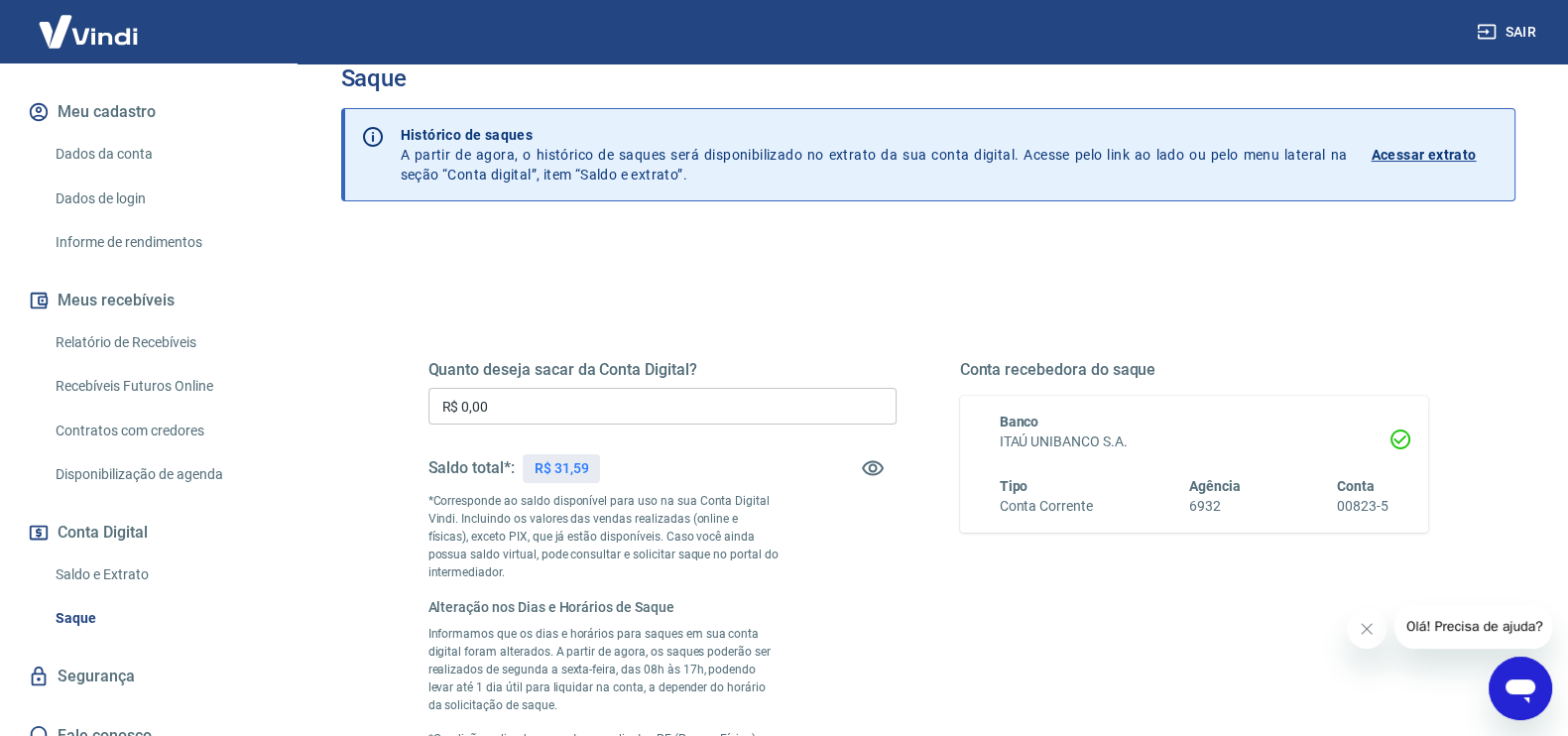 click on "Conta recebedora do saque Banco ITAÚ UNIBANCO S.A. Tipo Conta Corrente Agência 6932 Conta 00823-5" at bounding box center [1194, 576] 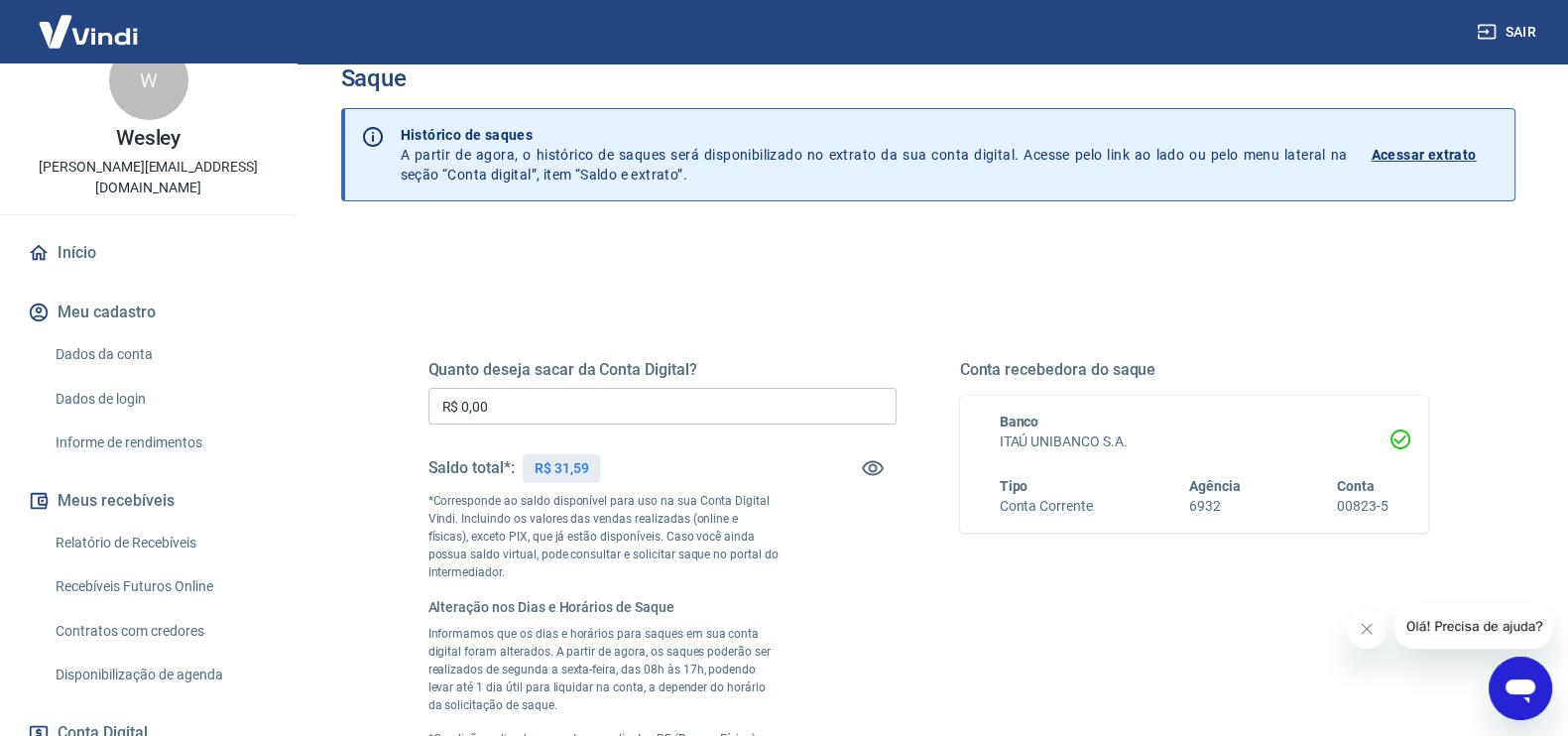 scroll, scrollTop: 0, scrollLeft: 0, axis: both 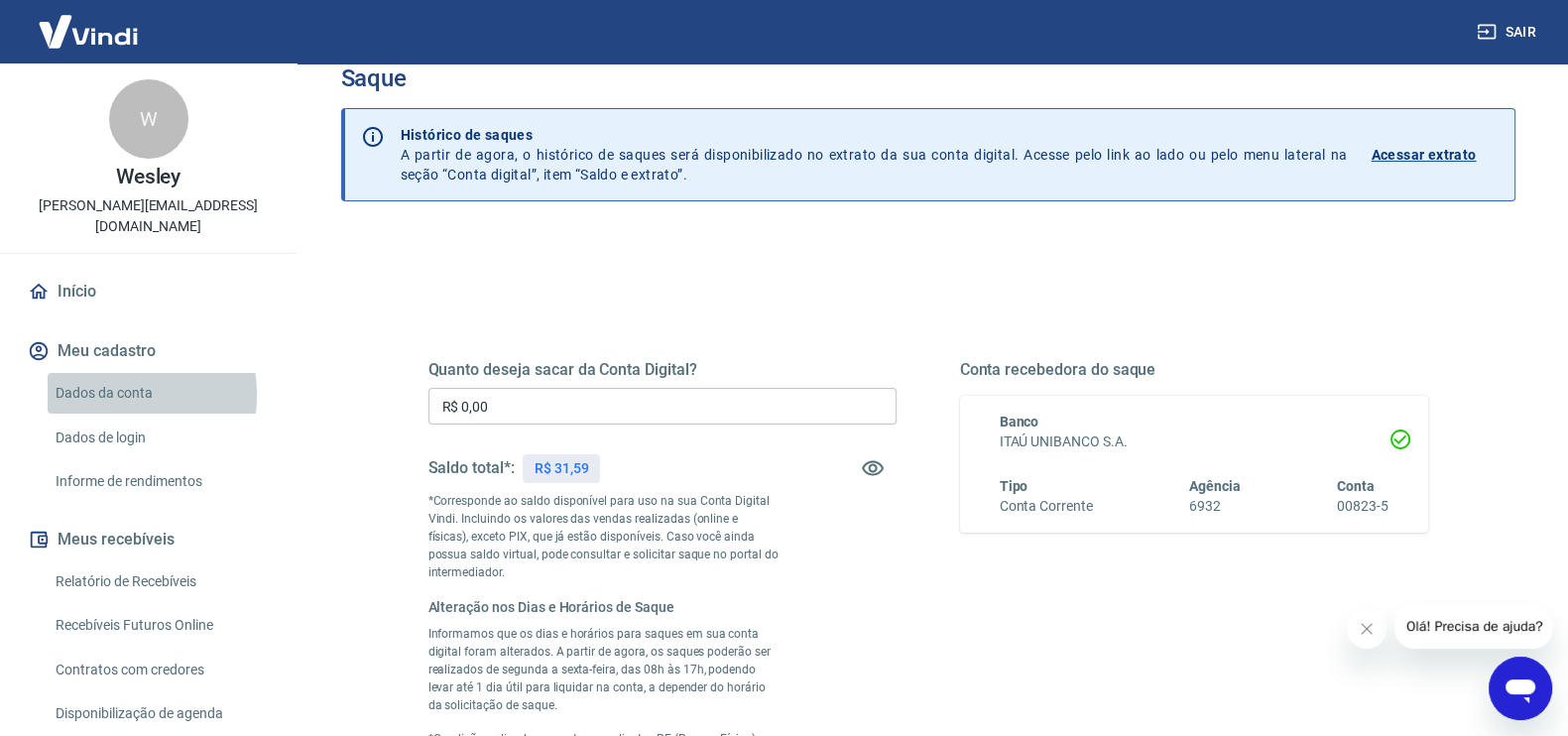 click on "Dados da conta" at bounding box center [160, 393] 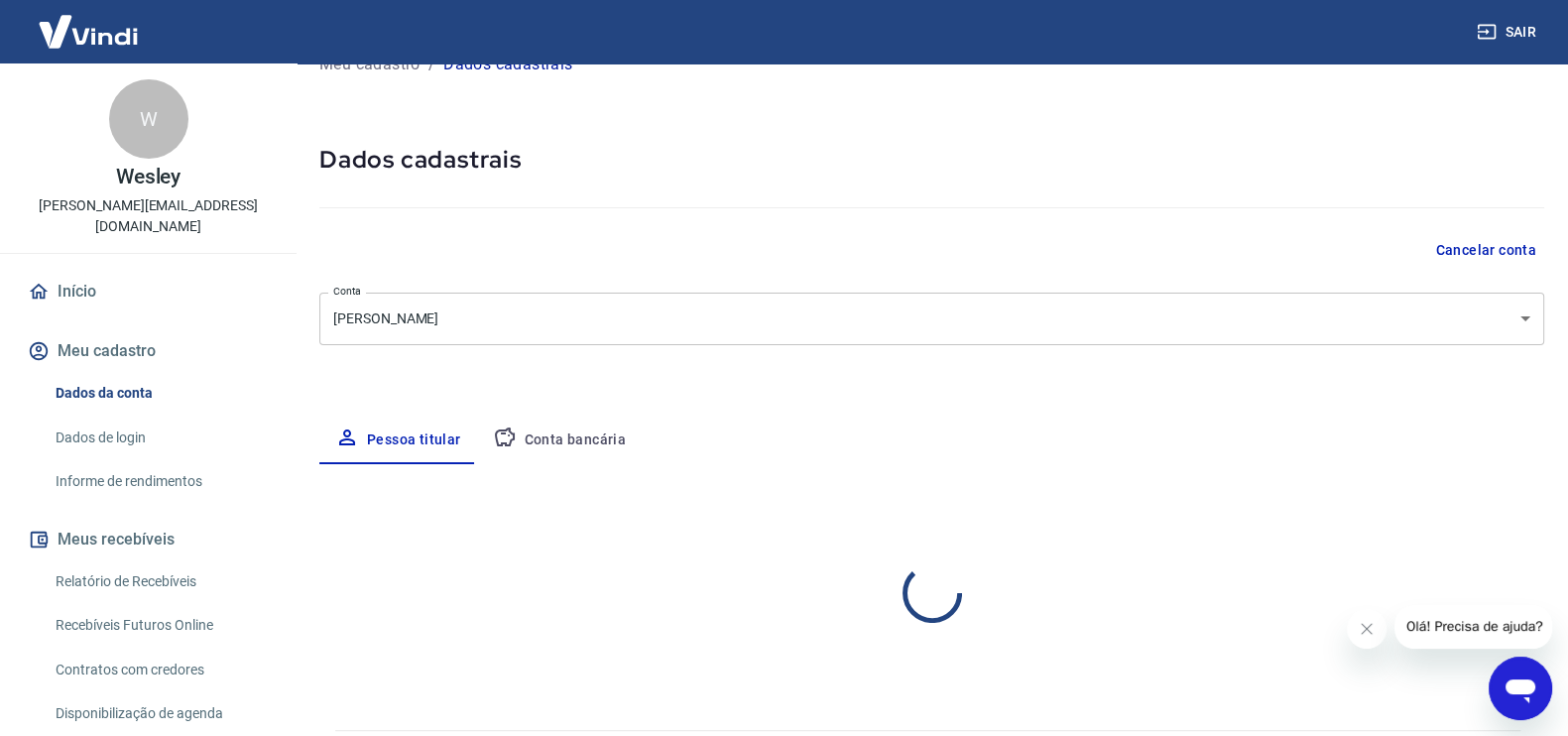 scroll, scrollTop: 0, scrollLeft: 0, axis: both 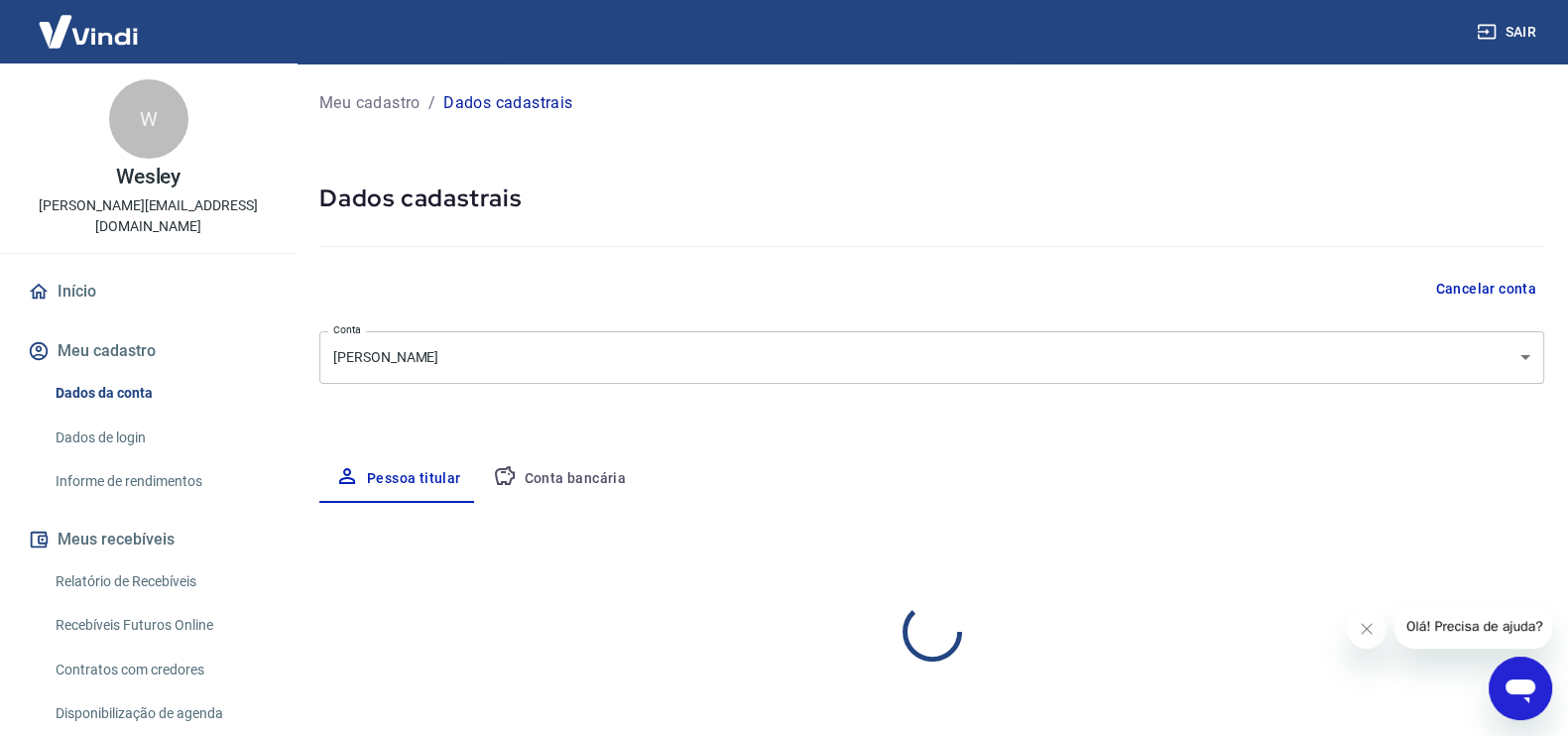 select on "SP" 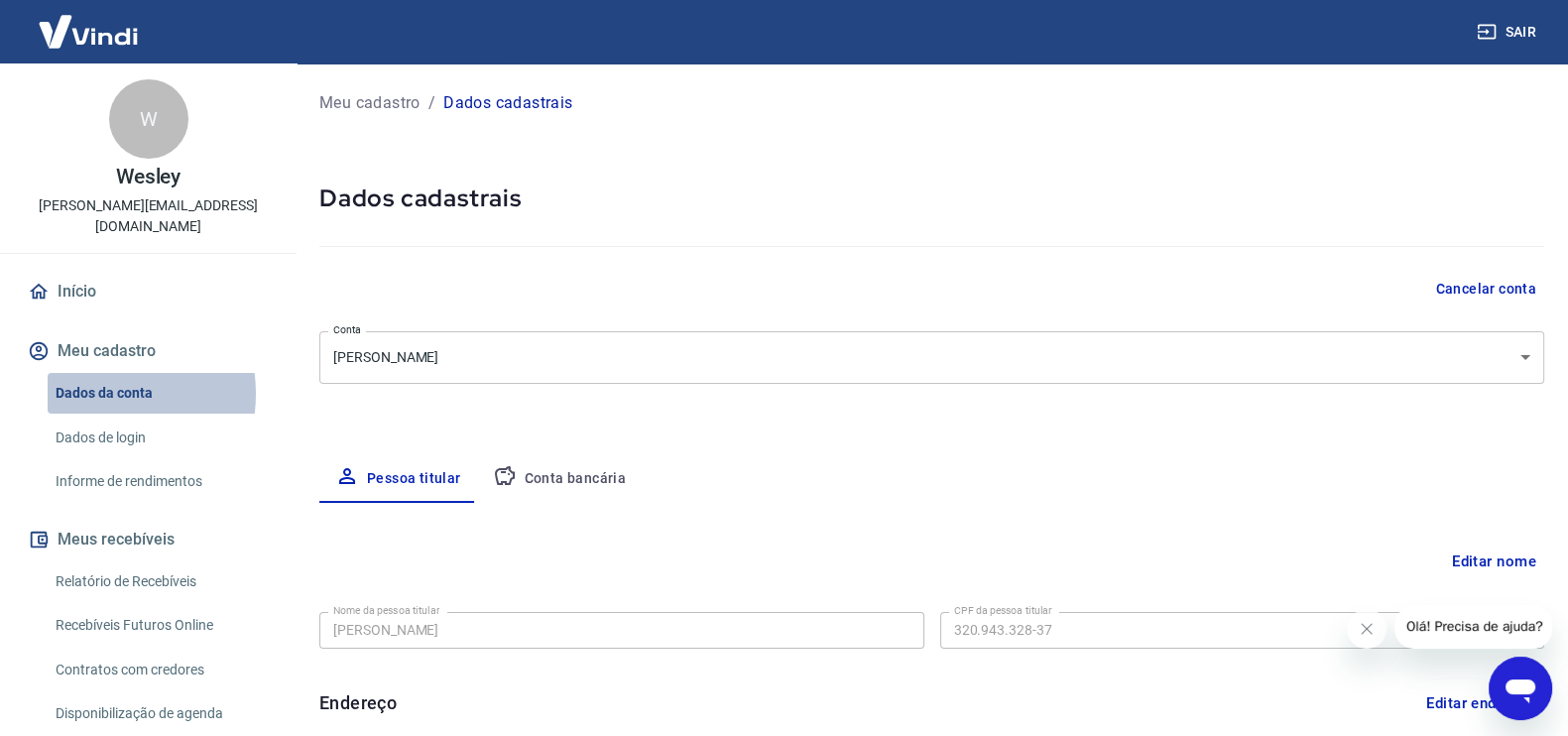 click on "Dados da conta" at bounding box center [160, 393] 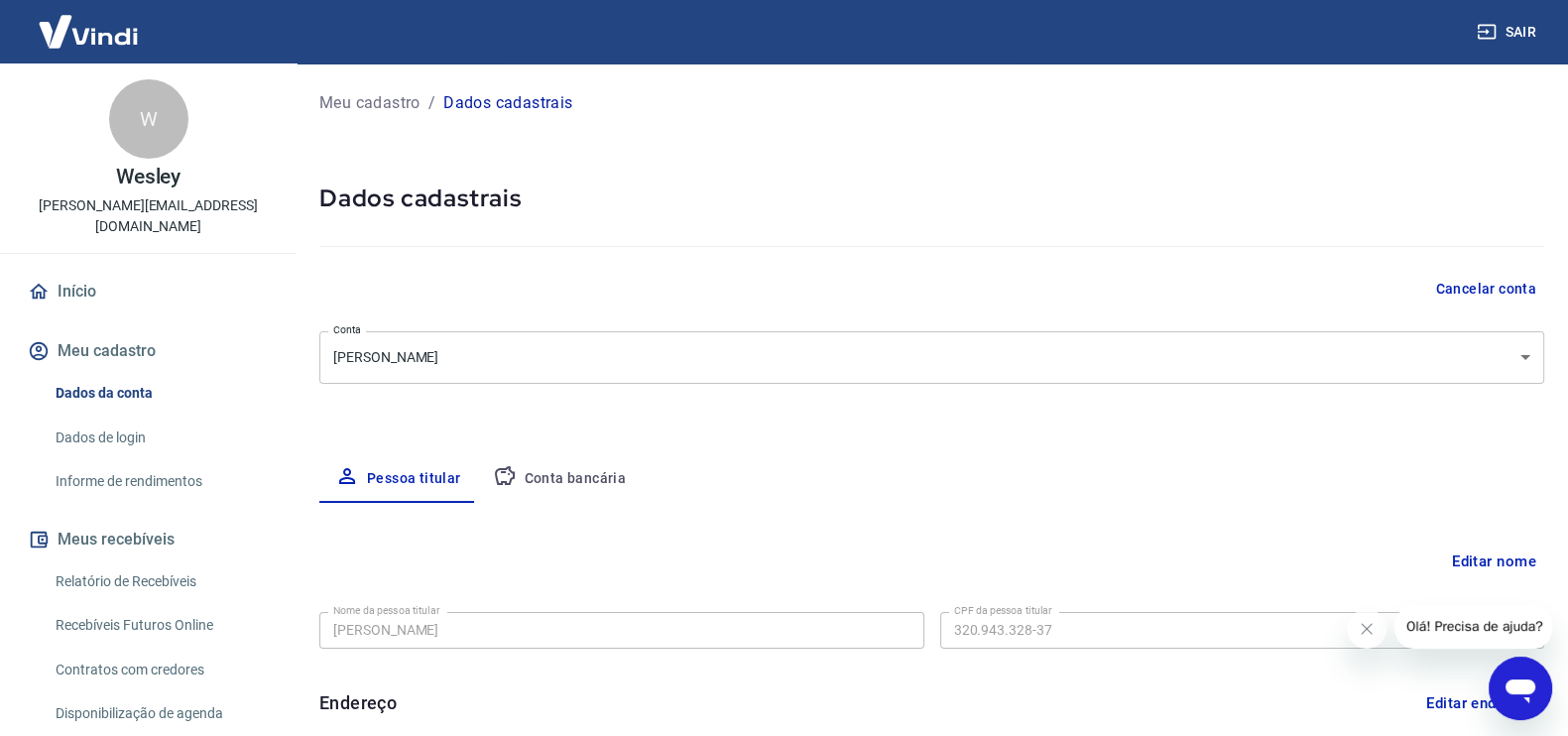 click on "Dados de login" at bounding box center (160, 437) 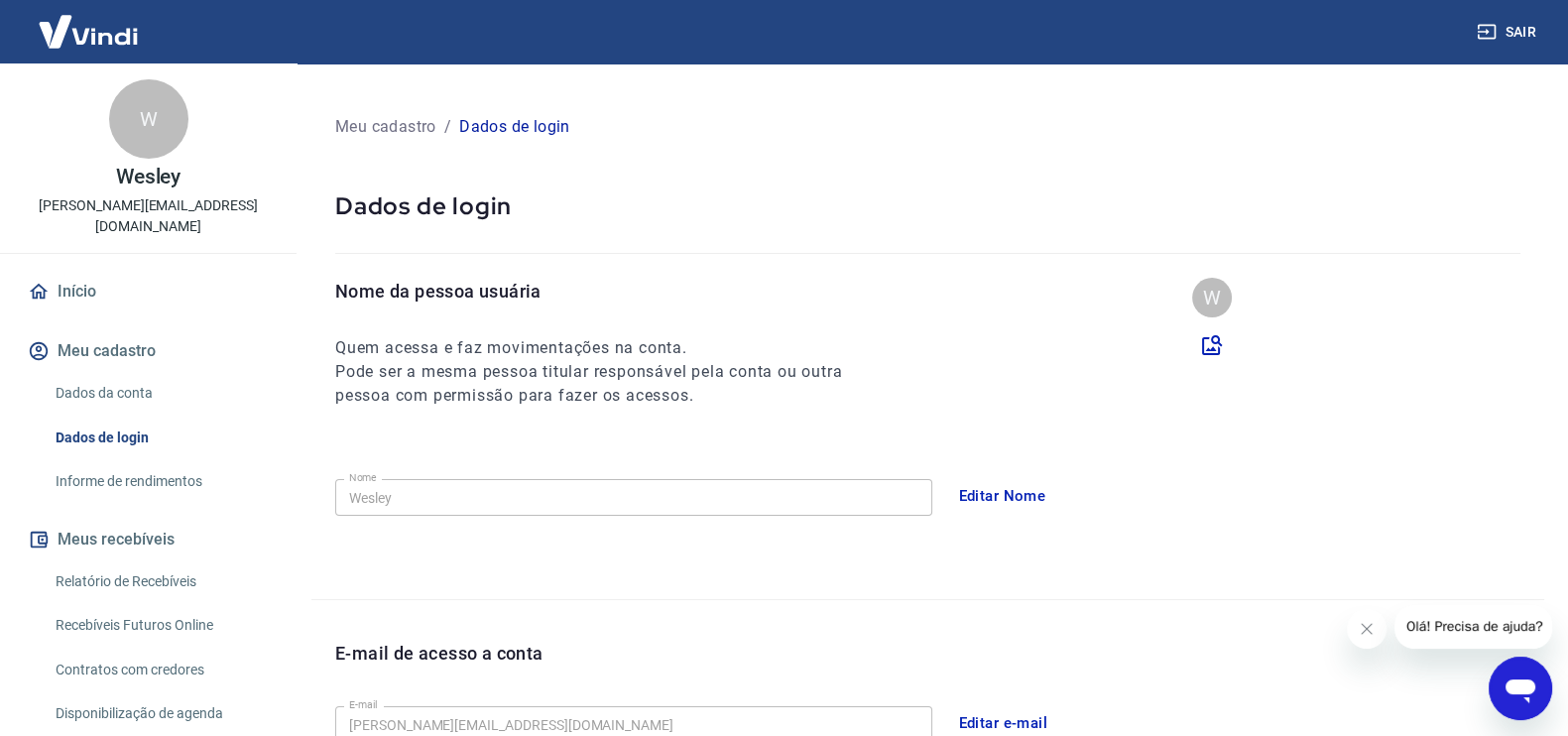 click on "Dados da conta" at bounding box center [160, 393] 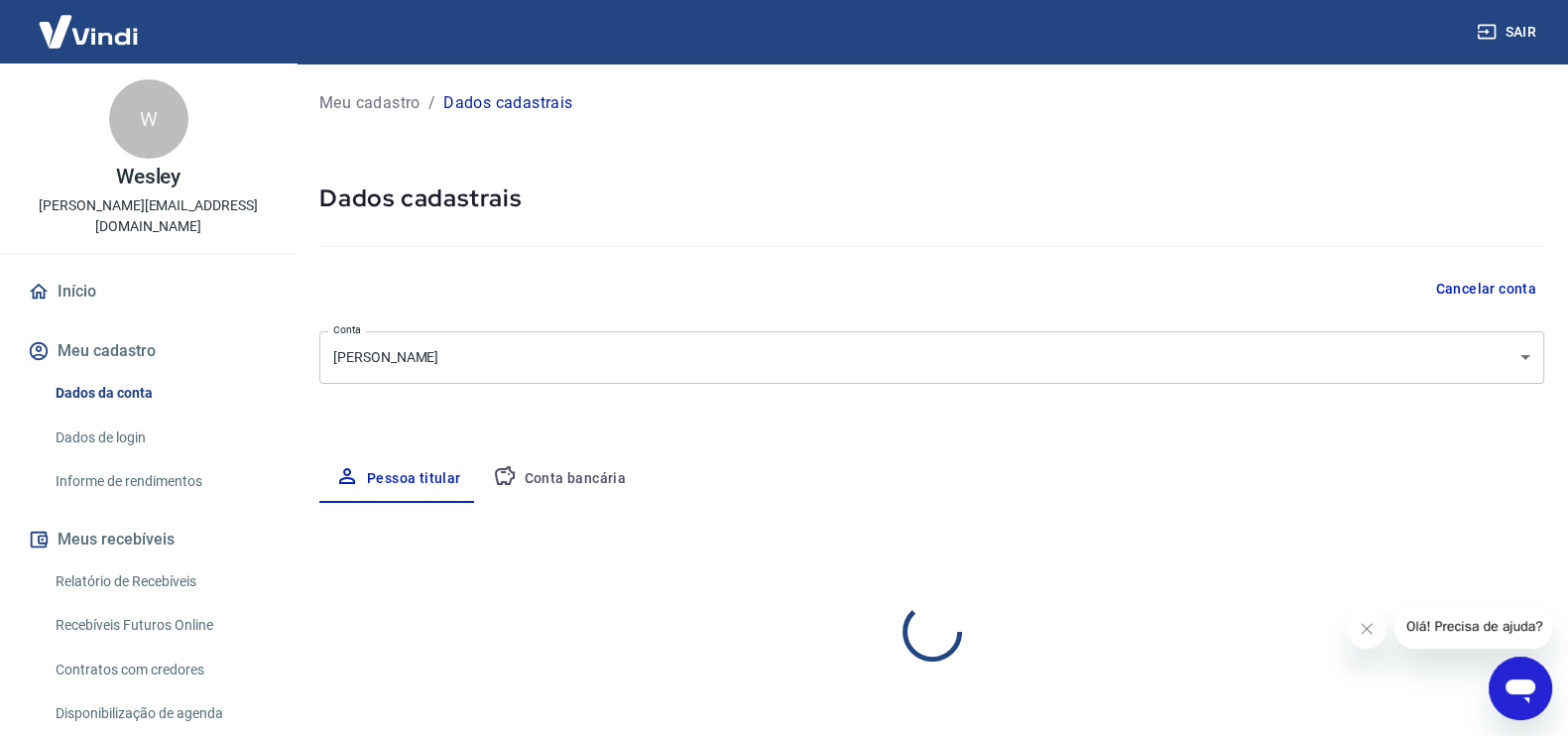 select on "SP" 